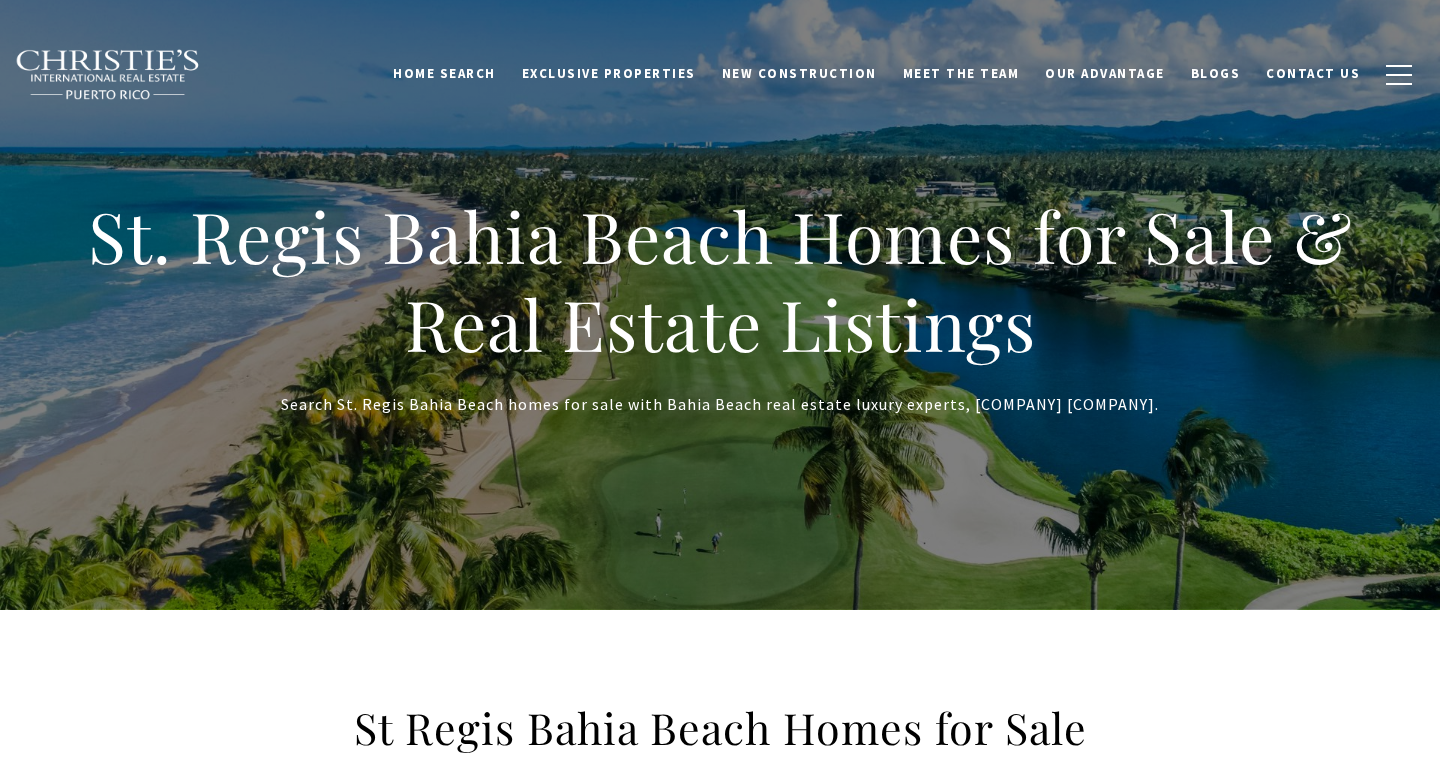 scroll, scrollTop: 0, scrollLeft: 0, axis: both 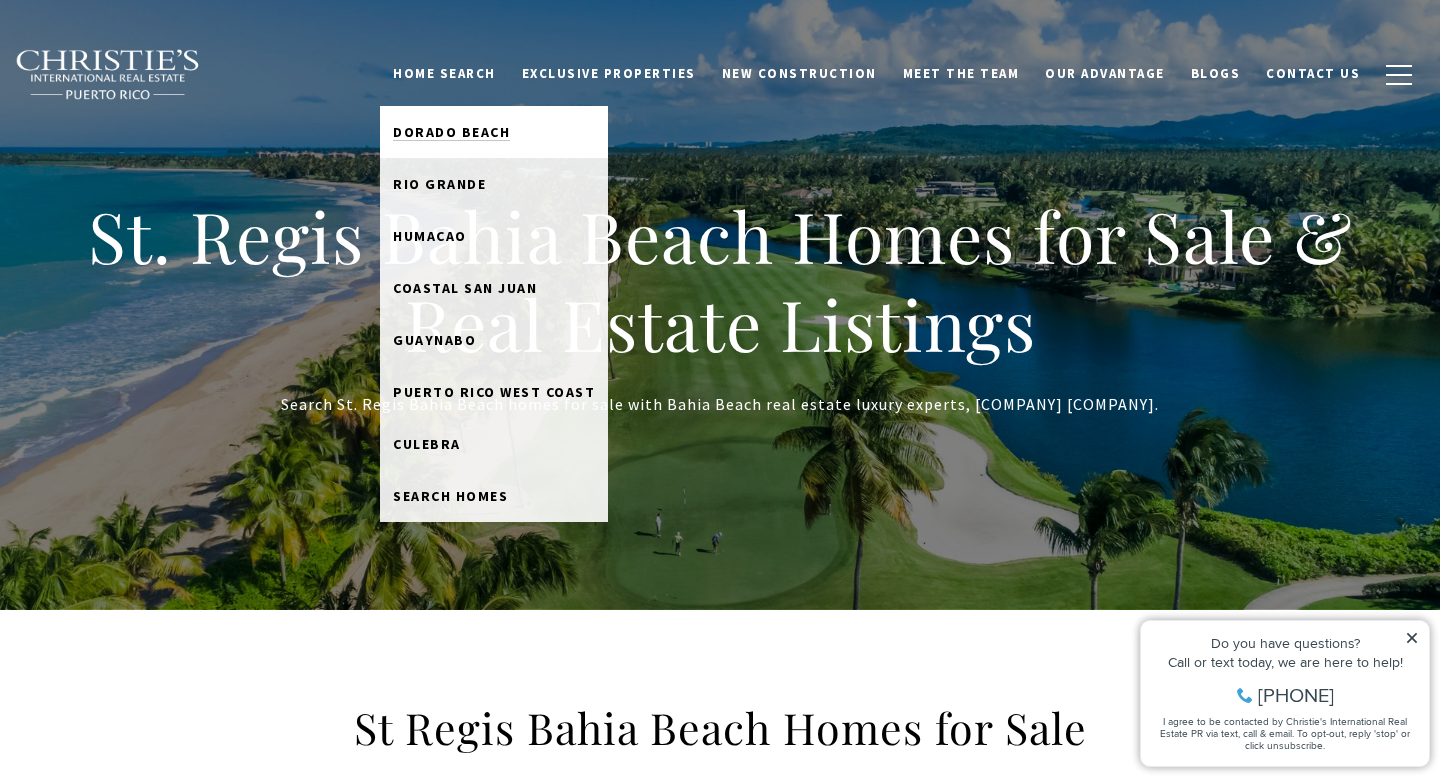 click on "Dorado Beach" at bounding box center (451, 132) 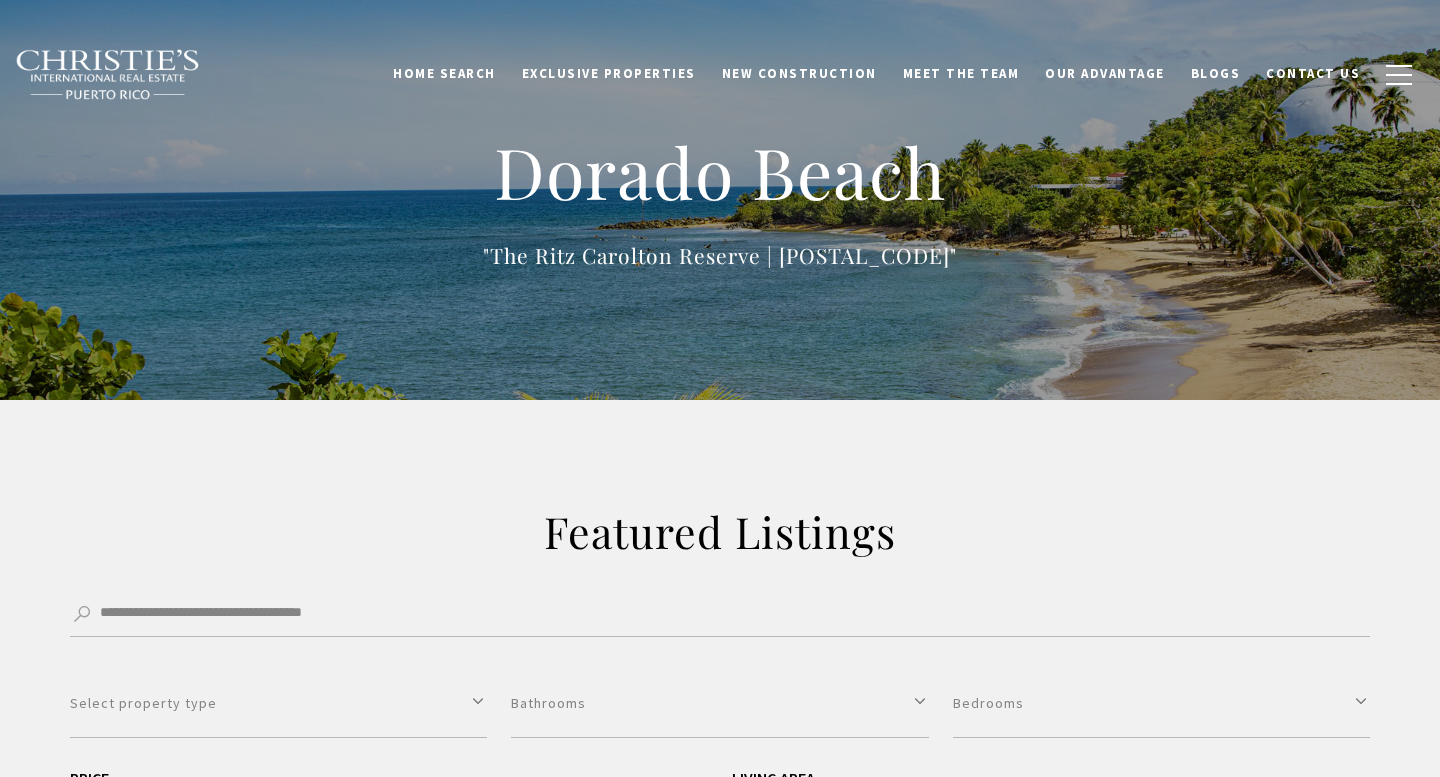 scroll, scrollTop: 0, scrollLeft: 0, axis: both 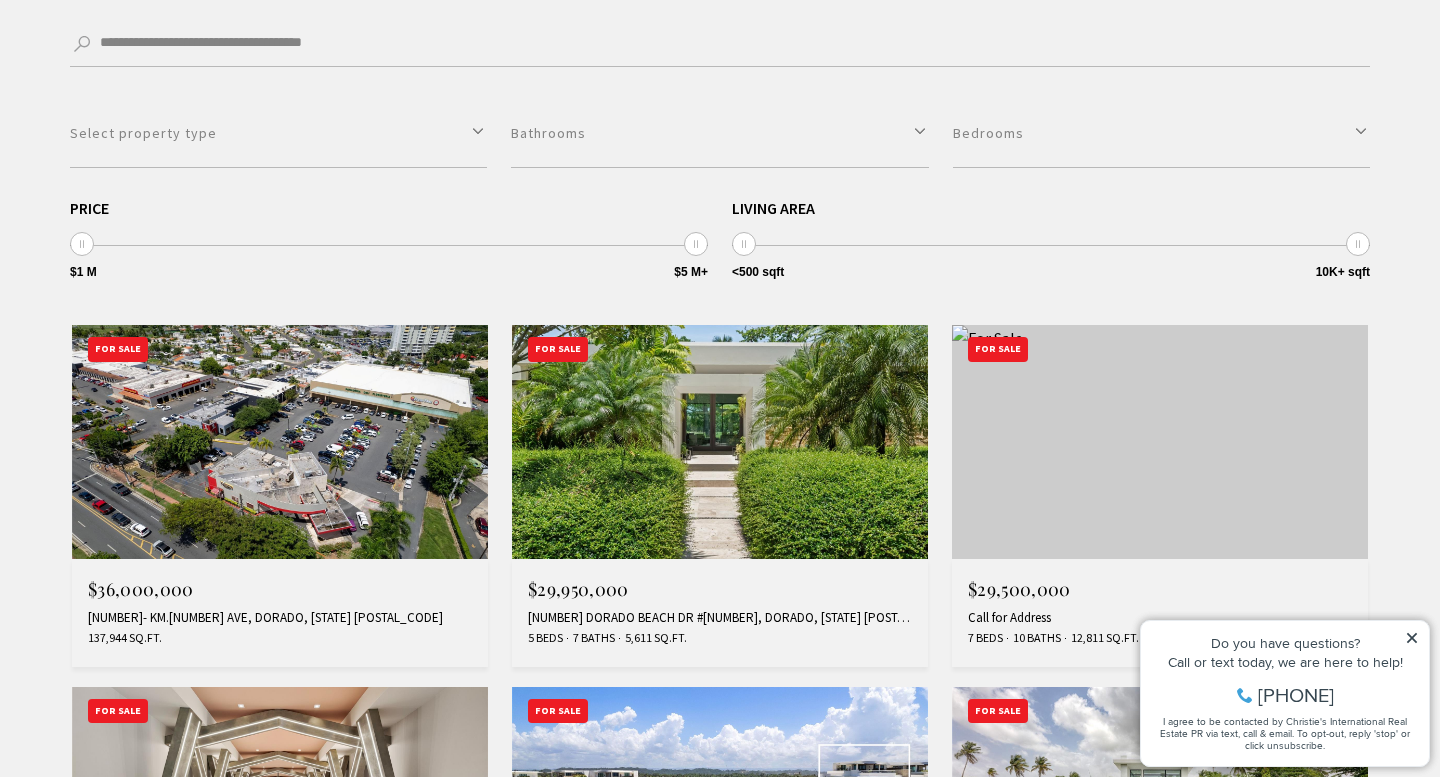 click at bounding box center (720, 442) 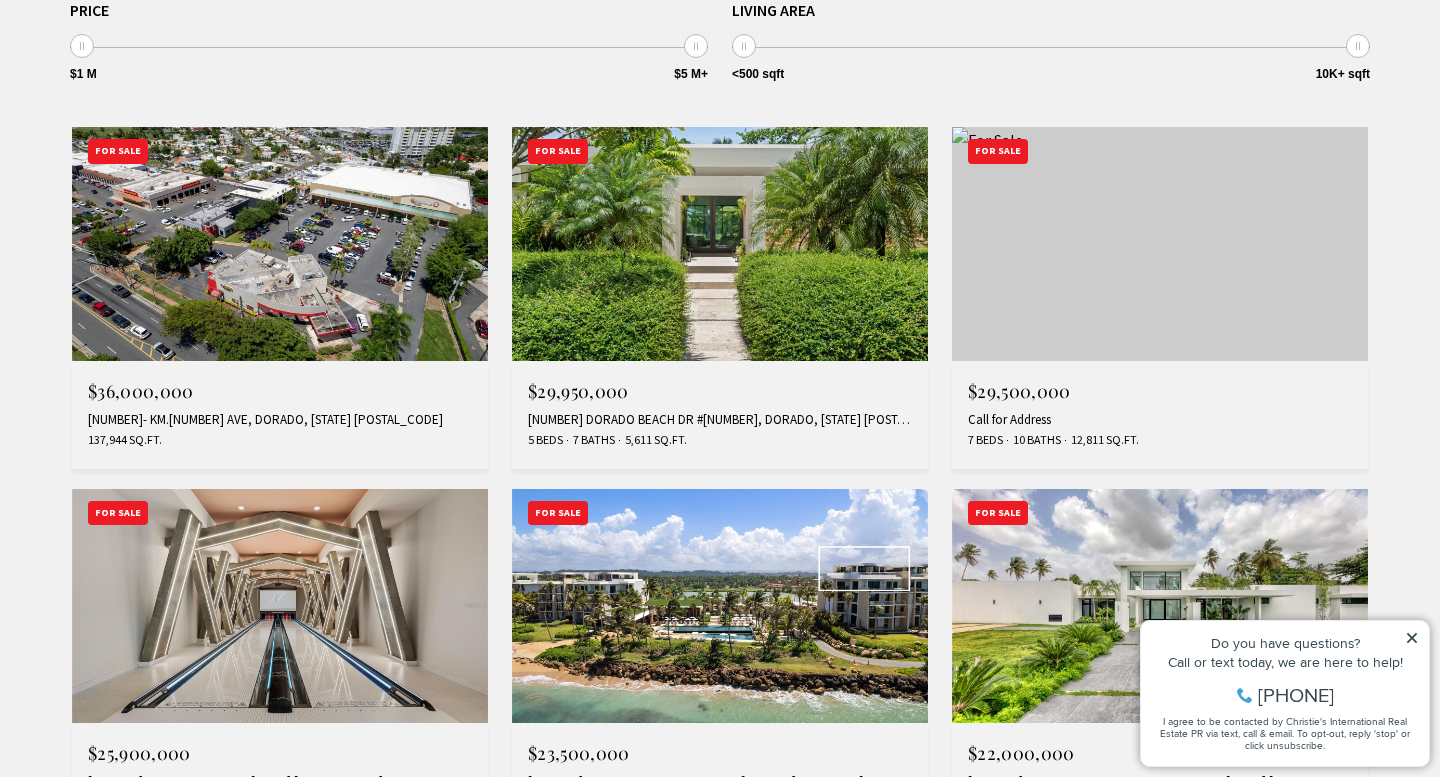 scroll, scrollTop: 774, scrollLeft: 0, axis: vertical 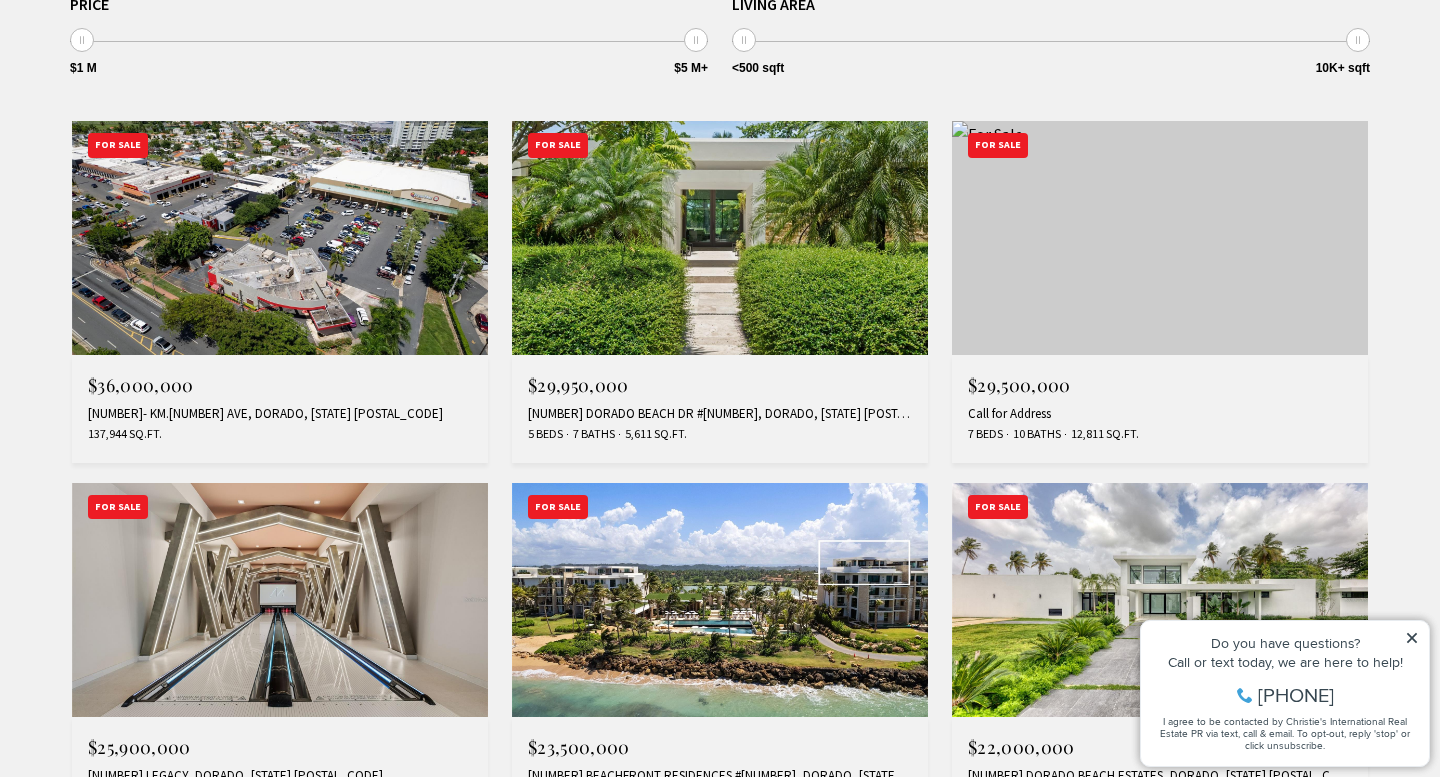 click at bounding box center [1160, 238] 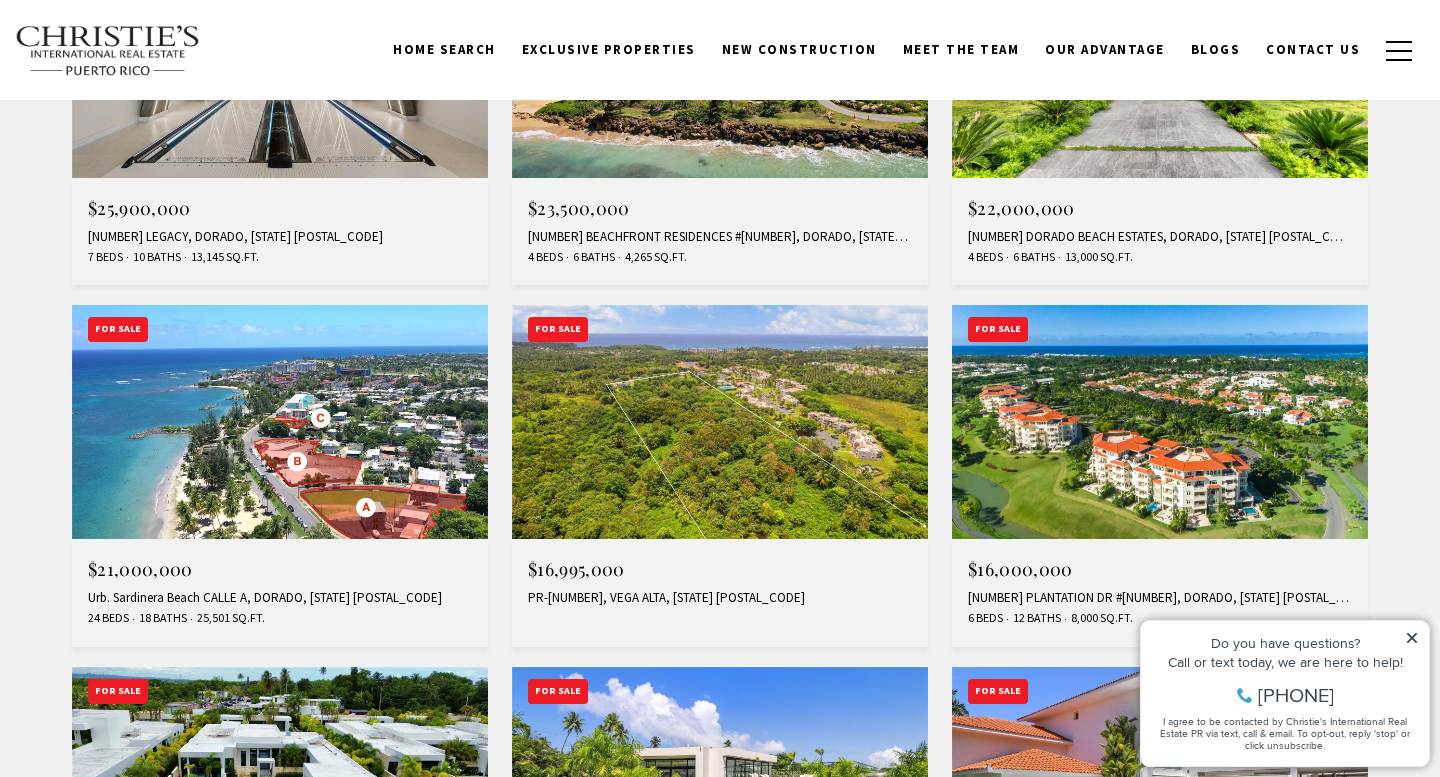scroll, scrollTop: 1311, scrollLeft: 0, axis: vertical 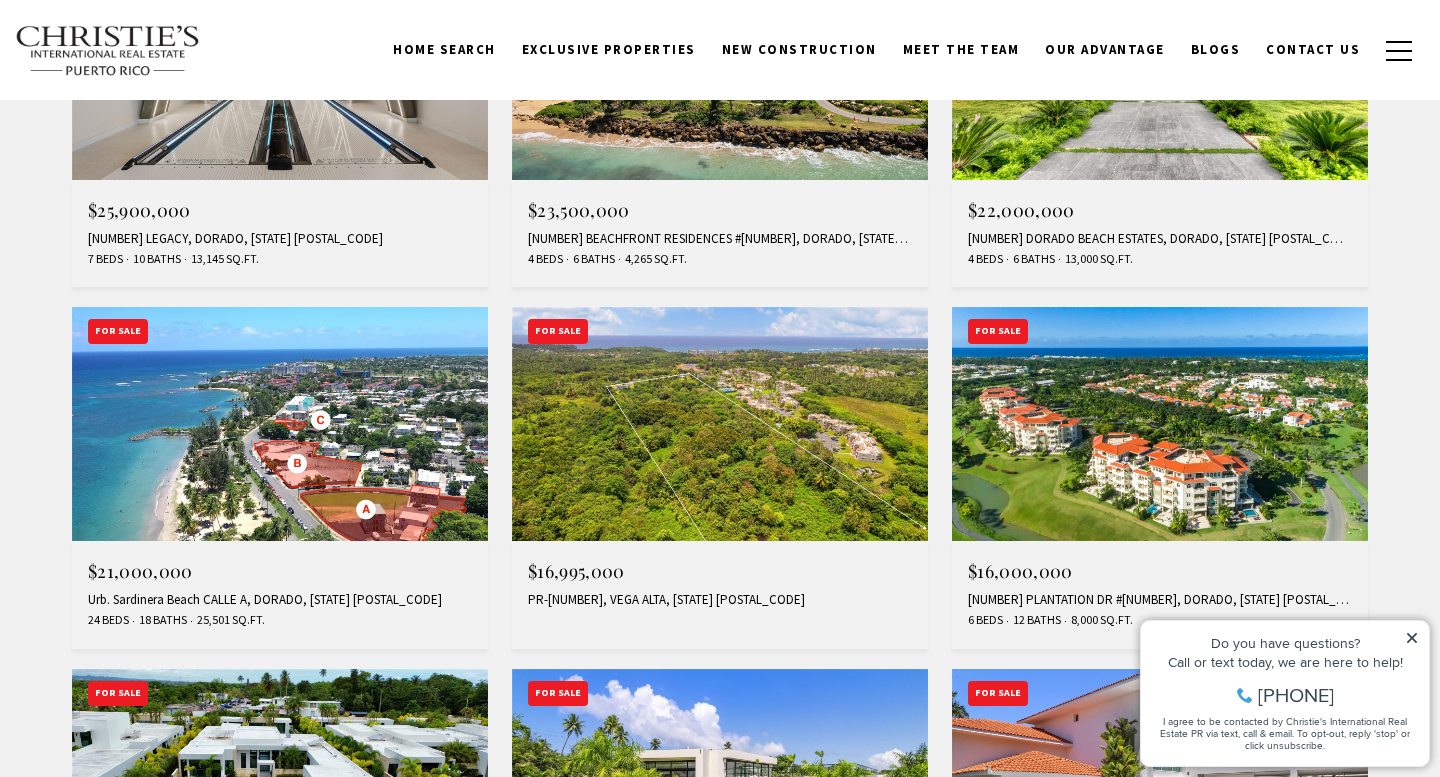 click at bounding box center [1160, 63] 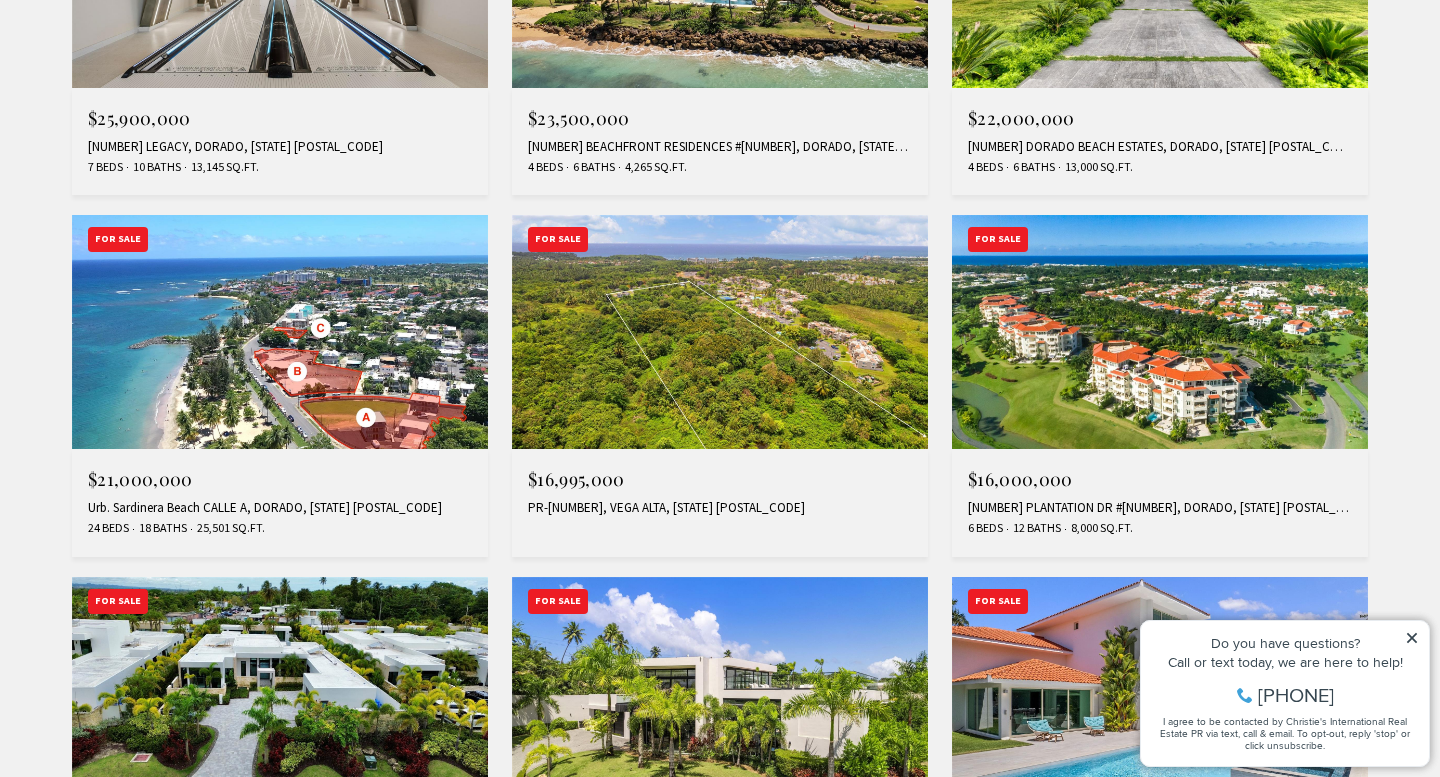 scroll, scrollTop: 1409, scrollLeft: 0, axis: vertical 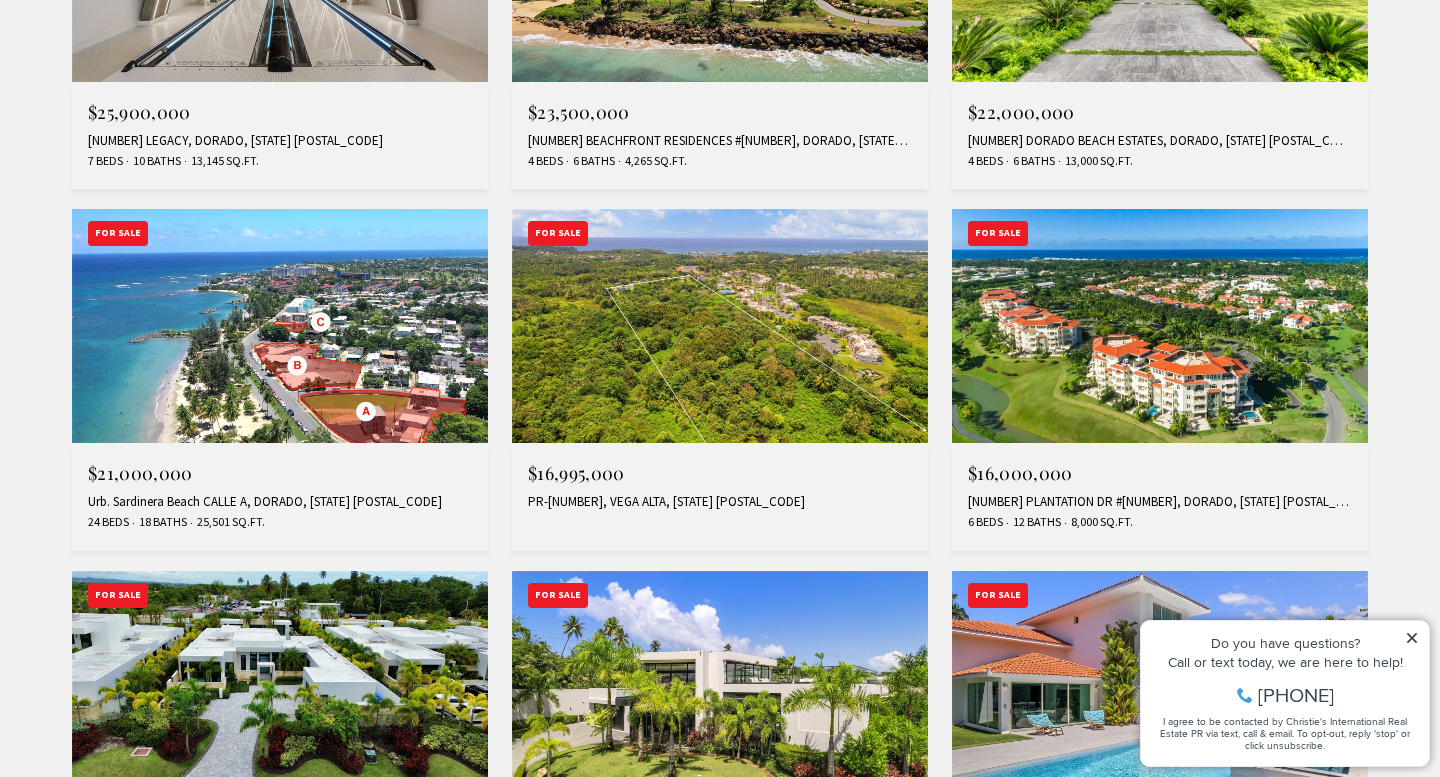 click at bounding box center (1160, 326) 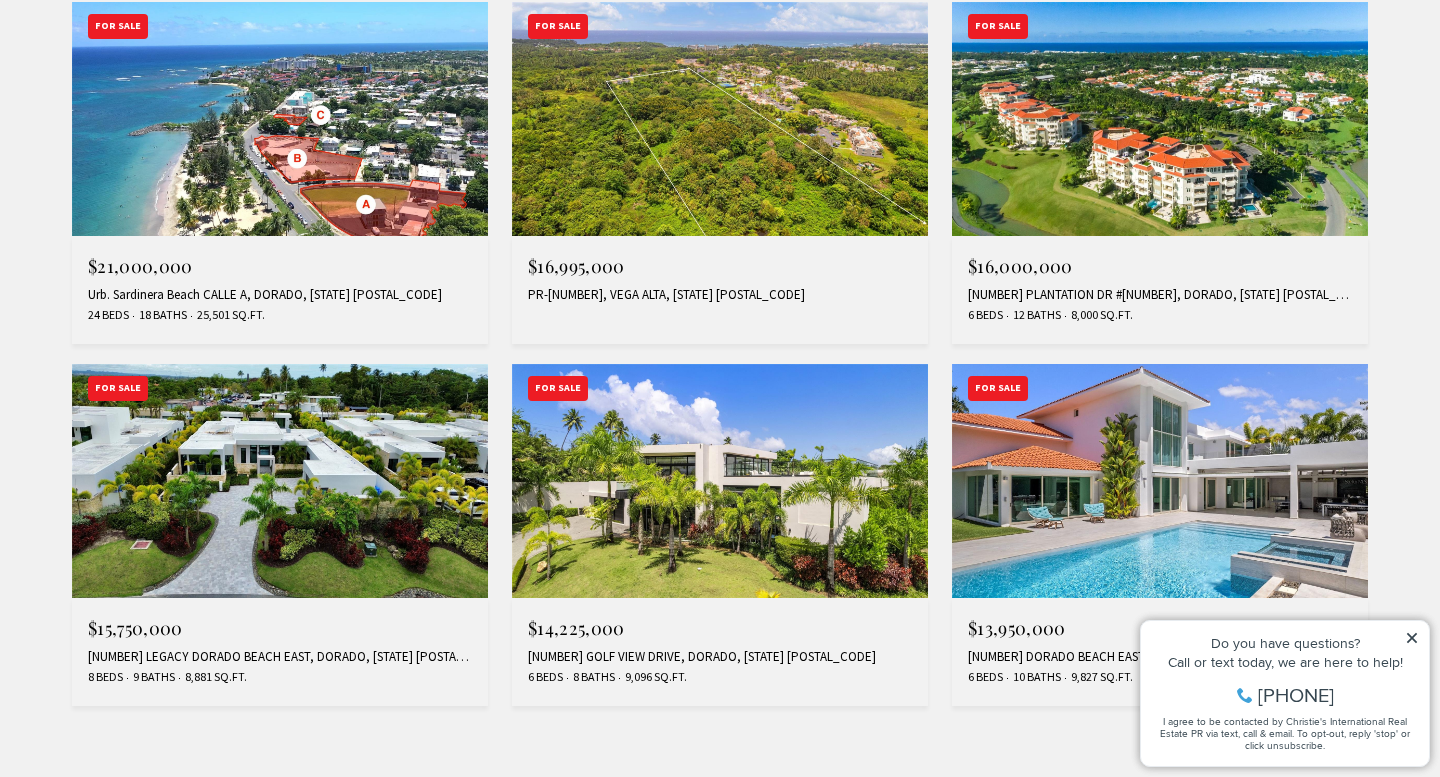 scroll, scrollTop: 1875, scrollLeft: 0, axis: vertical 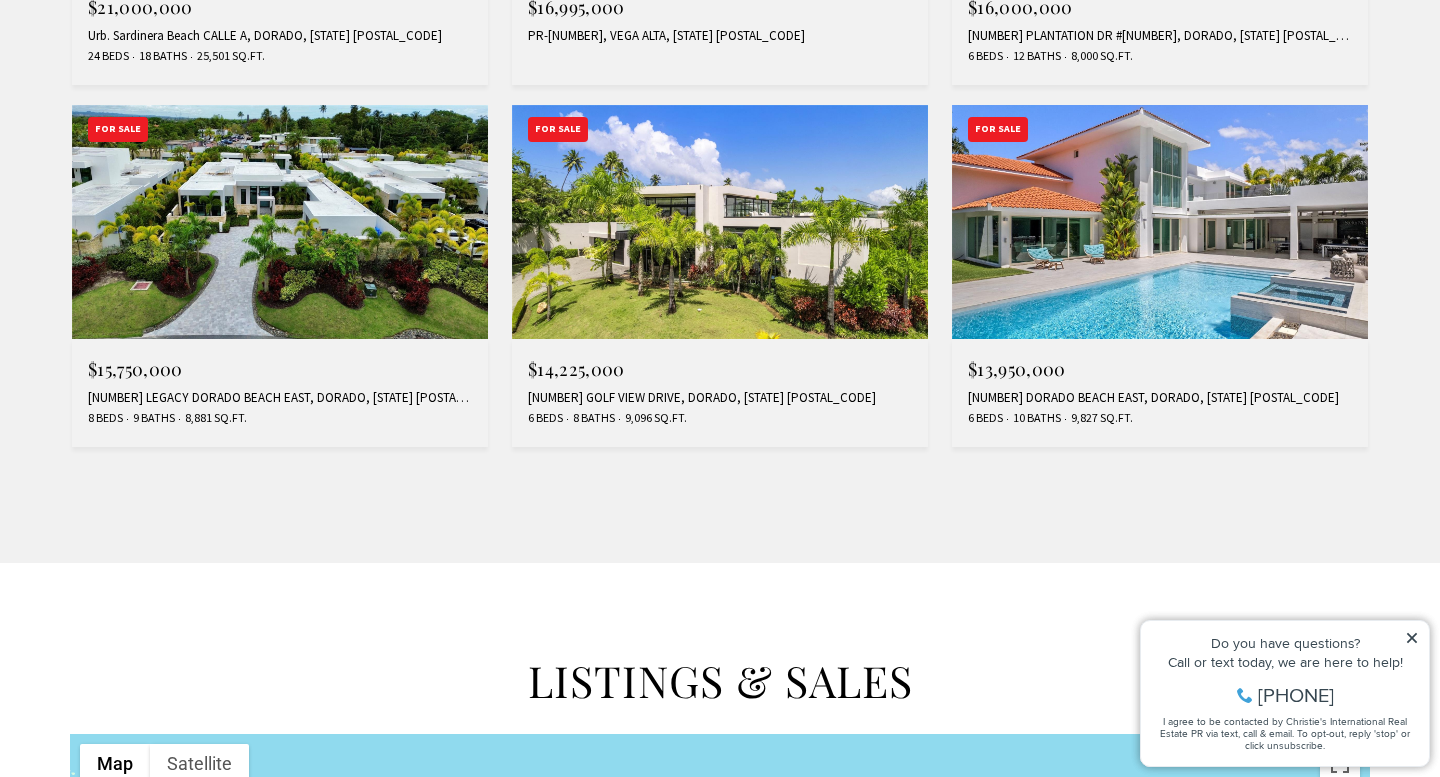 click at bounding box center (280, 222) 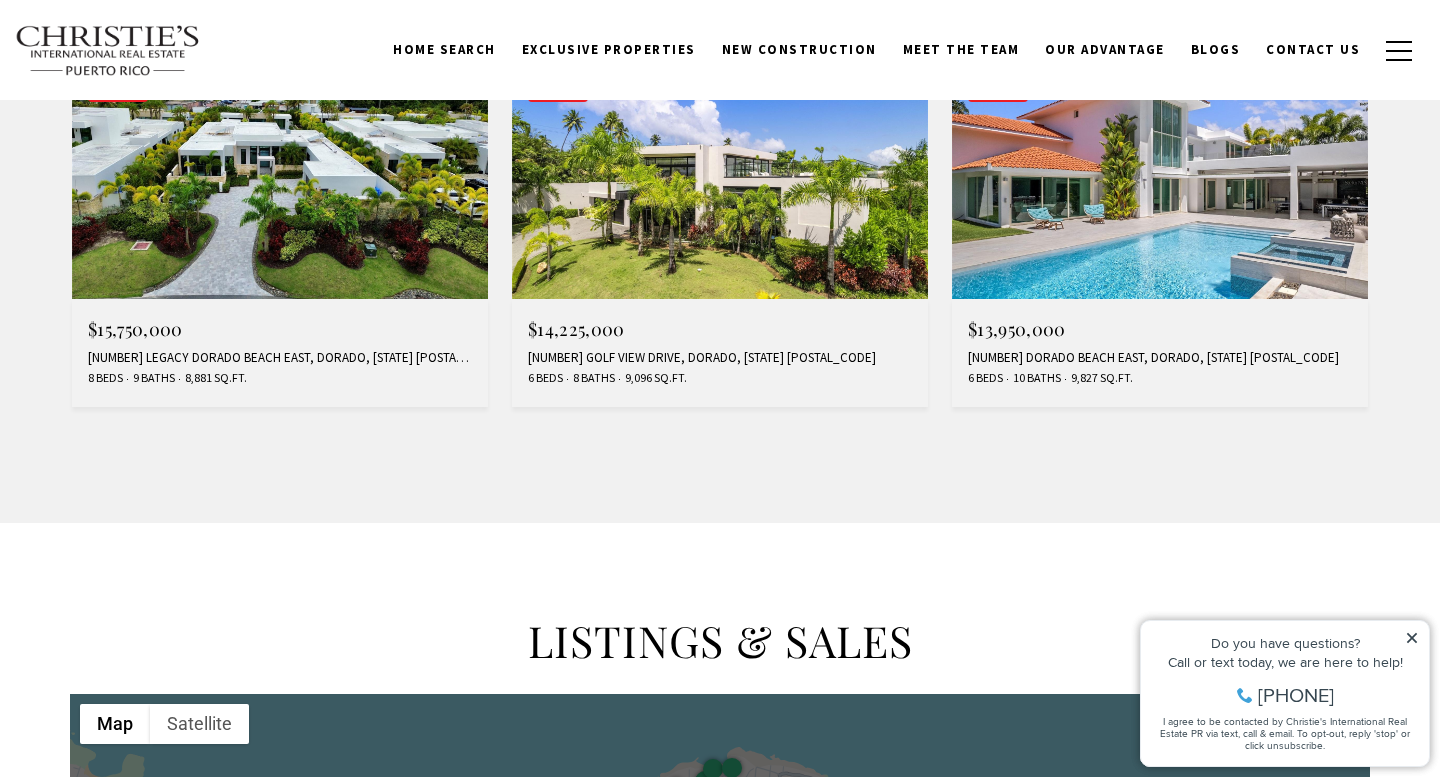 scroll, scrollTop: 1911, scrollLeft: 0, axis: vertical 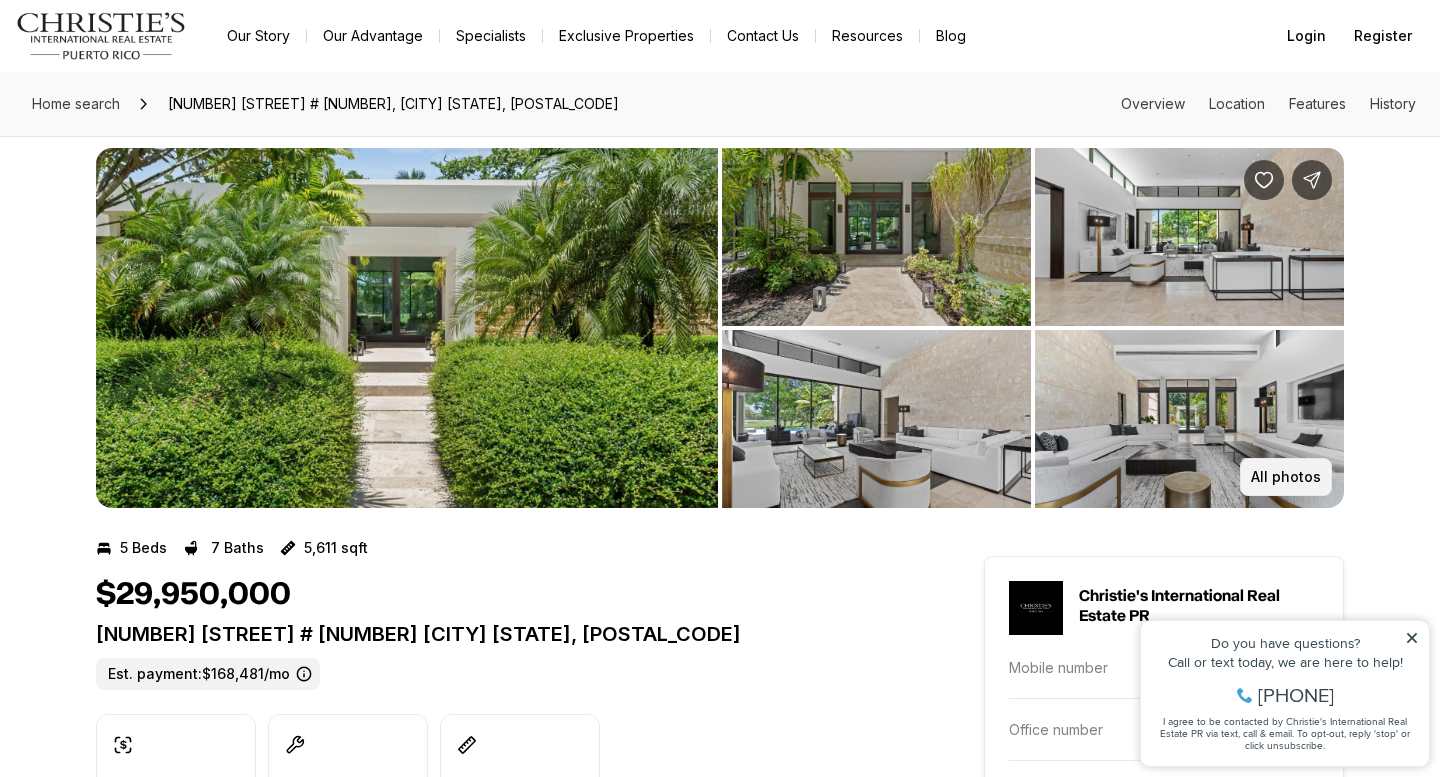 click on "All photos" at bounding box center [1286, 477] 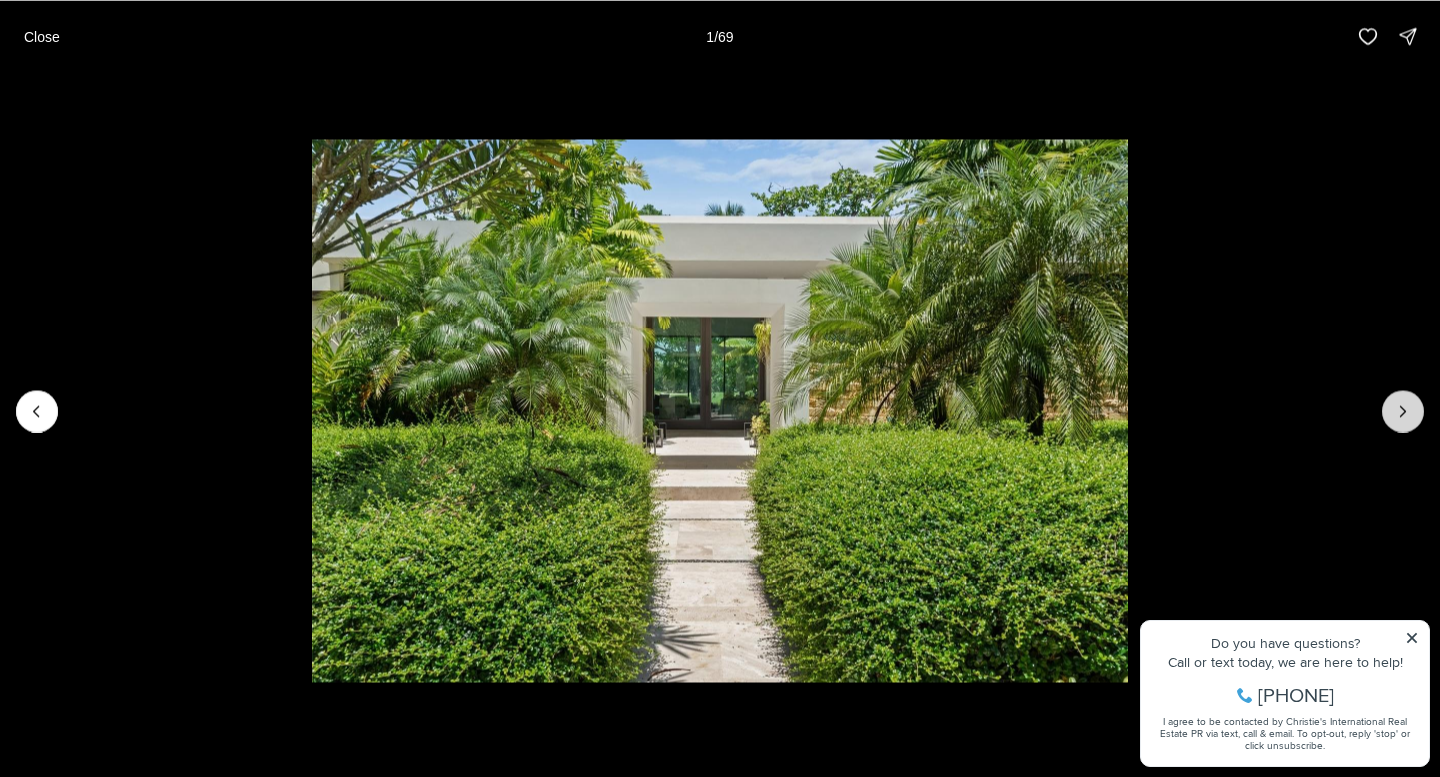 click at bounding box center [1403, 411] 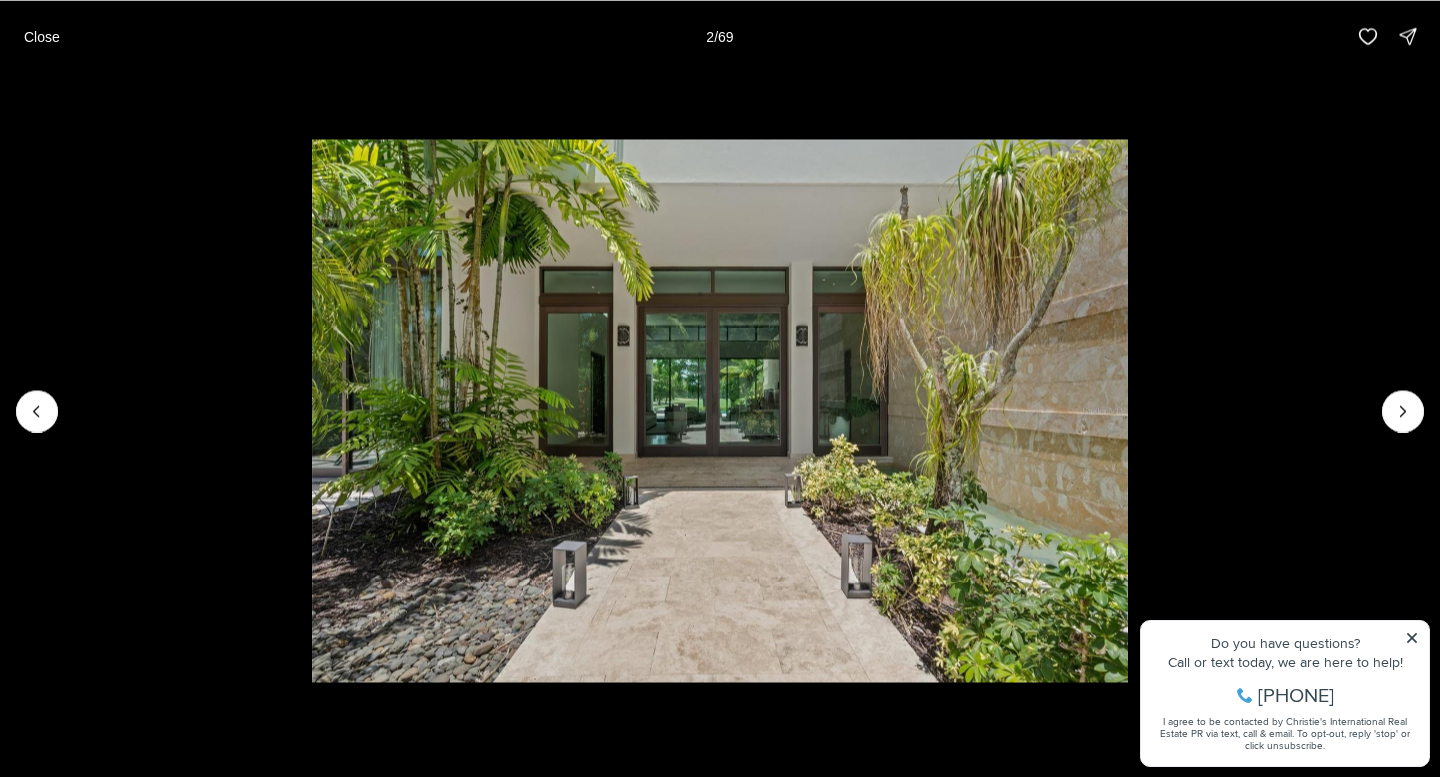 click at bounding box center (720, 410) 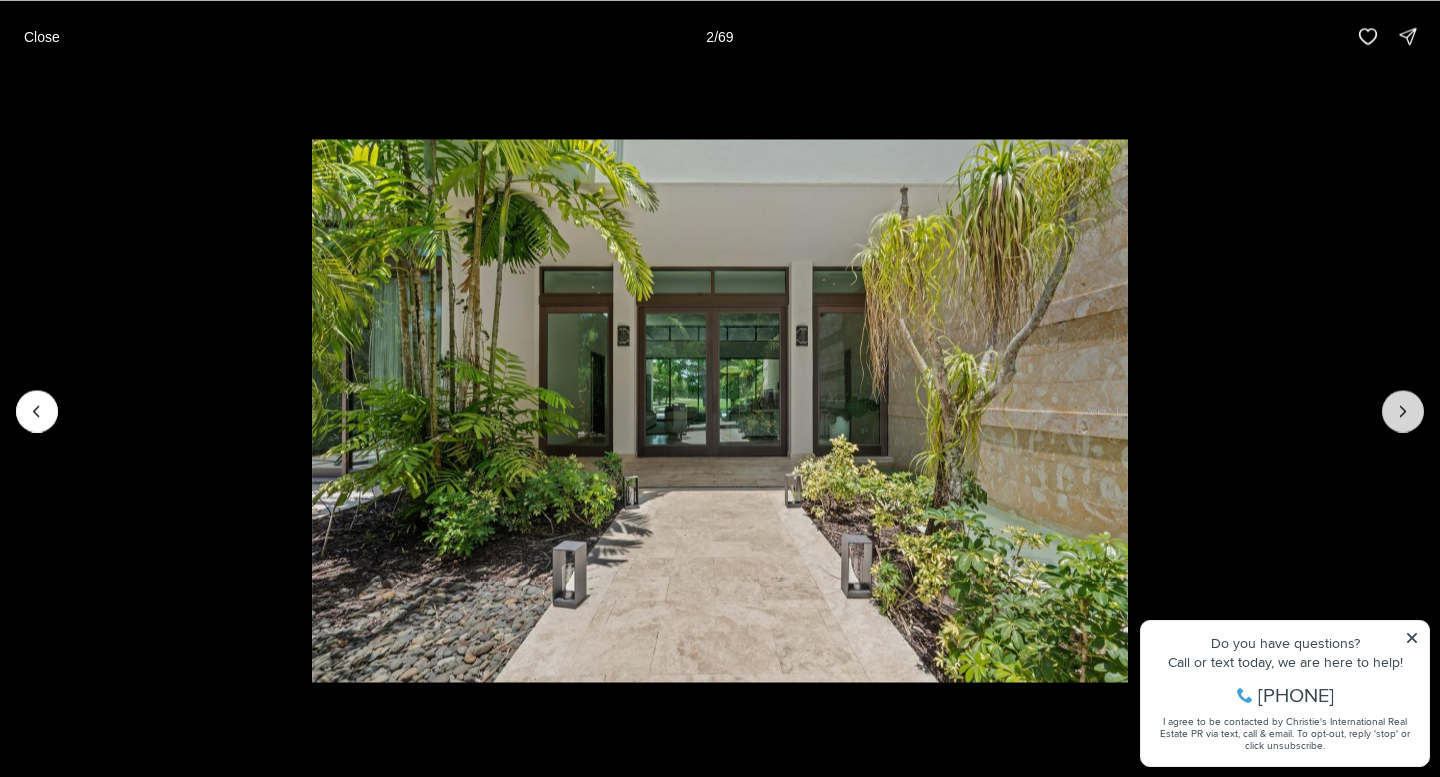 click at bounding box center [1403, 411] 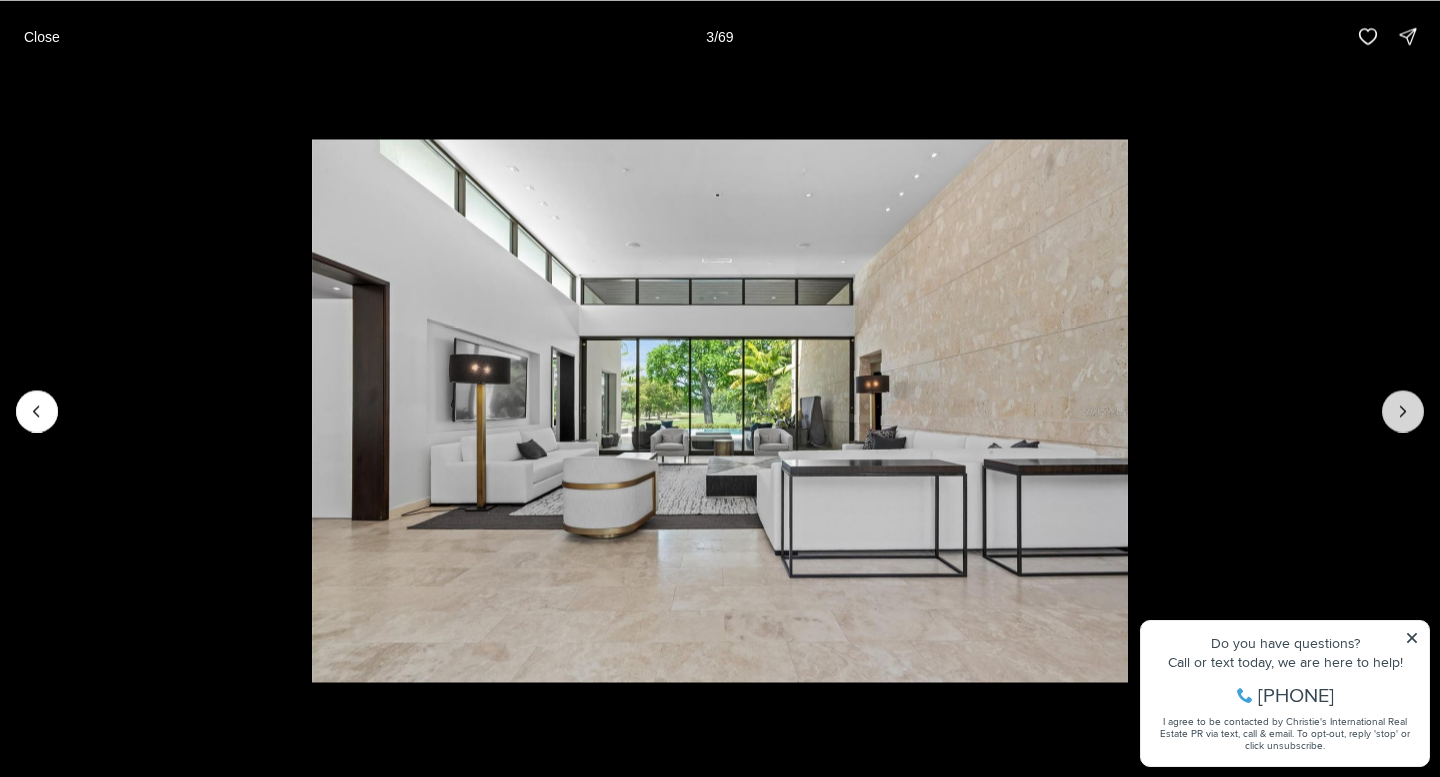 click at bounding box center [1403, 411] 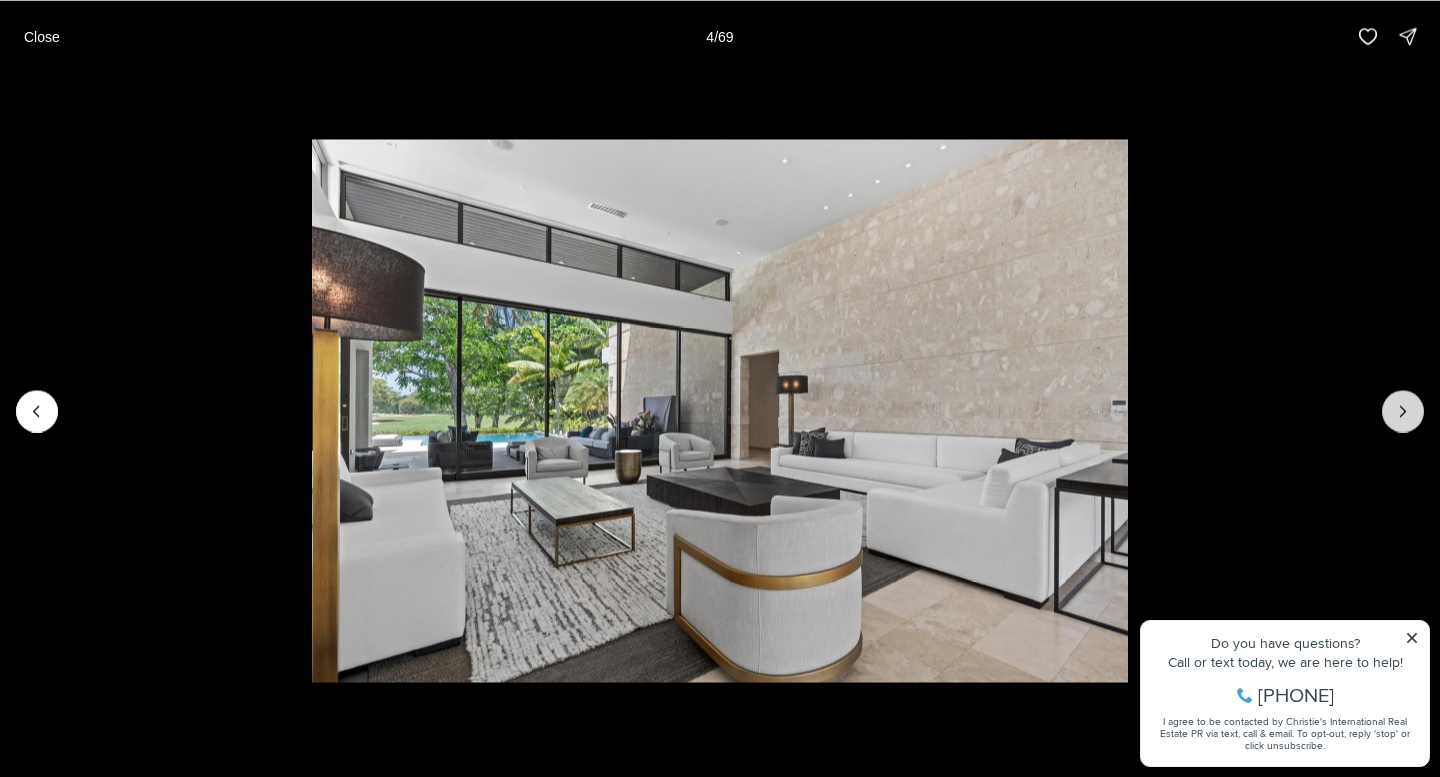 click at bounding box center (1403, 411) 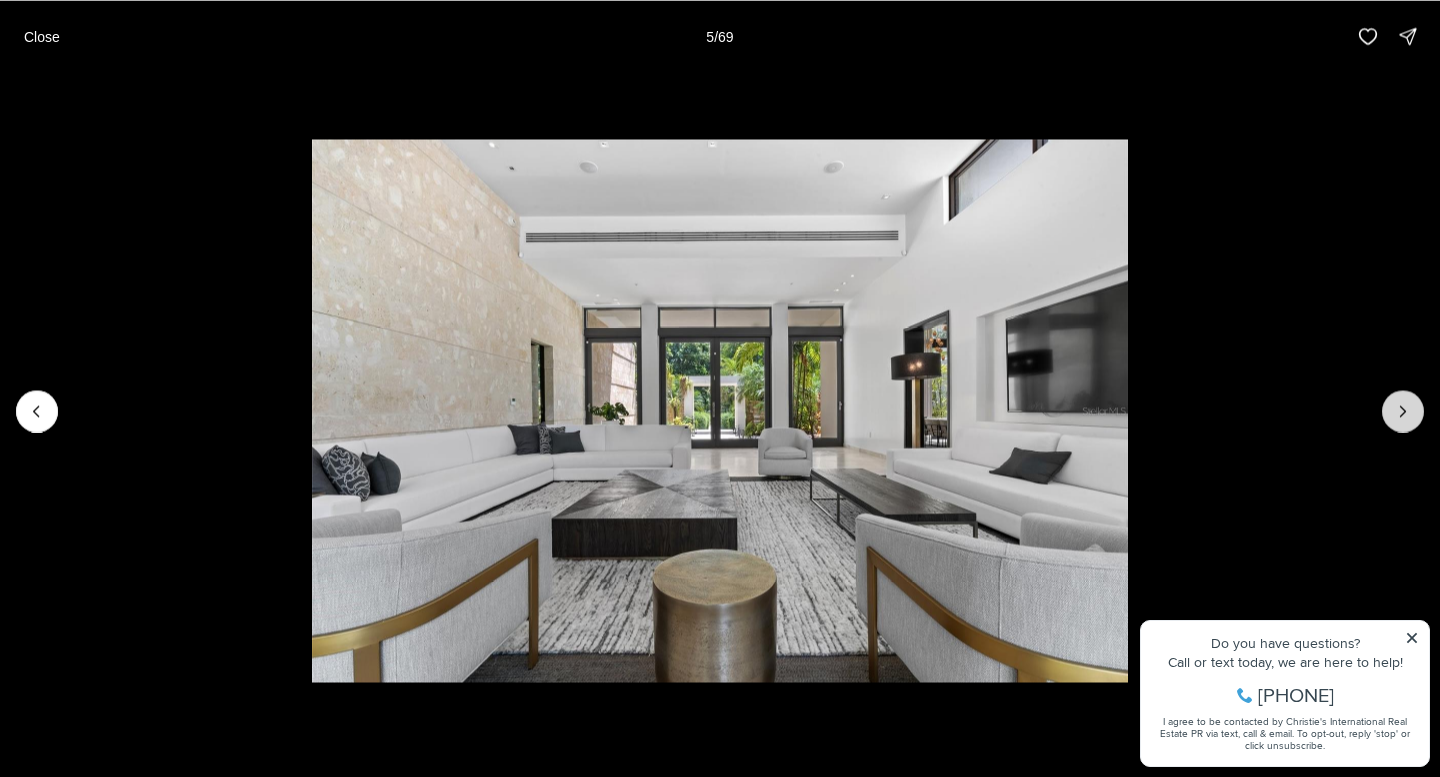 click at bounding box center [1403, 411] 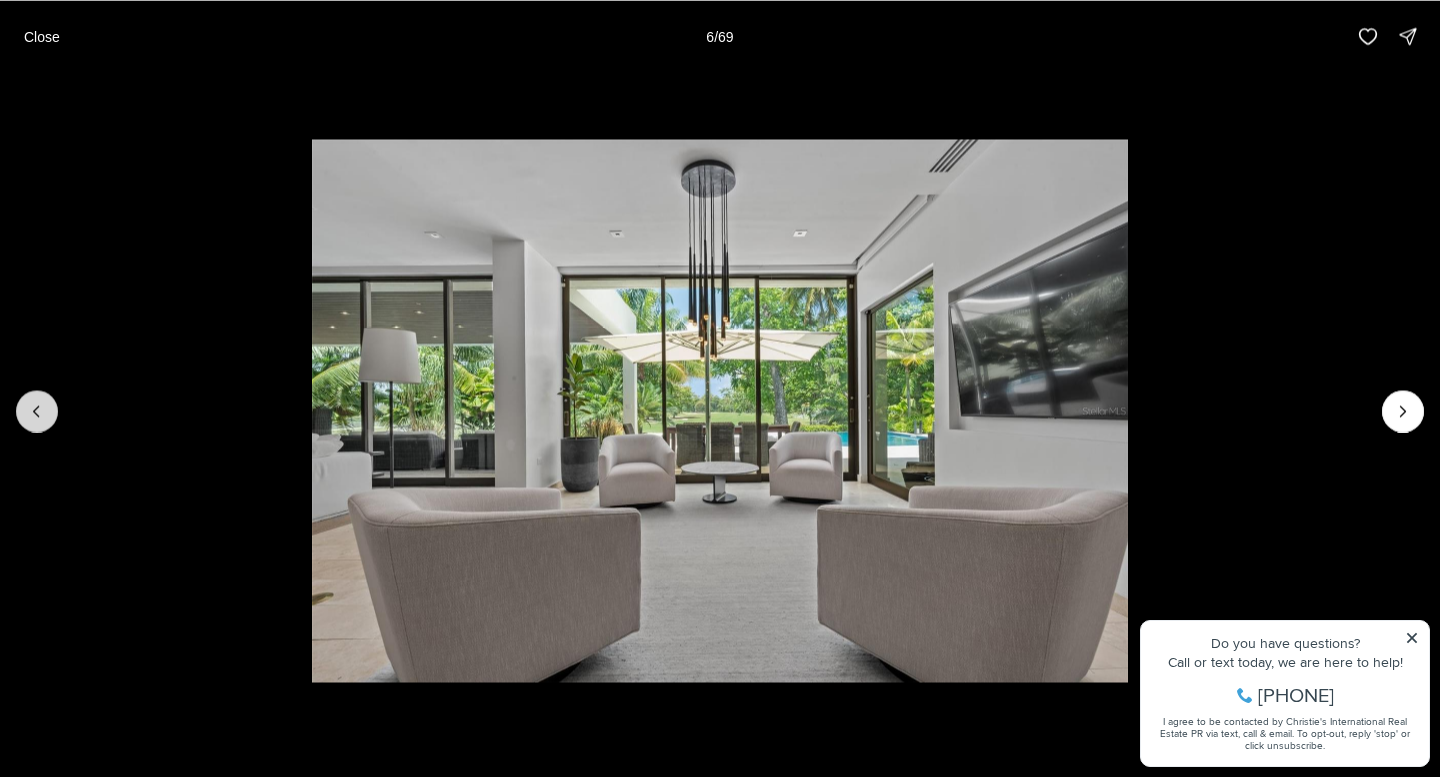 click at bounding box center [37, 411] 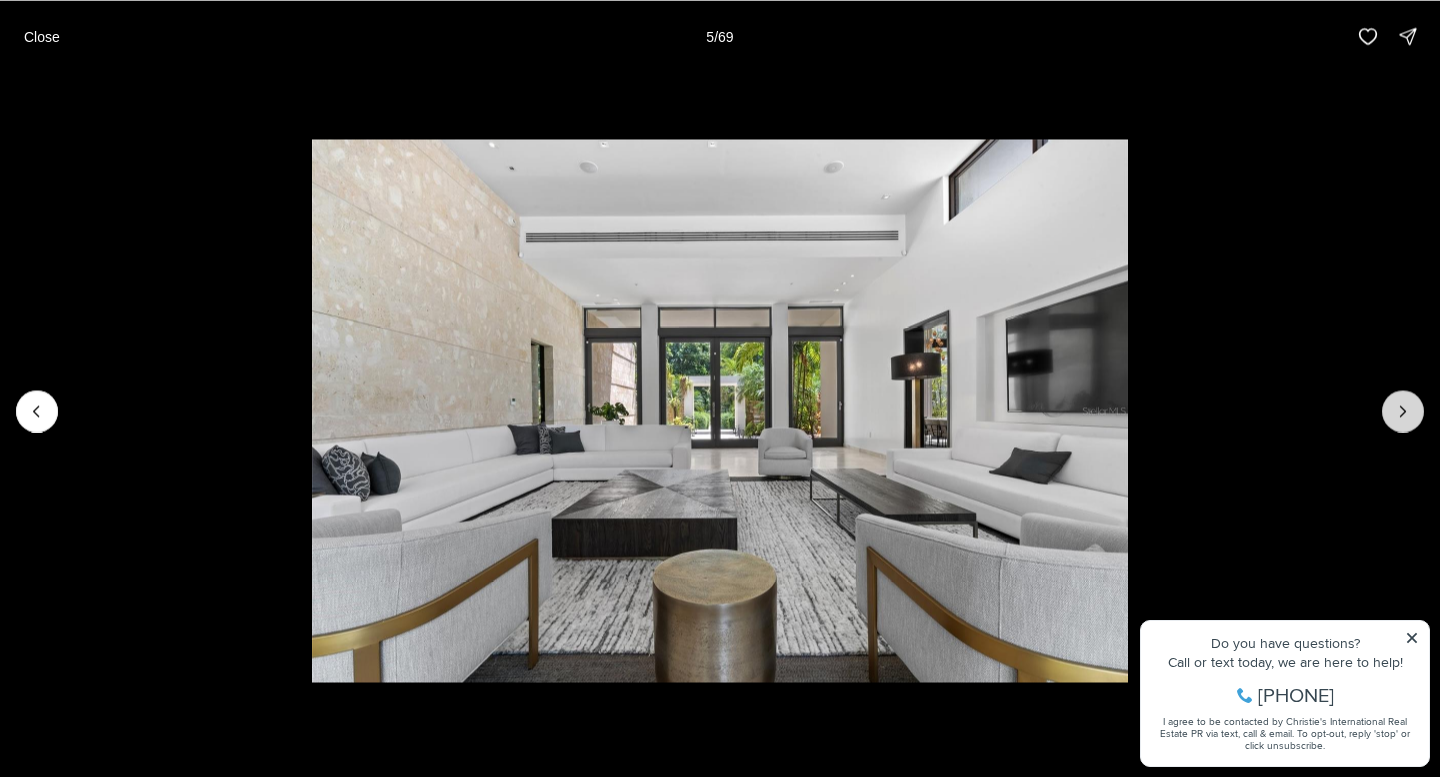 click at bounding box center [1403, 411] 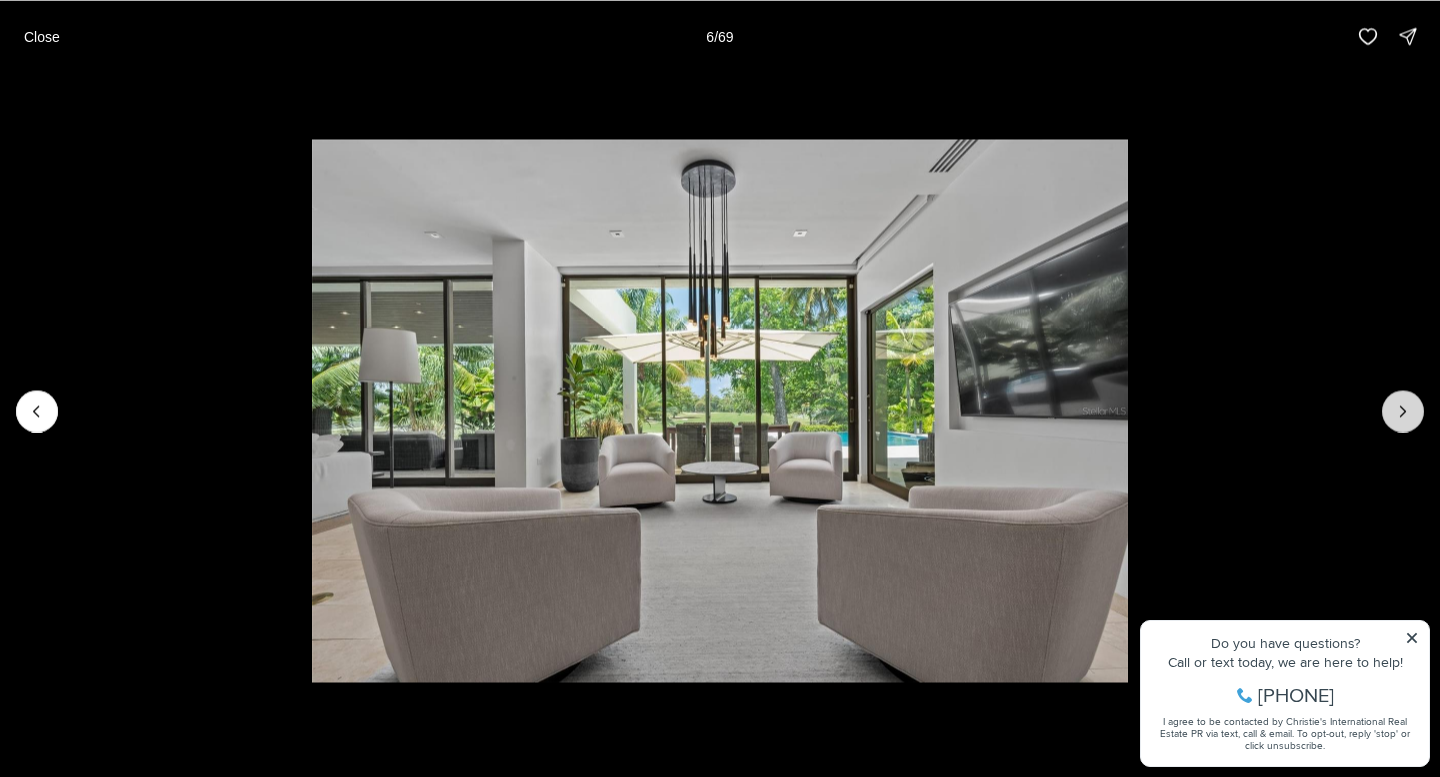 click at bounding box center [1403, 411] 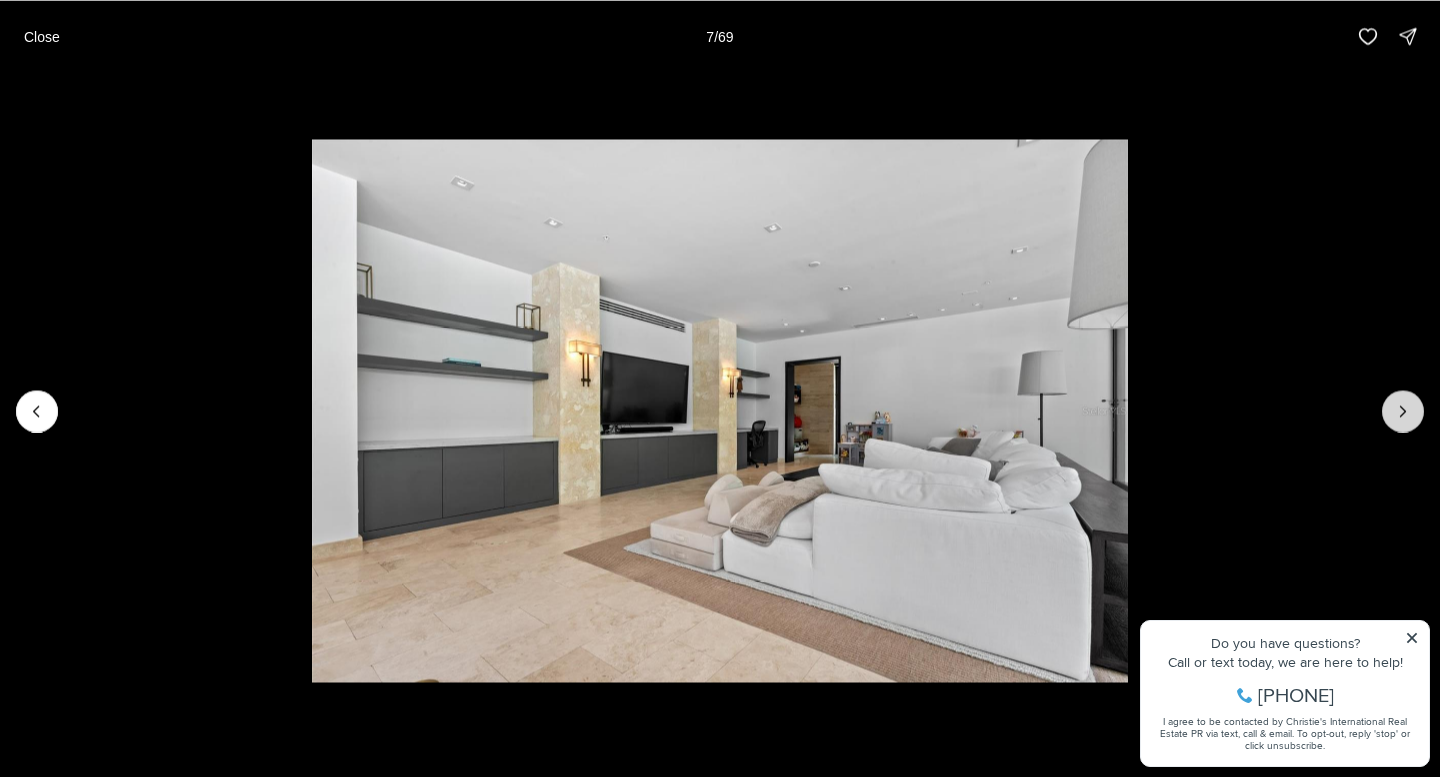 click at bounding box center (1403, 411) 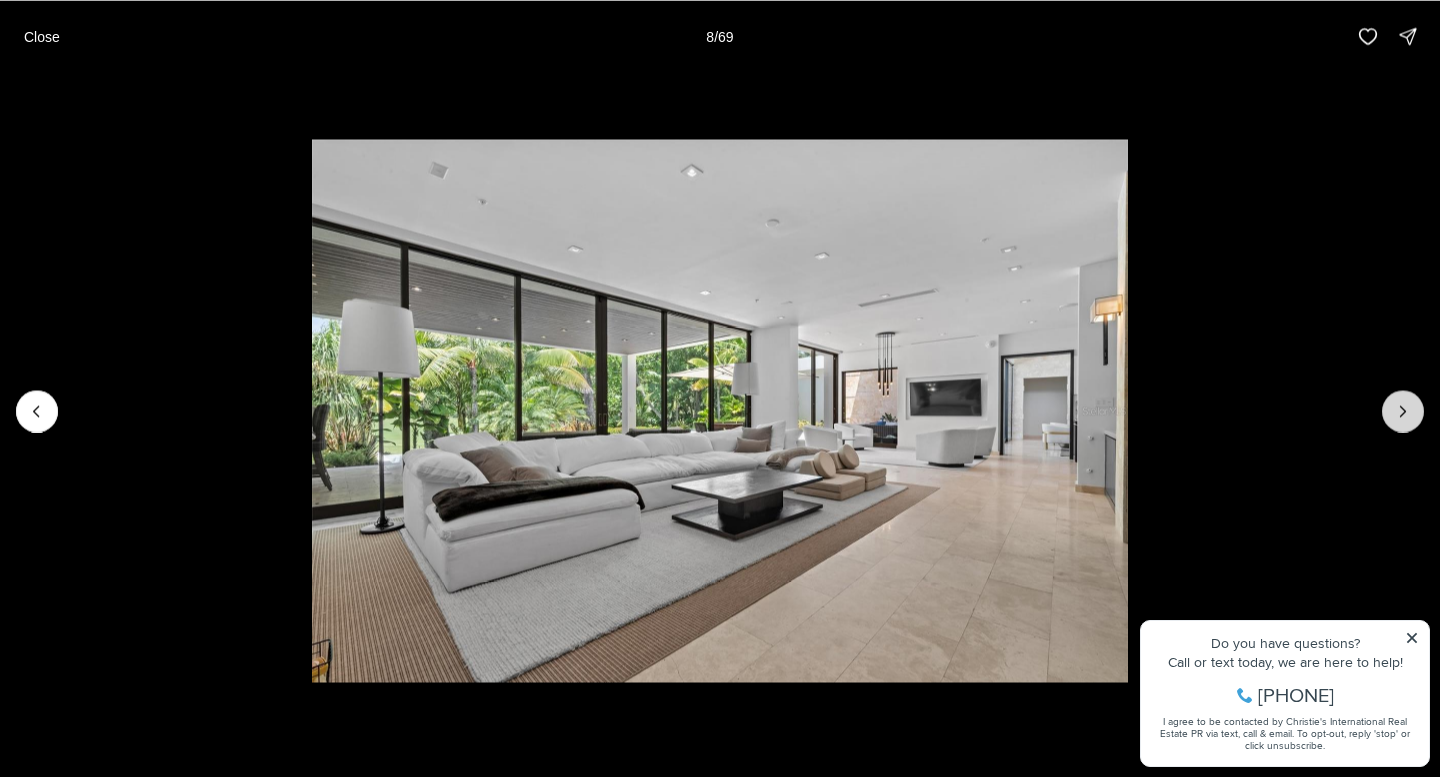 click at bounding box center (1403, 411) 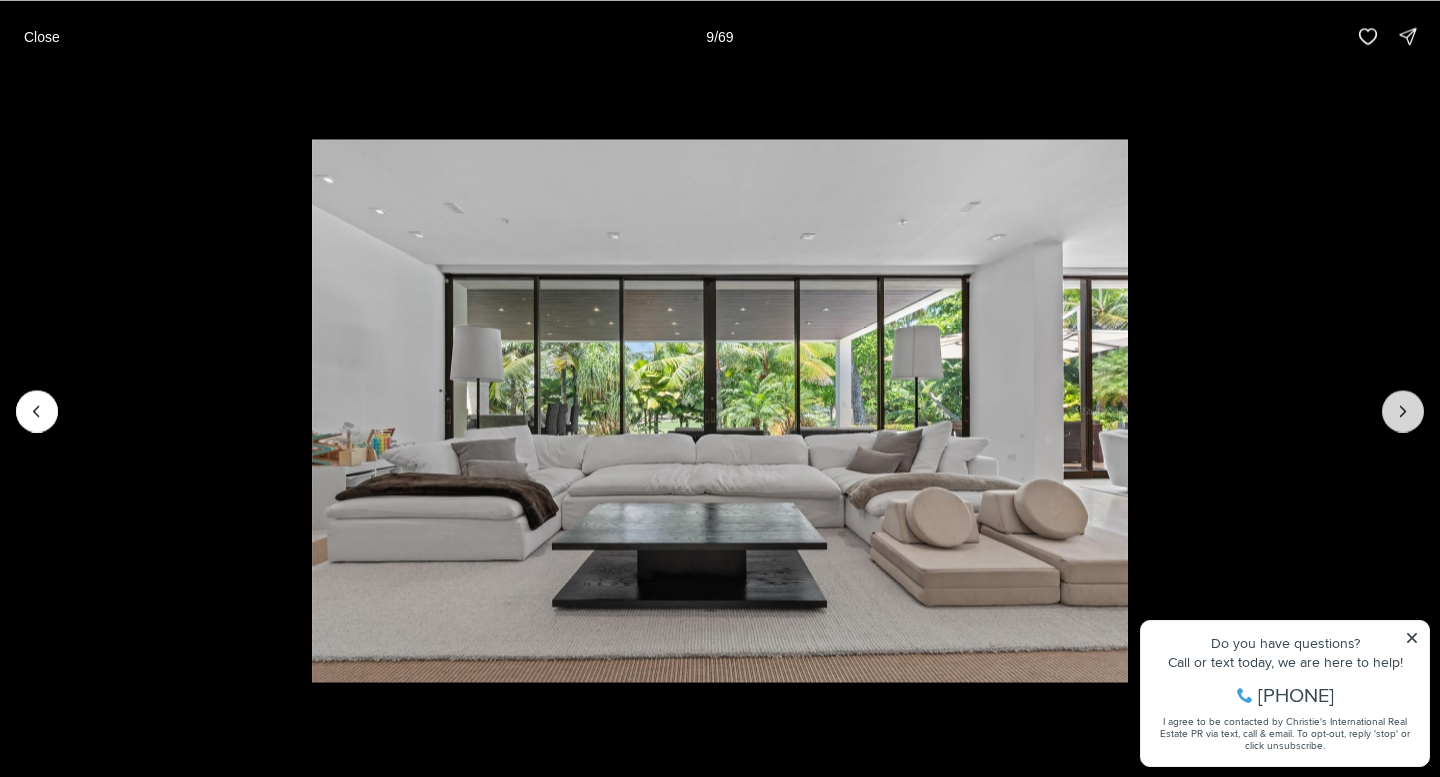 click at bounding box center (1403, 411) 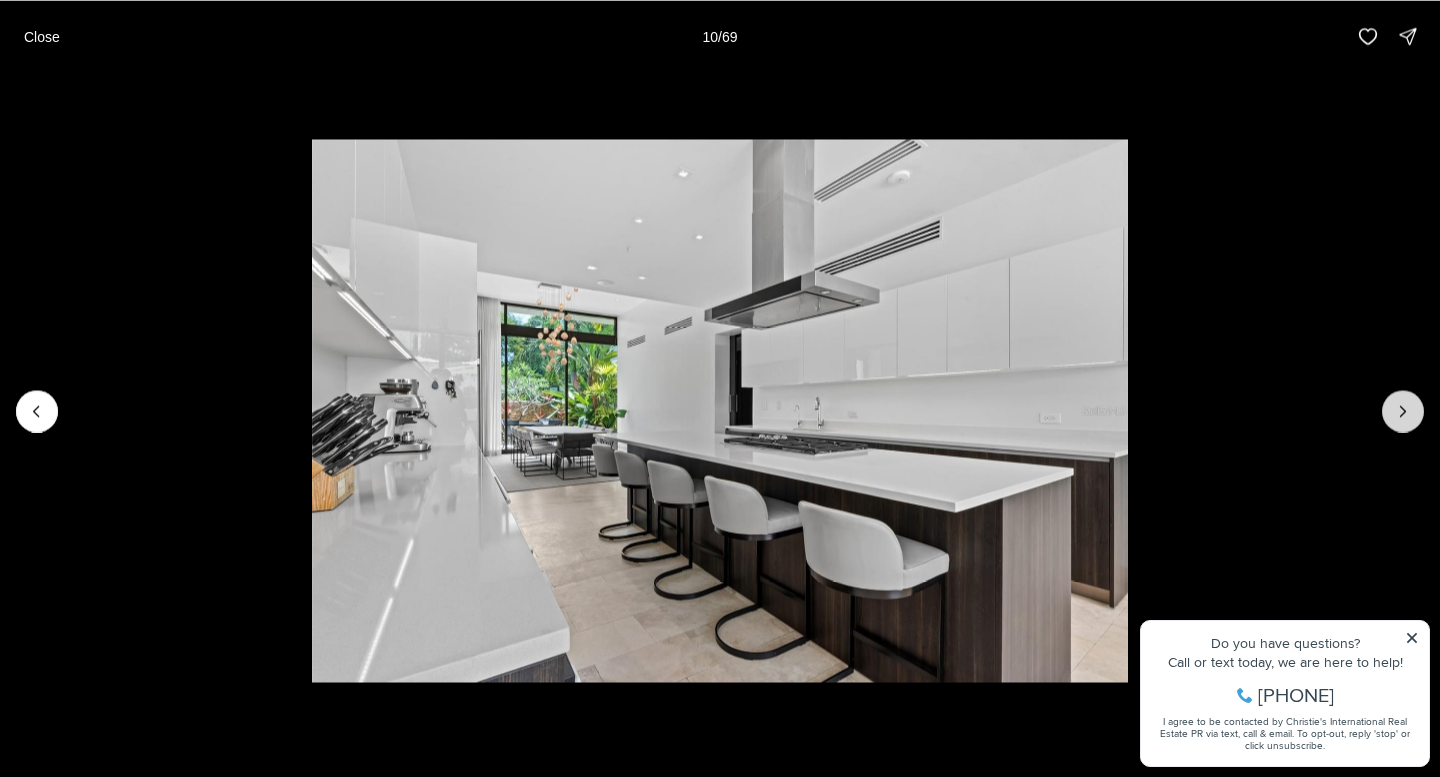 click at bounding box center (1403, 411) 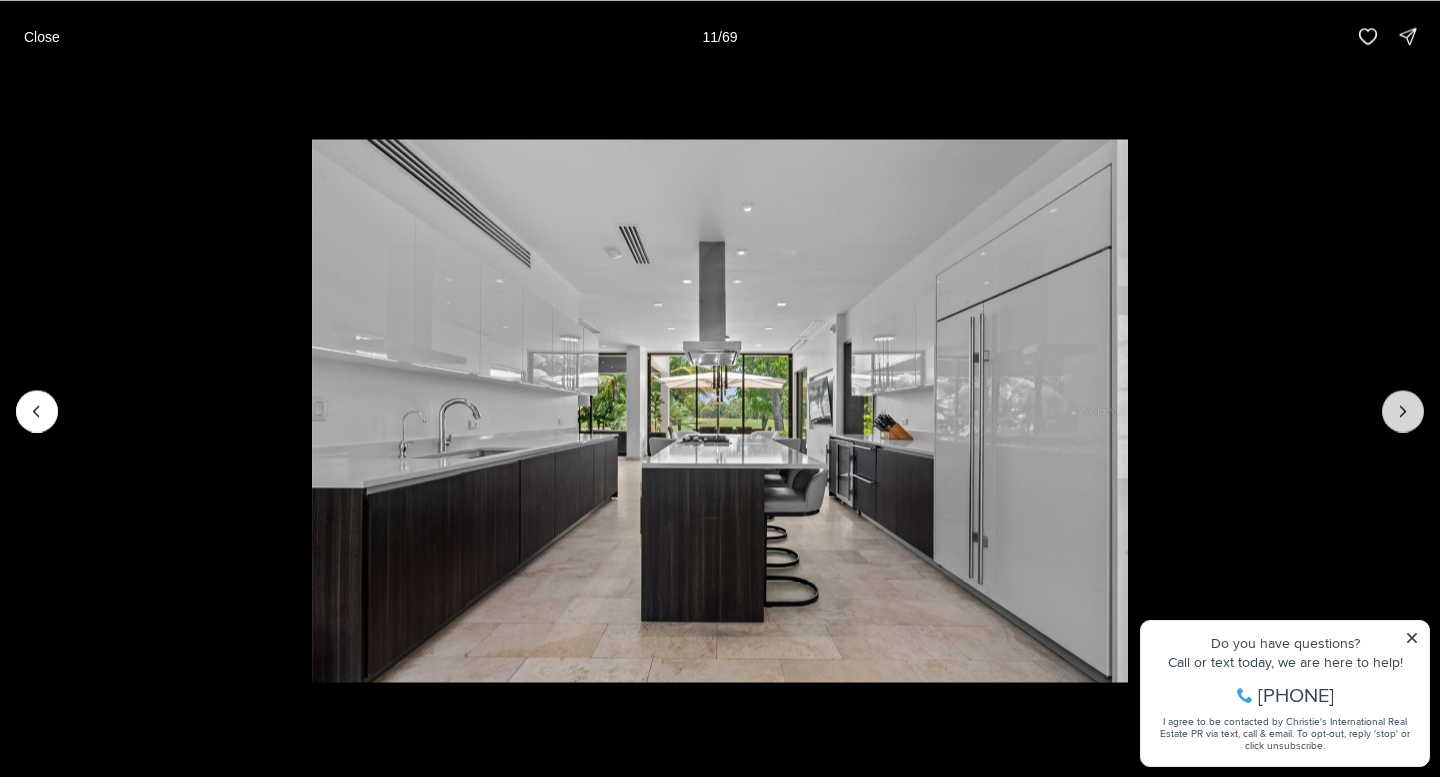click at bounding box center [1403, 411] 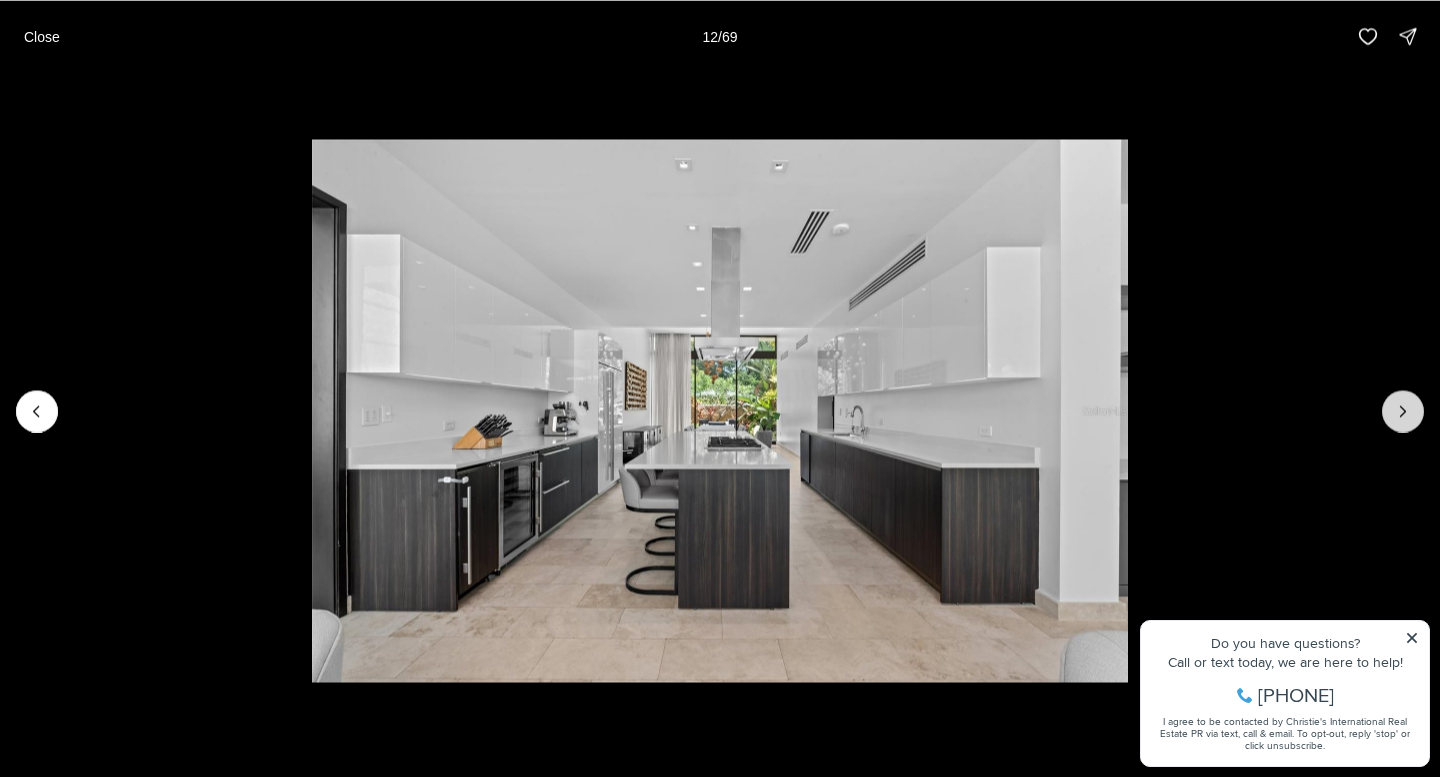 click at bounding box center [1403, 411] 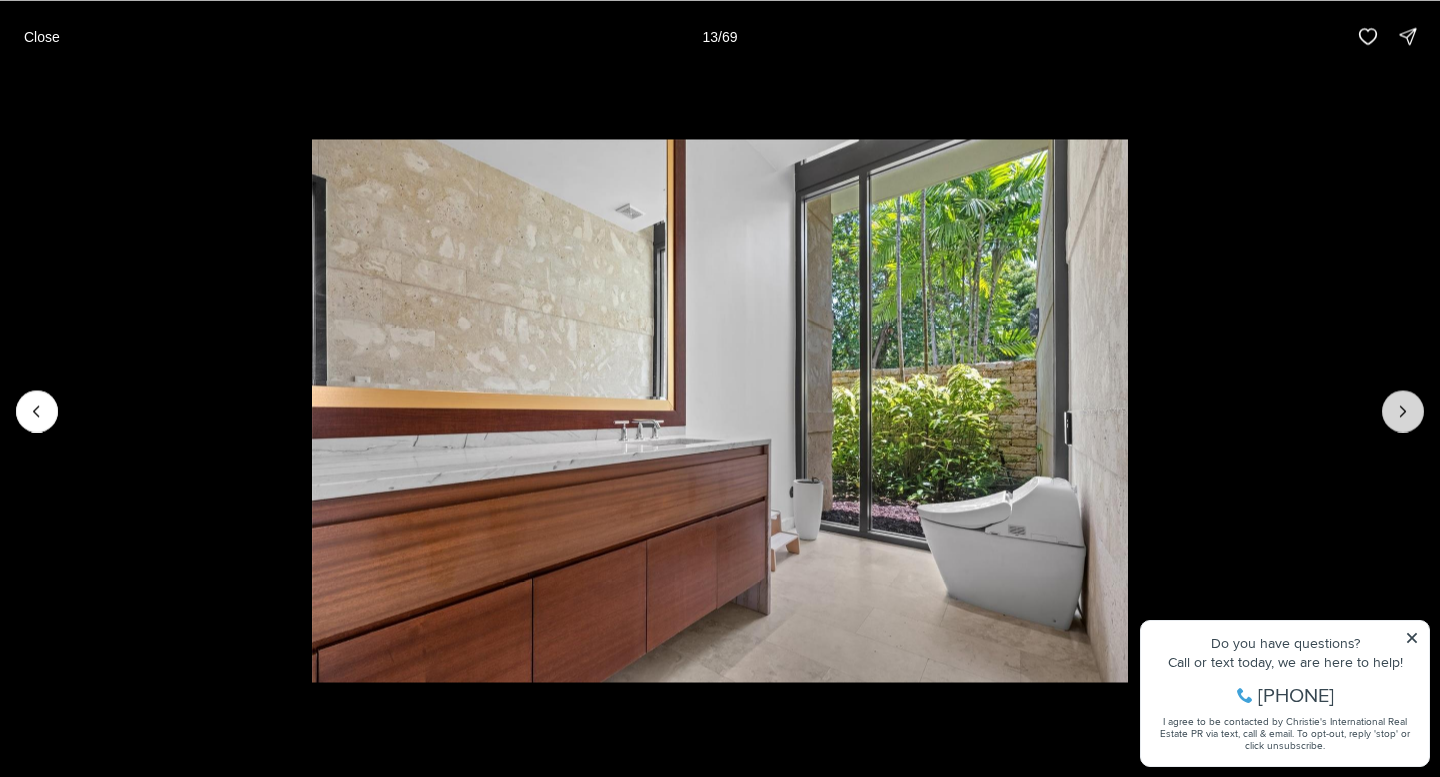click at bounding box center (1403, 411) 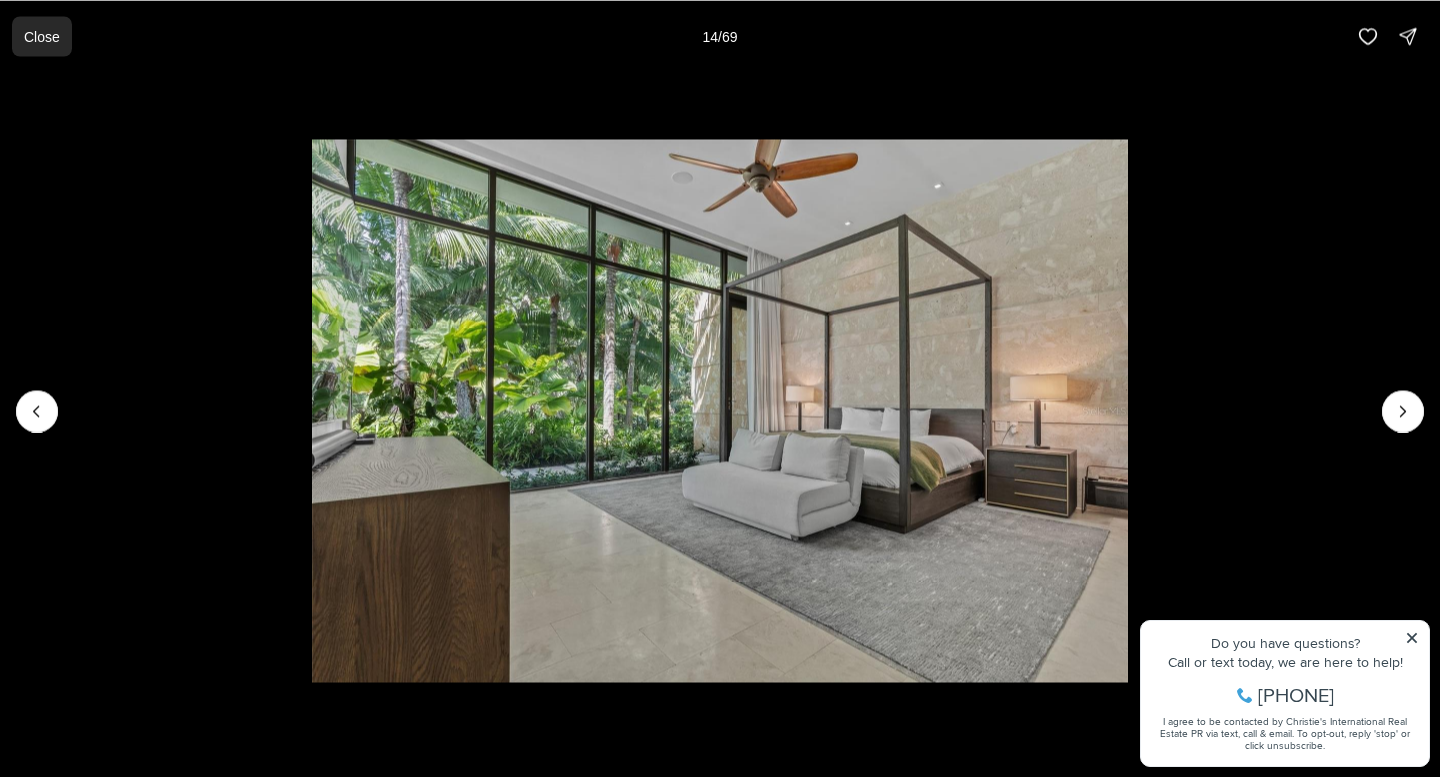 click on "Close" at bounding box center [42, 36] 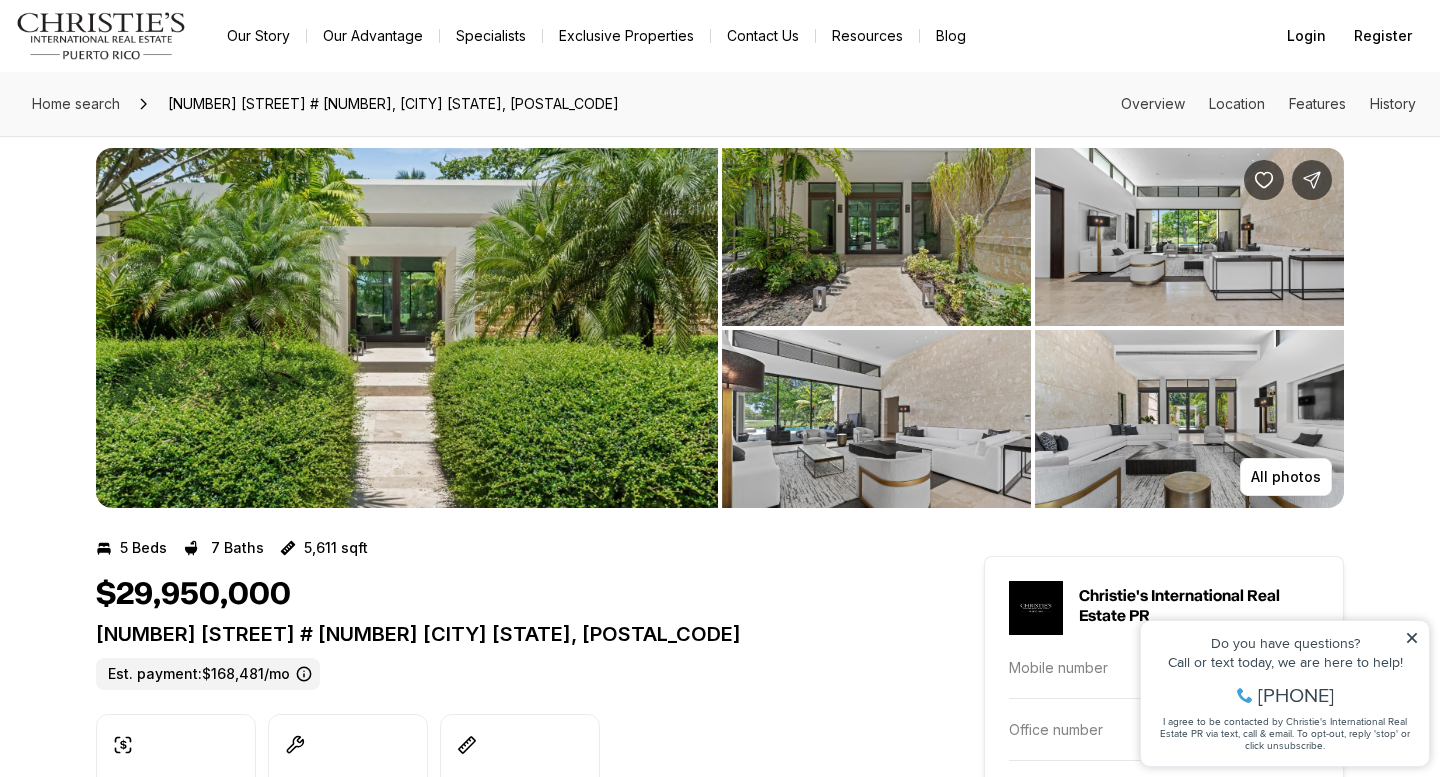 scroll, scrollTop: 0, scrollLeft: 0, axis: both 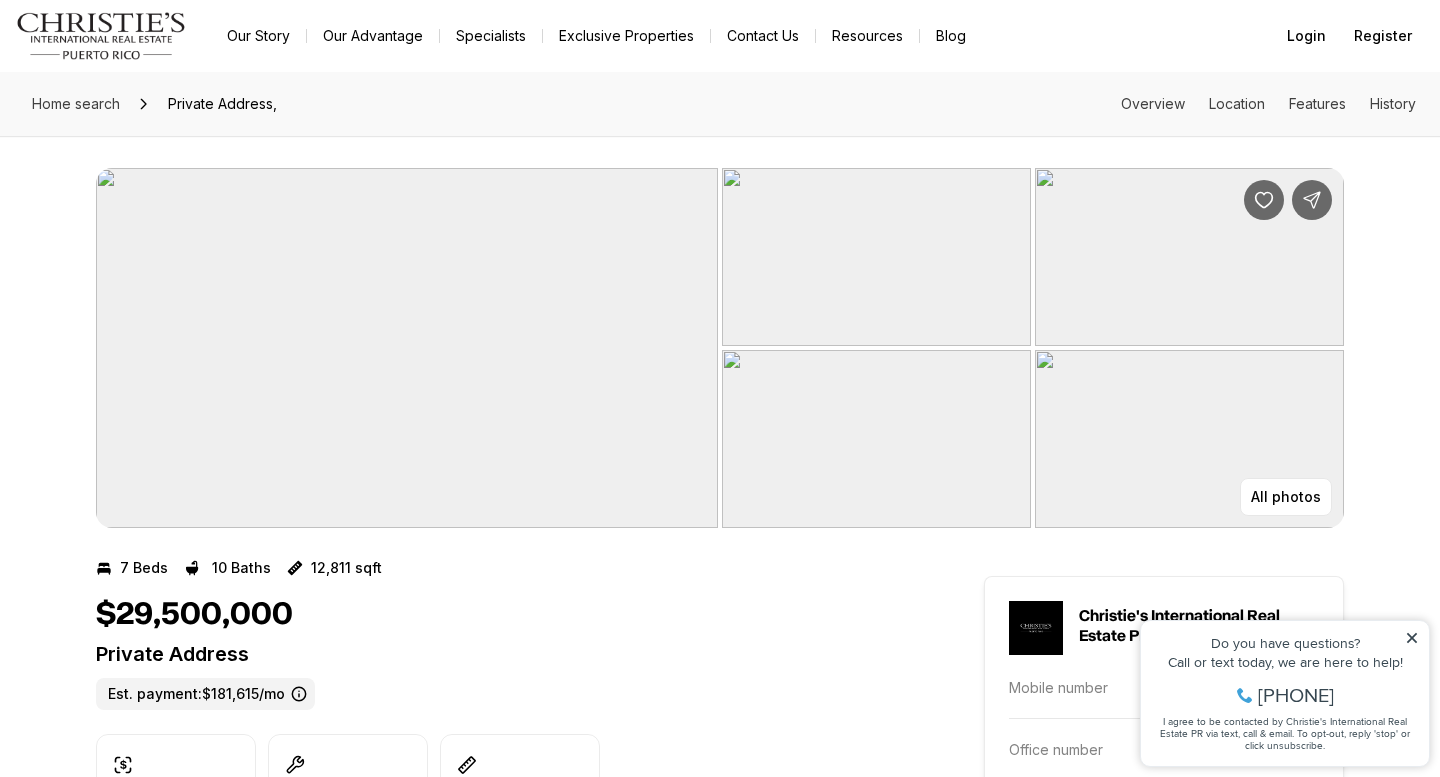 click at bounding box center [1189, 439] 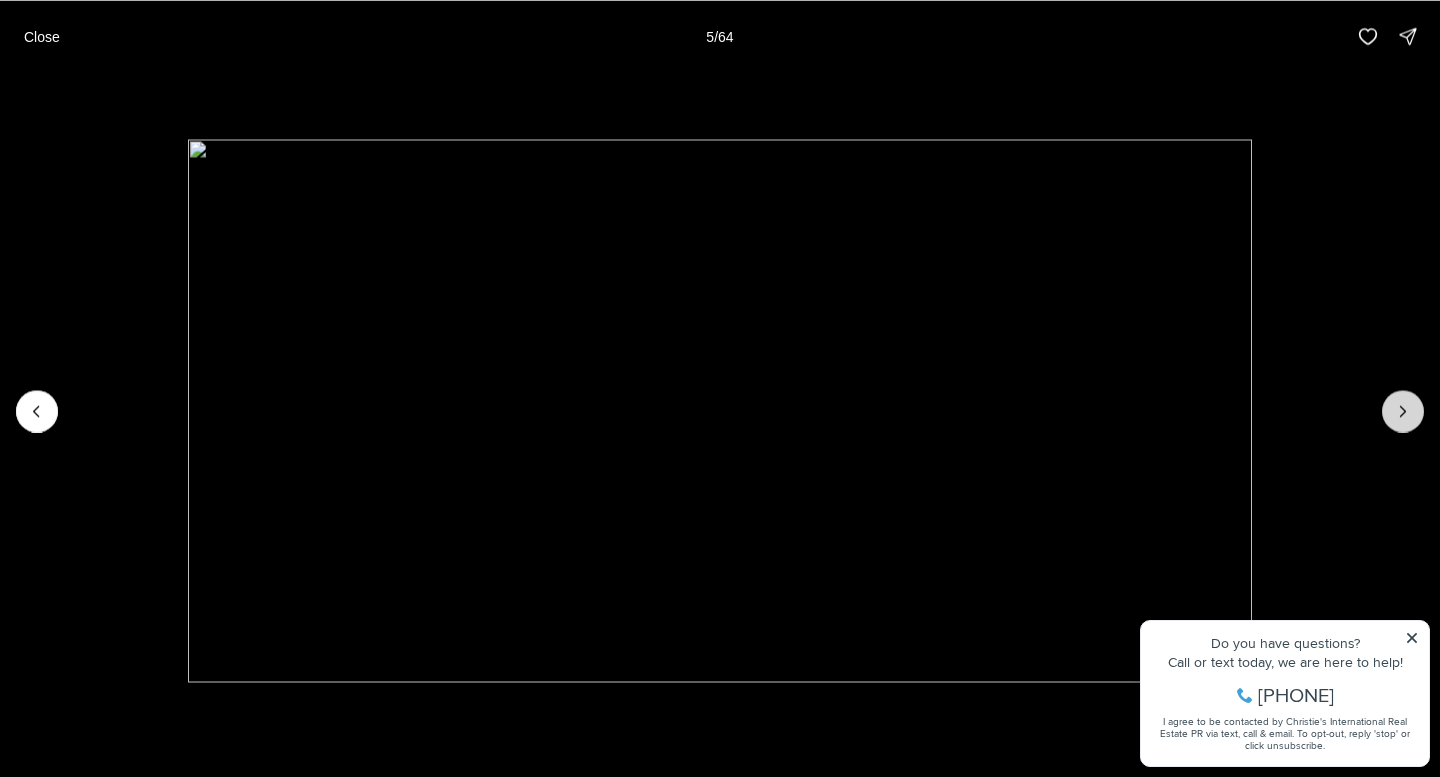 click at bounding box center (1403, 411) 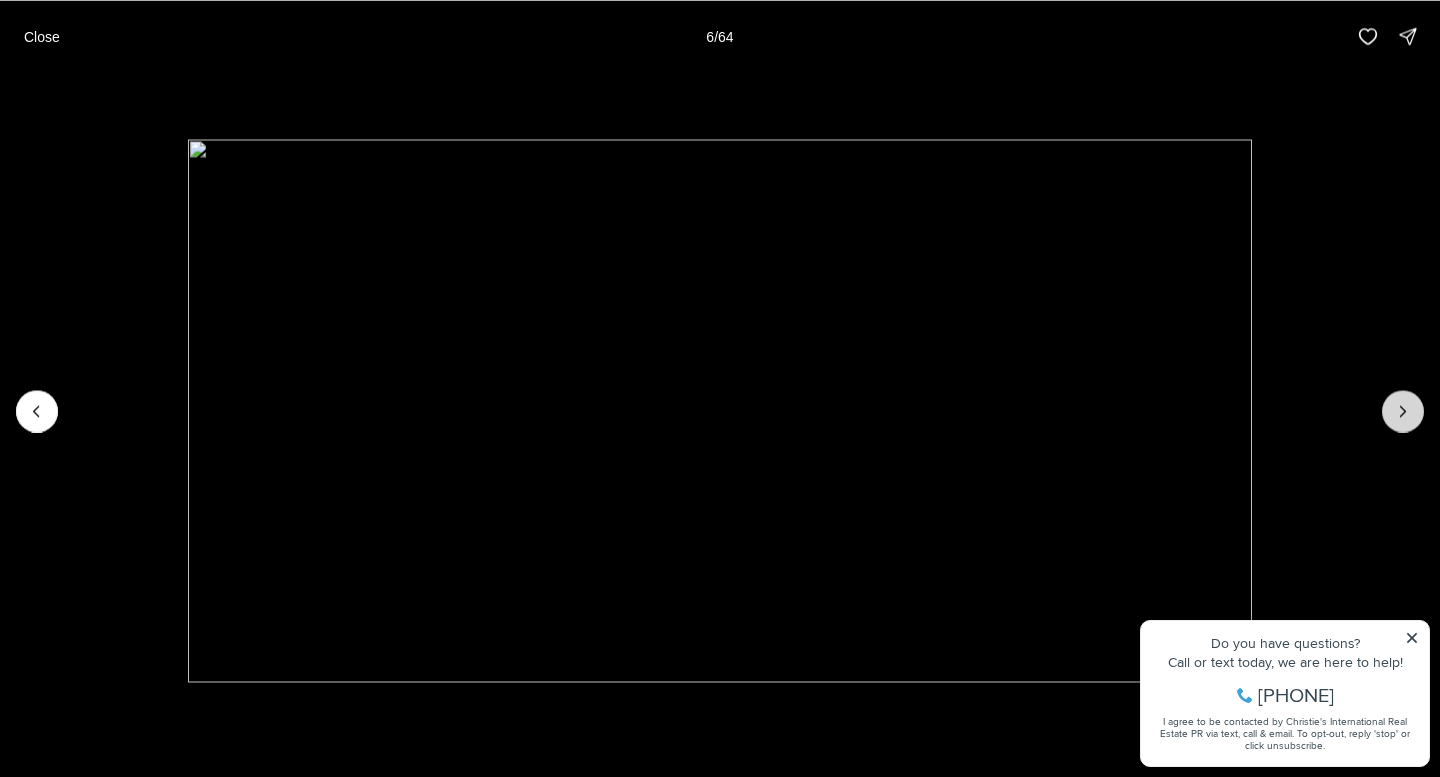 click at bounding box center [1403, 411] 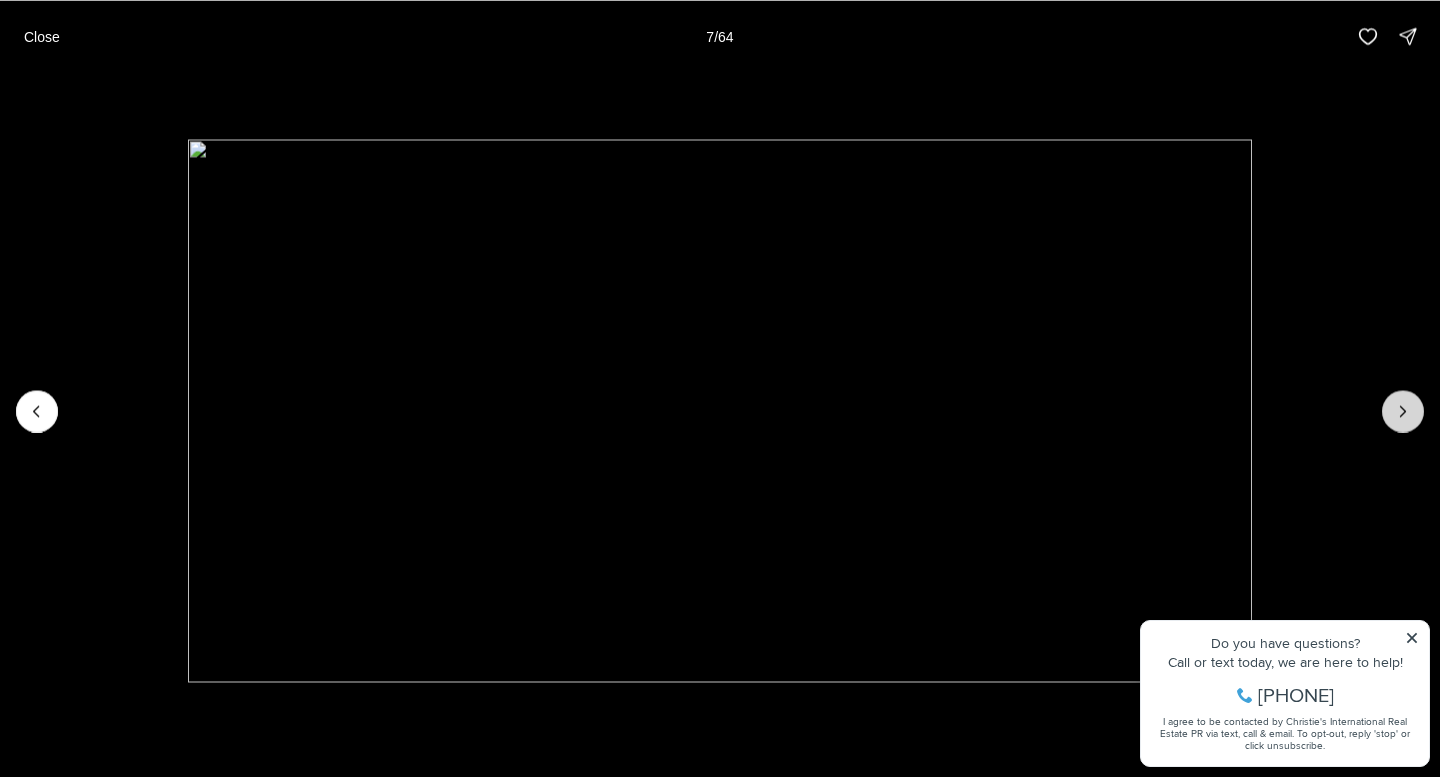 click at bounding box center [1403, 411] 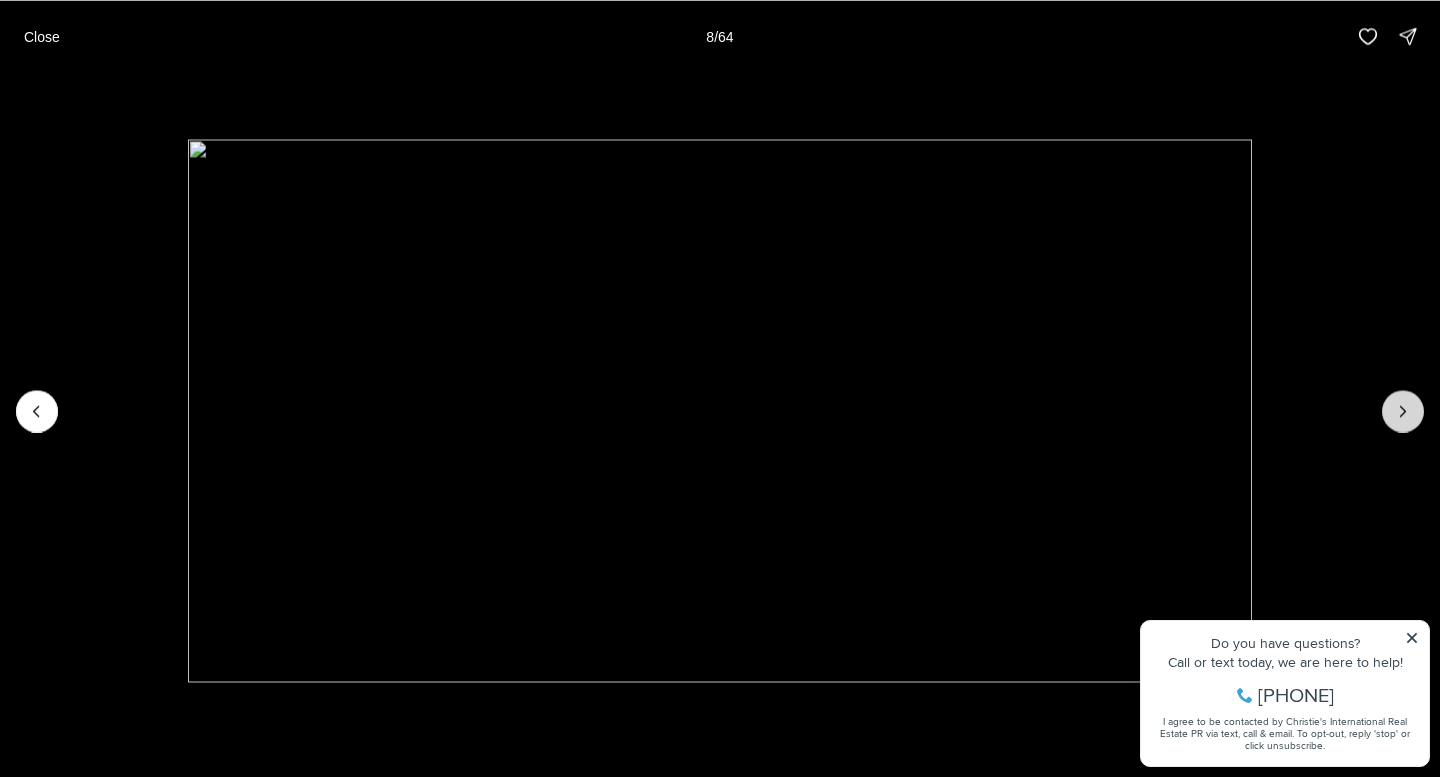 click at bounding box center (1403, 411) 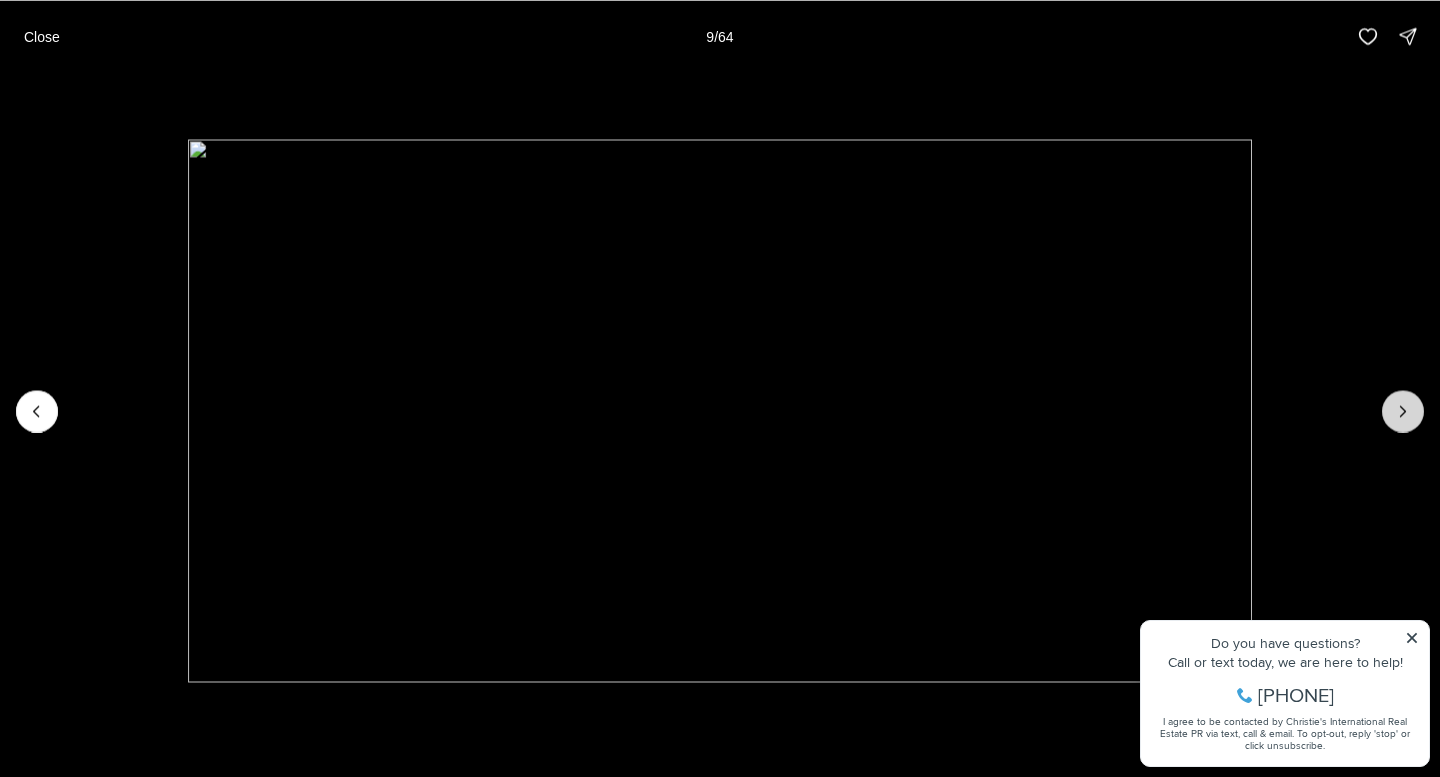 click at bounding box center (1403, 411) 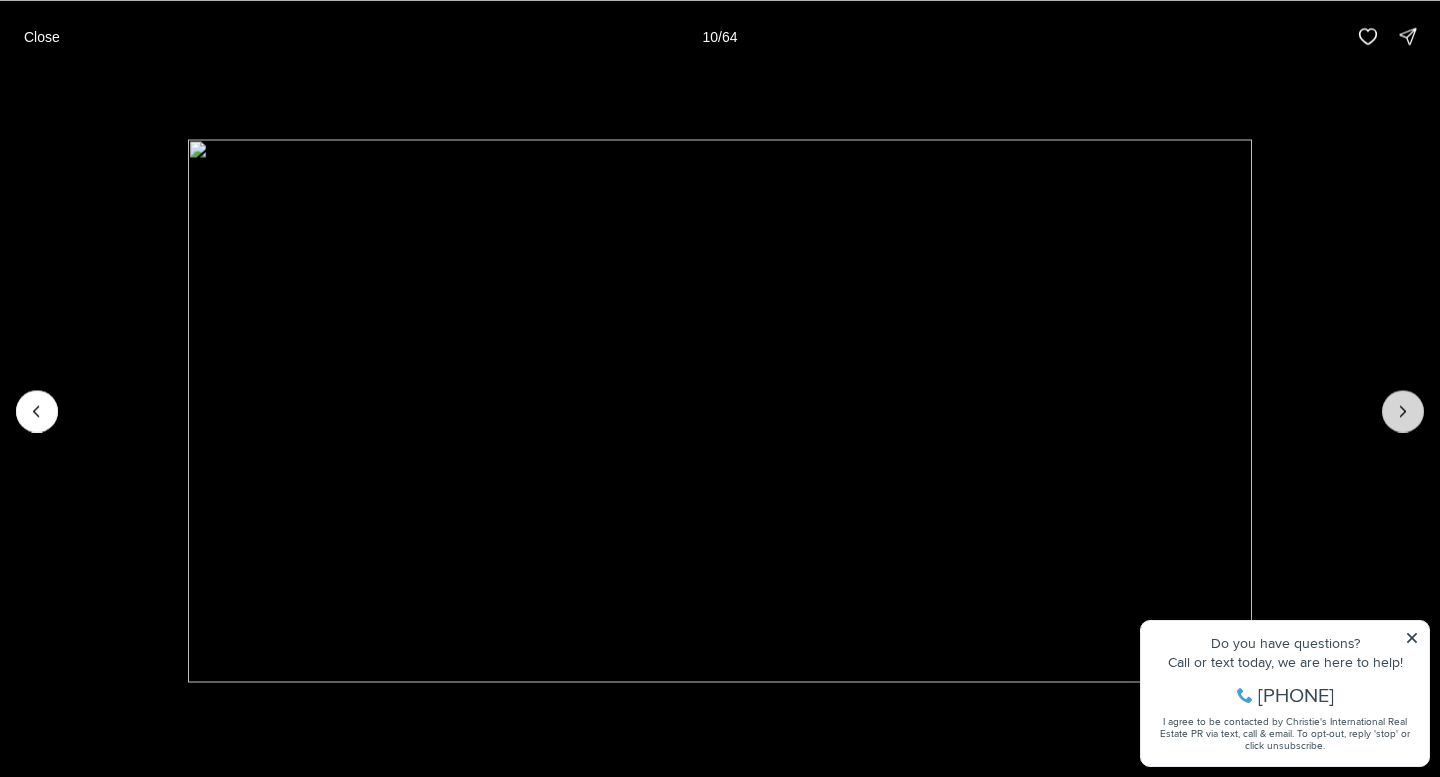 click at bounding box center [1403, 411] 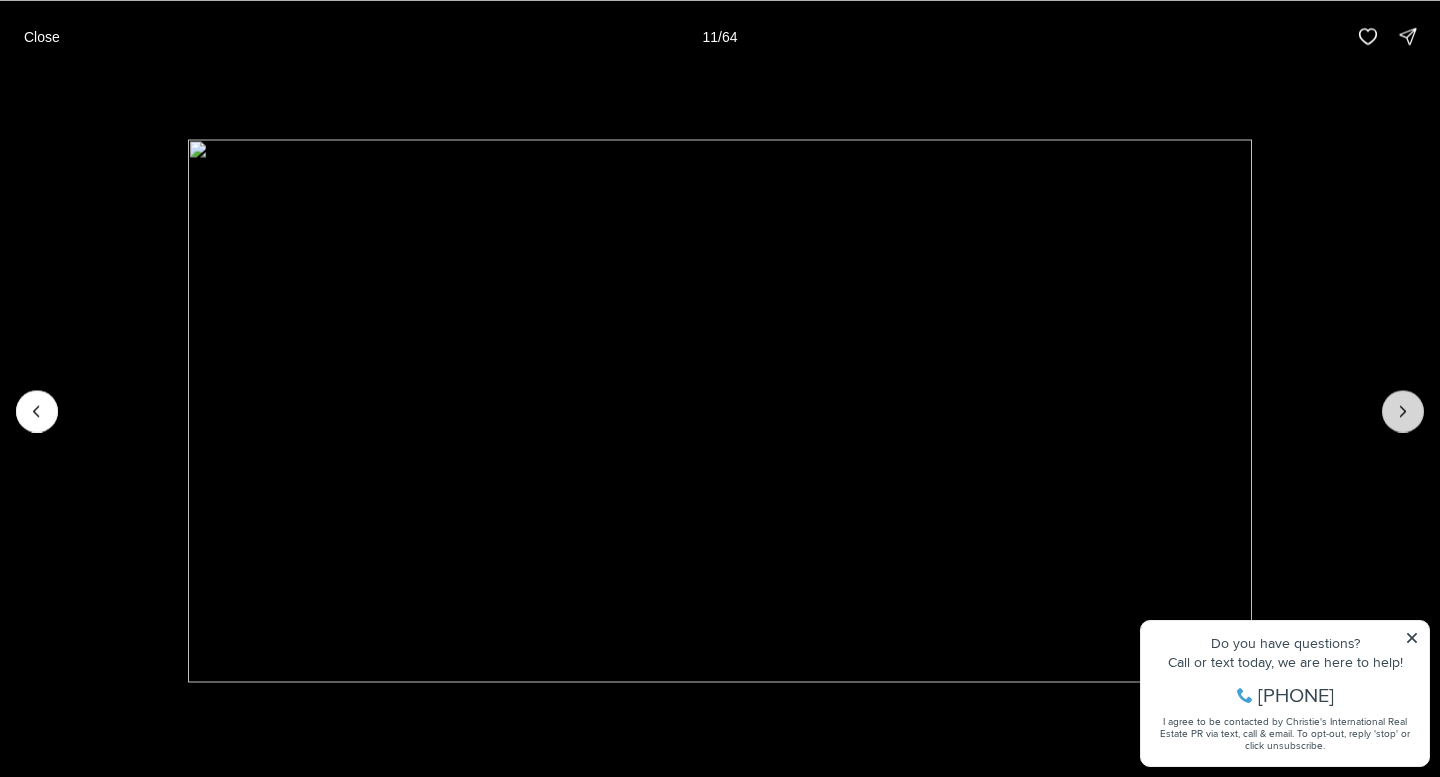 click at bounding box center (1403, 411) 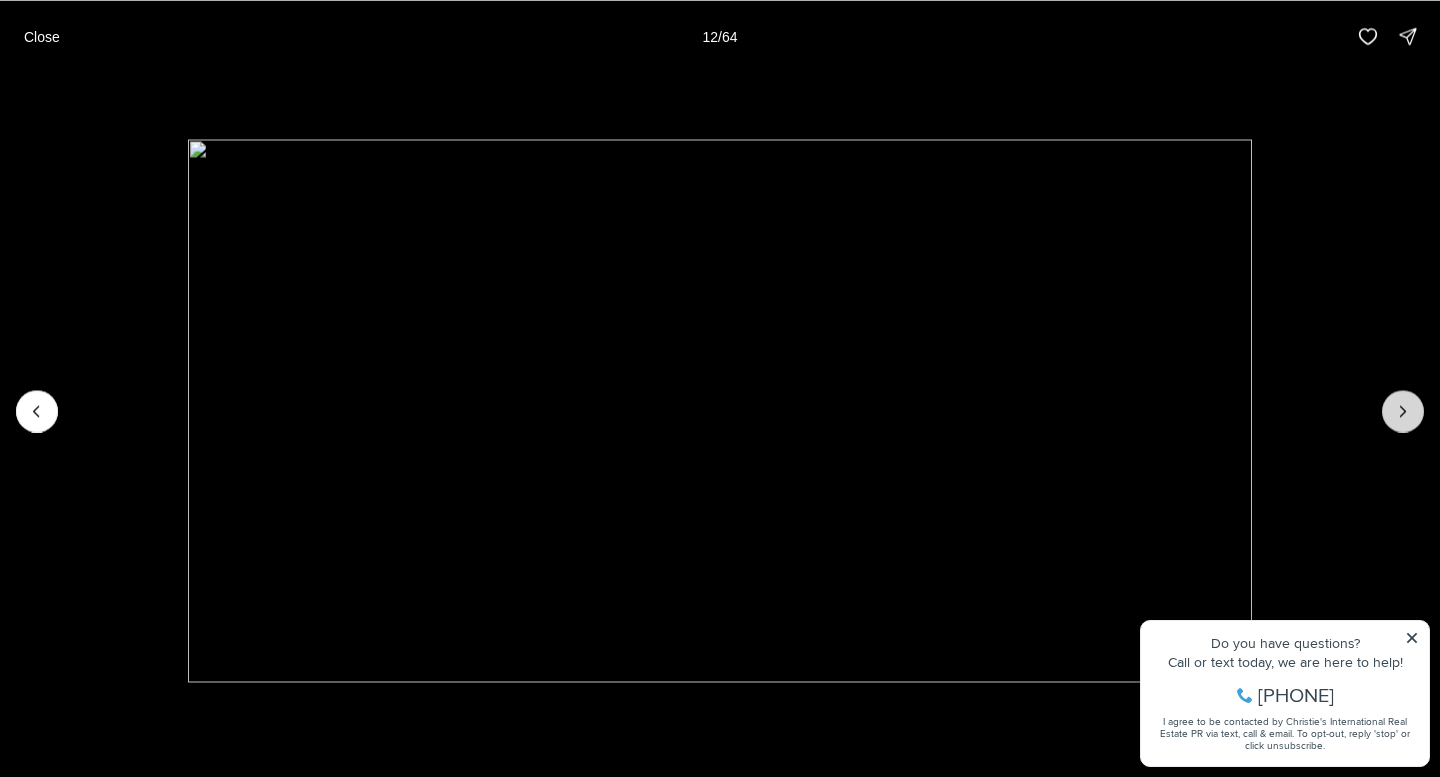 click at bounding box center [1403, 411] 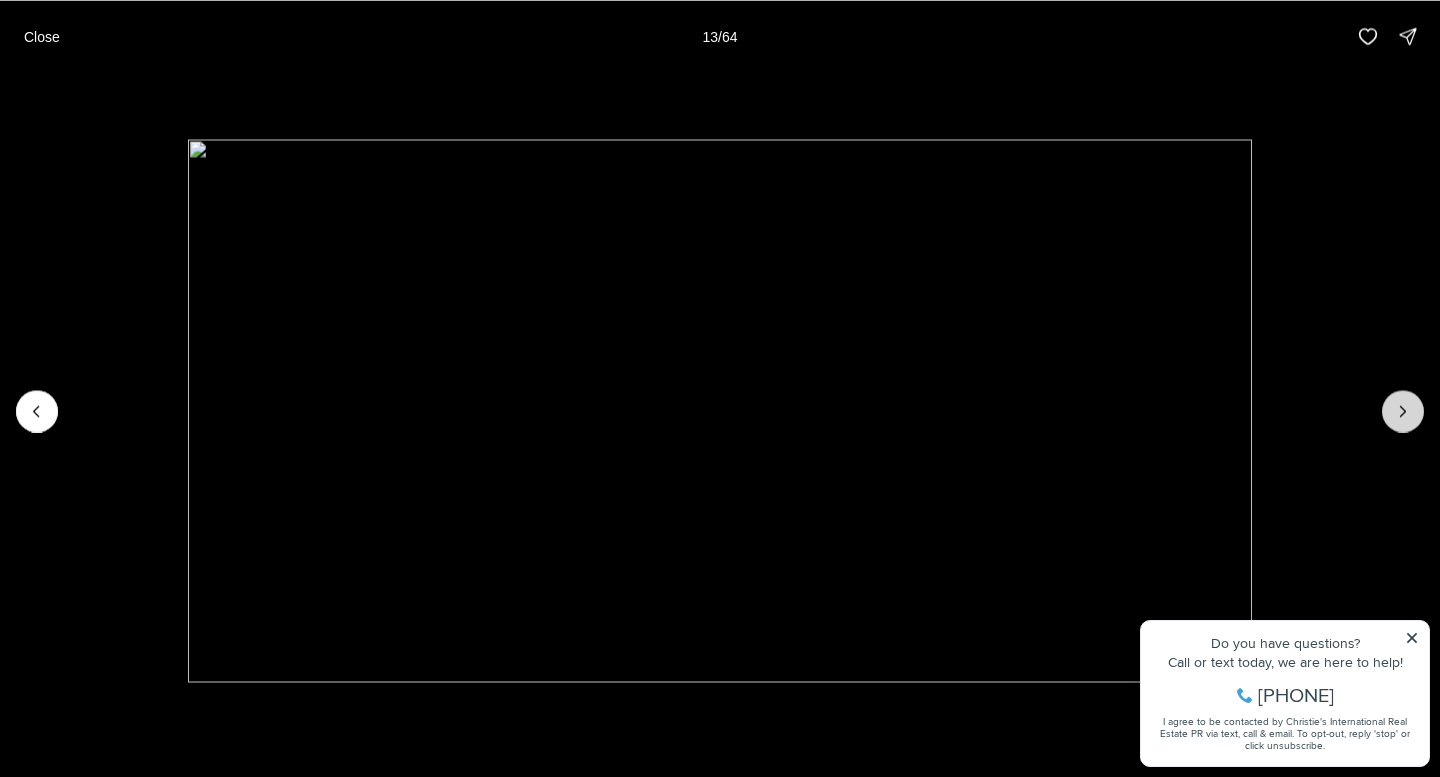 click at bounding box center (1403, 411) 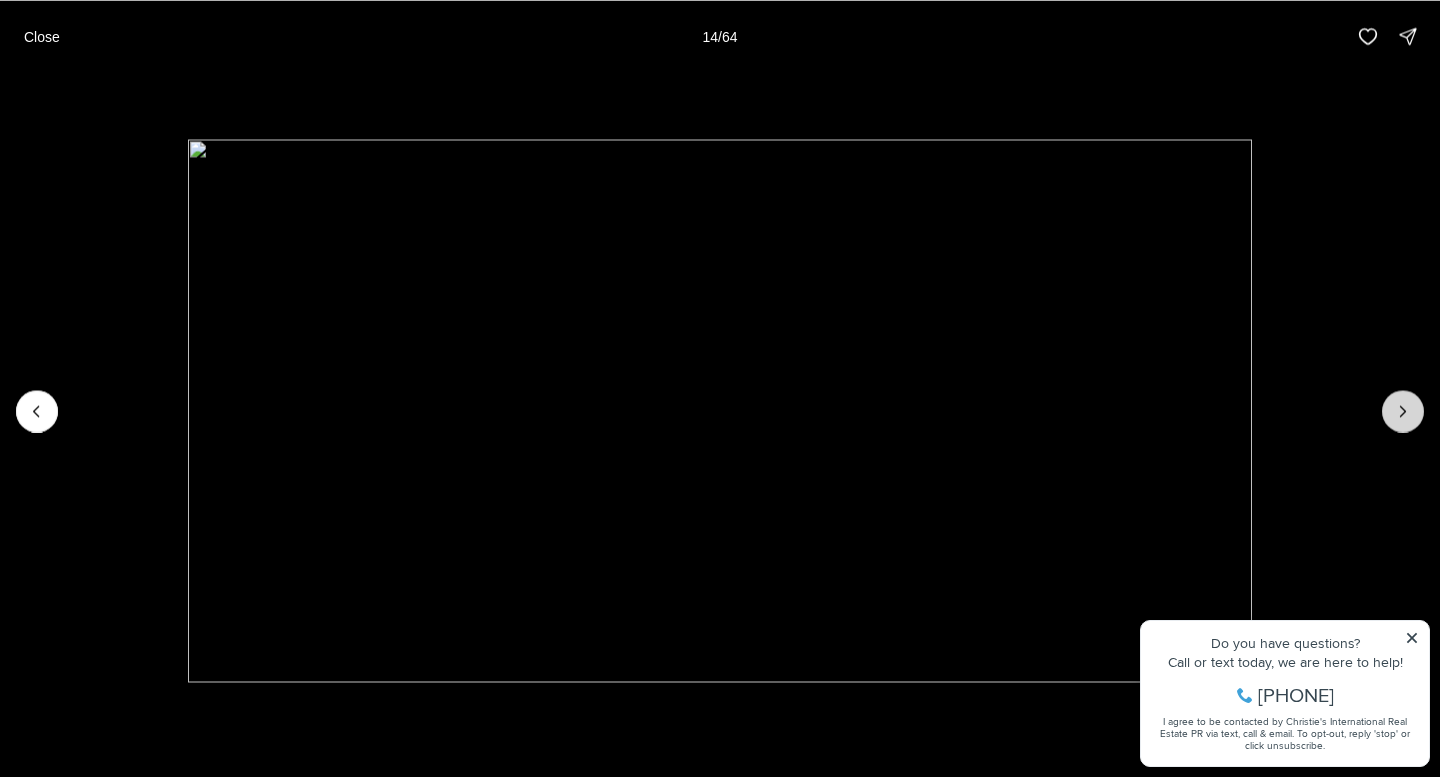 click at bounding box center [1403, 411] 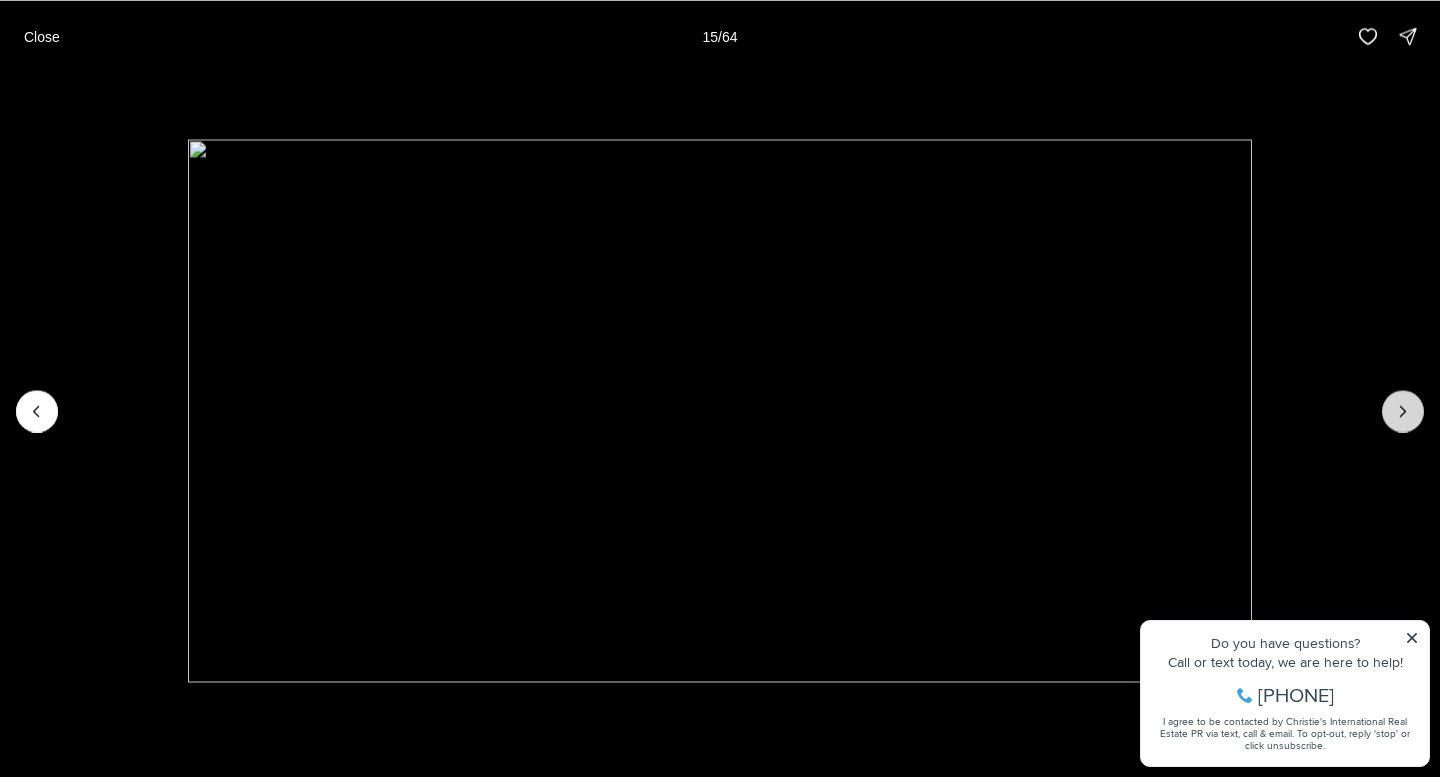 click at bounding box center (1403, 411) 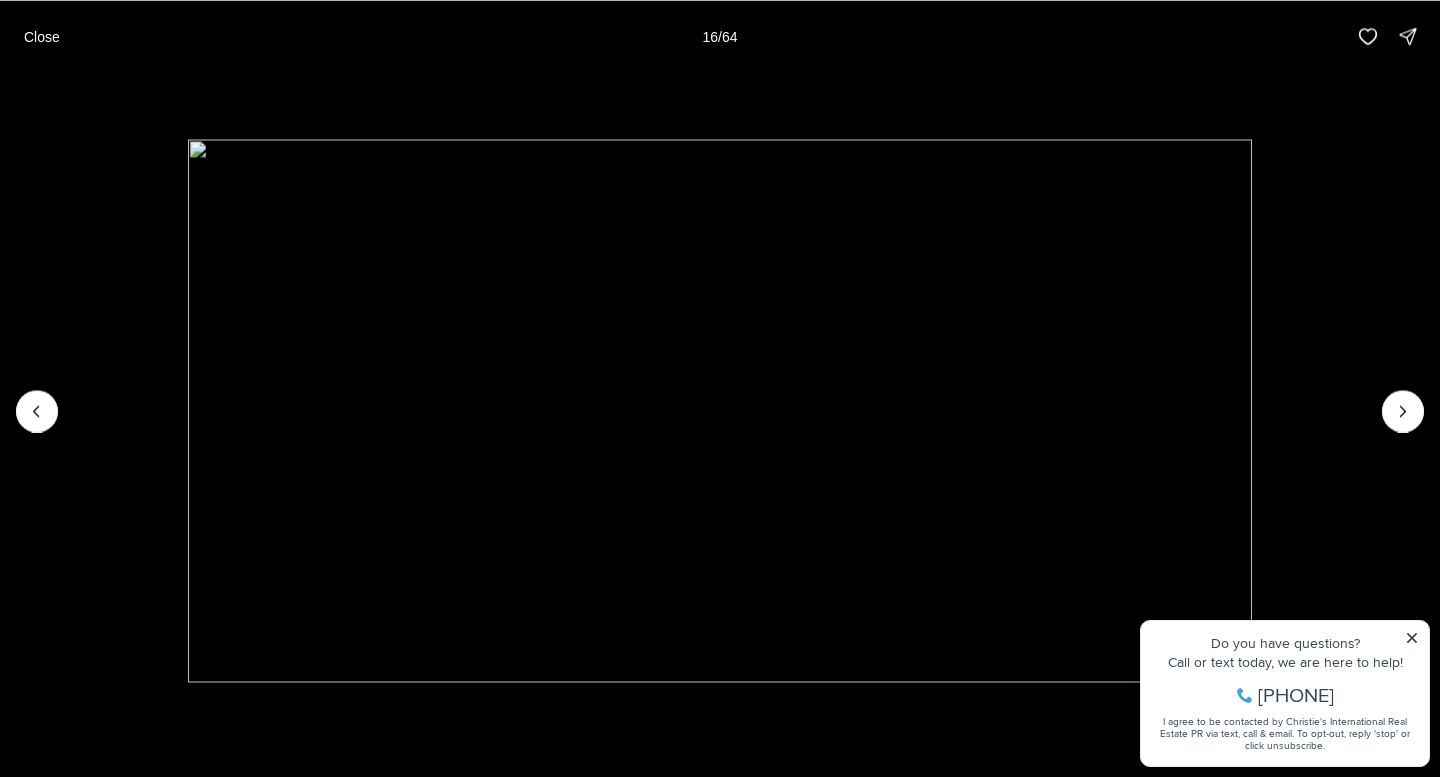 click at bounding box center (720, 410) 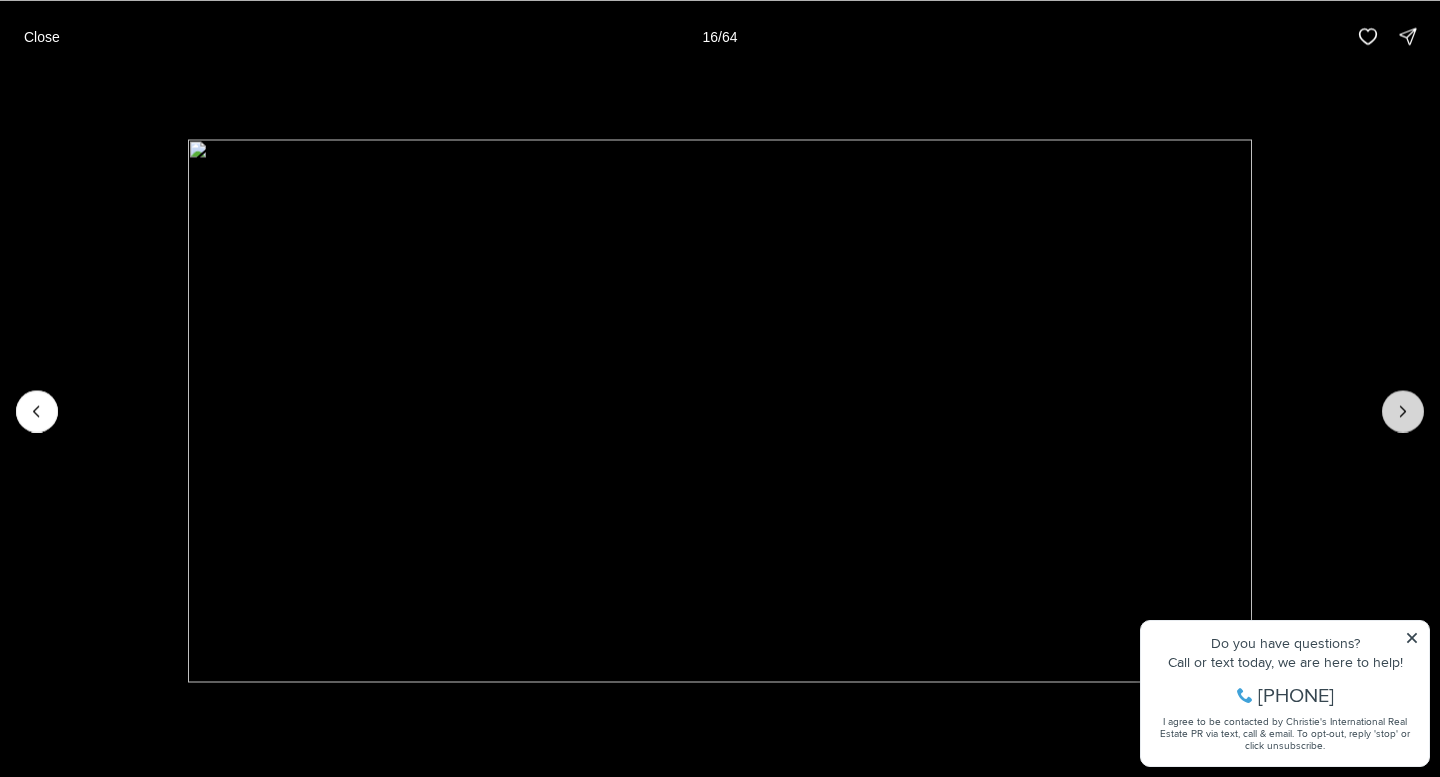 click at bounding box center [1403, 411] 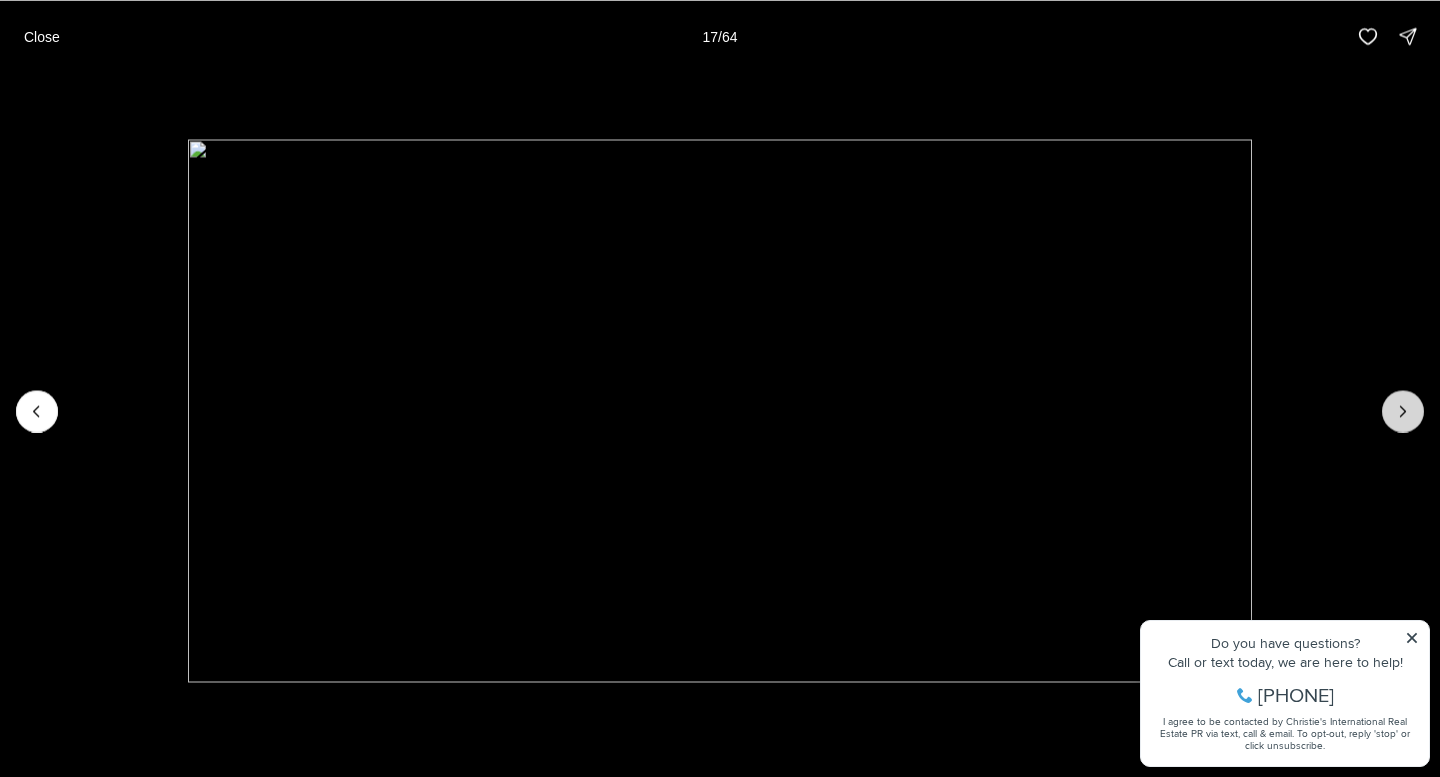 click at bounding box center [1403, 411] 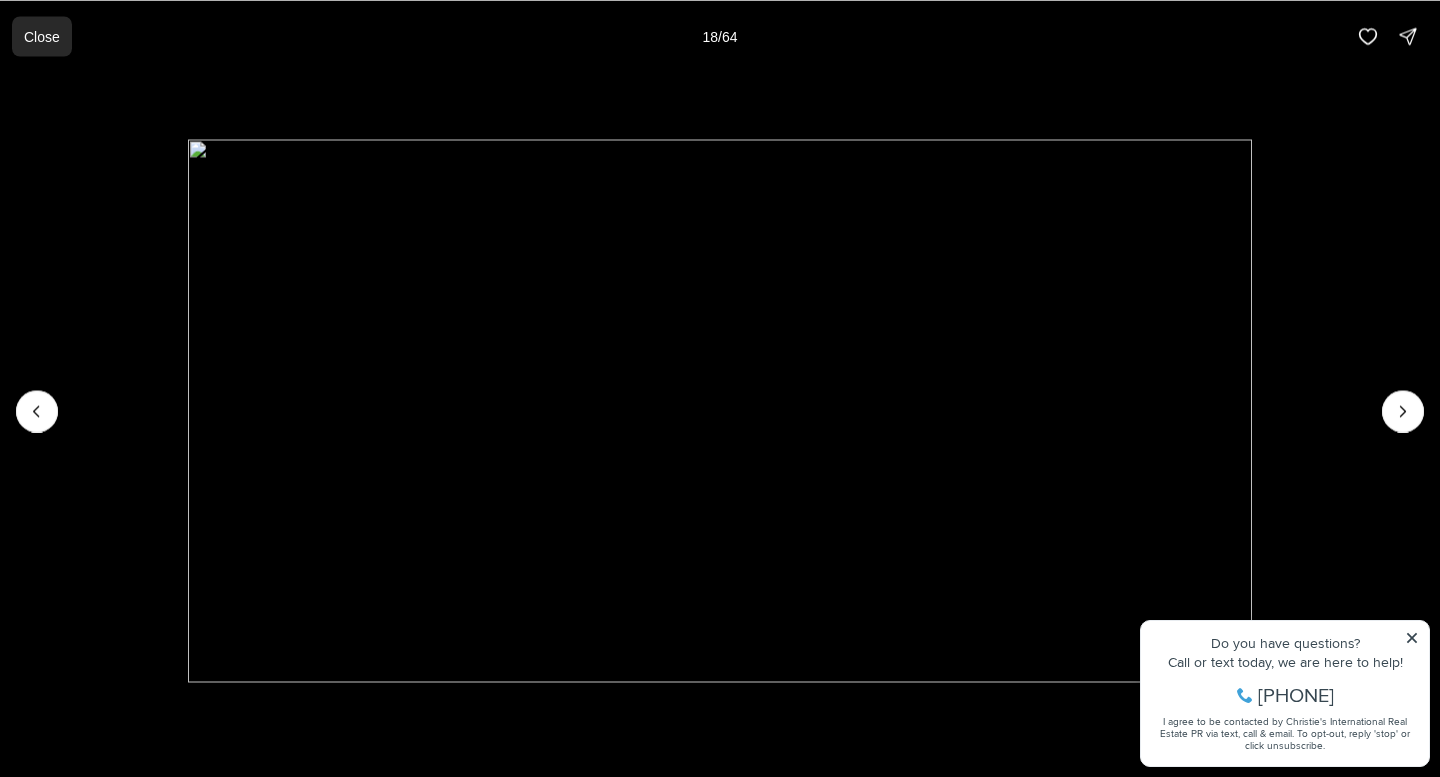 click on "Close" at bounding box center (42, 36) 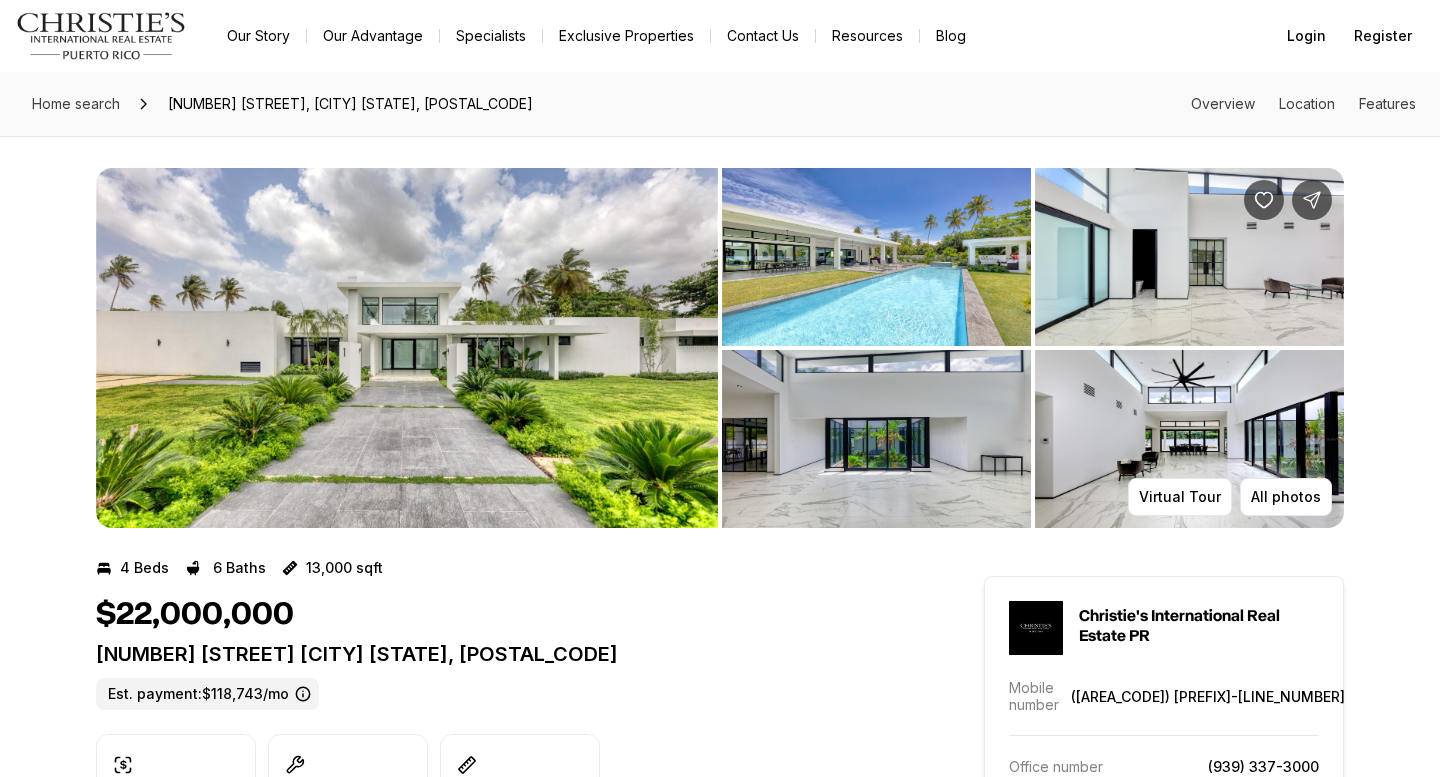 scroll, scrollTop: 0, scrollLeft: 0, axis: both 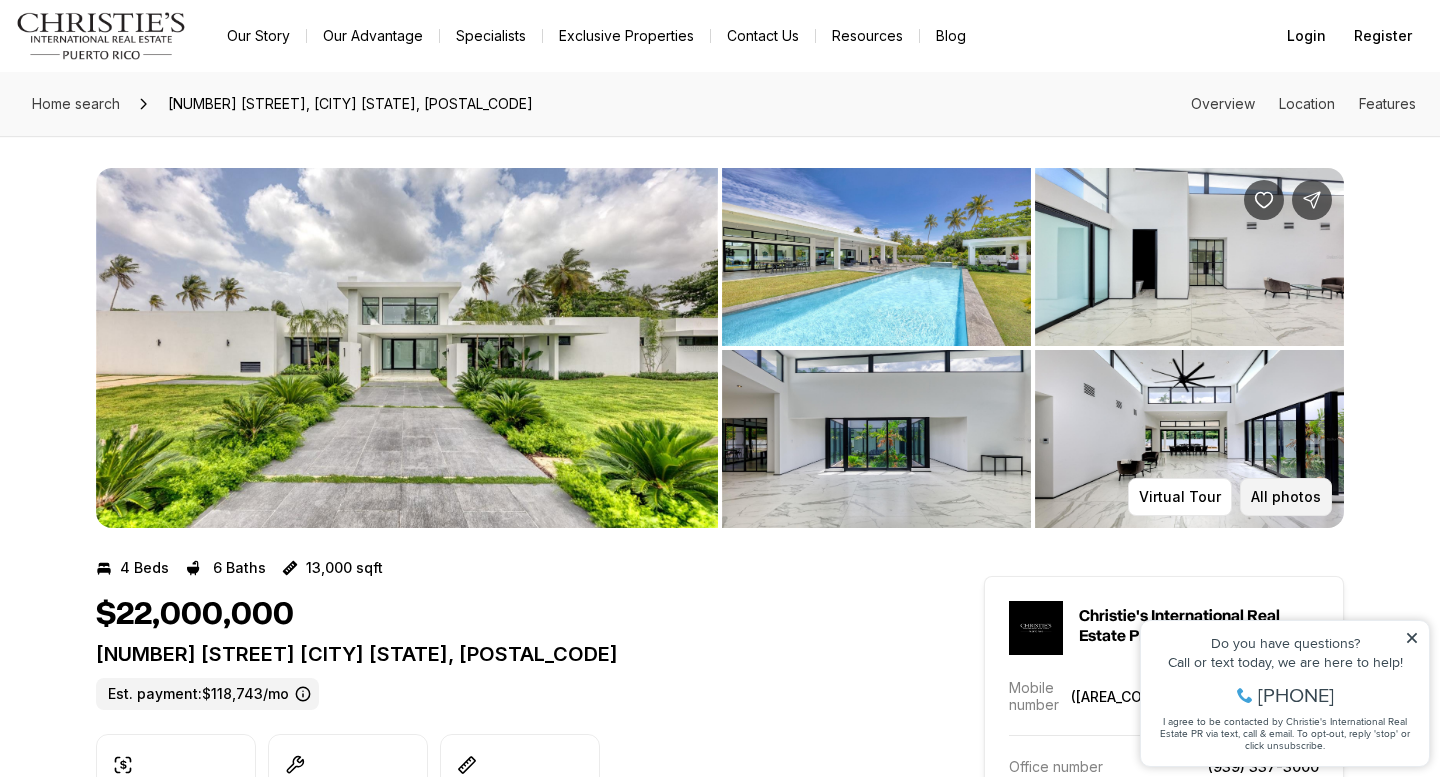 click on "All photos" at bounding box center [1286, 497] 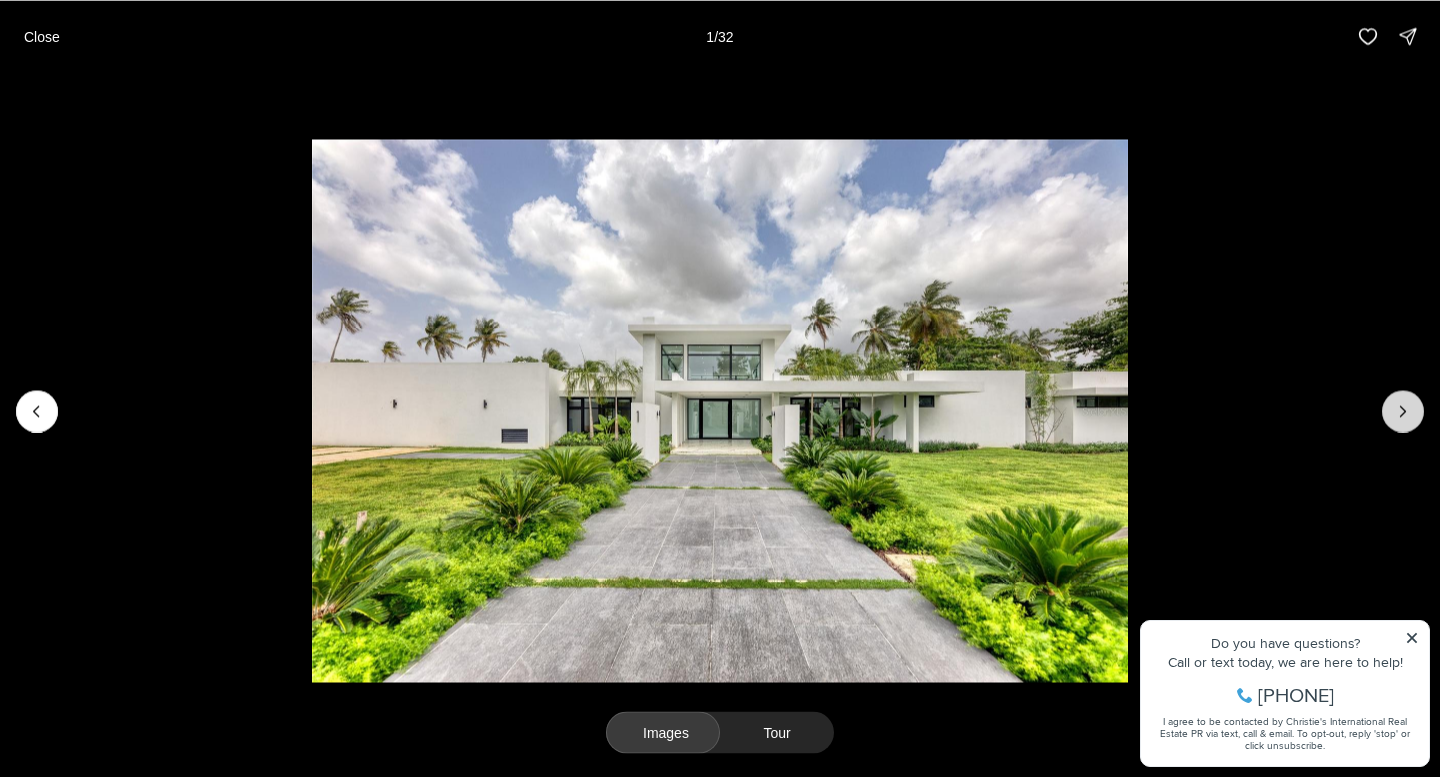 click at bounding box center (1403, 411) 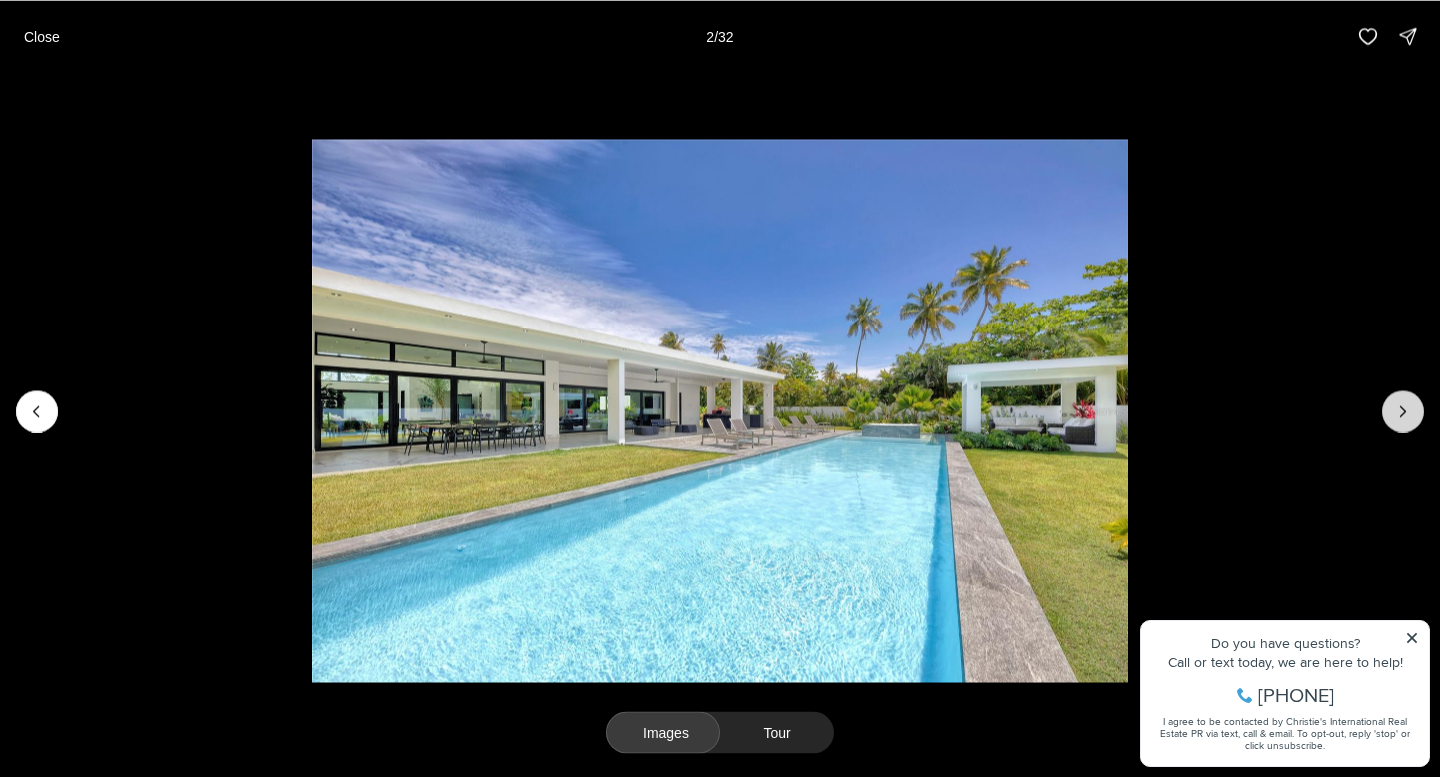 click at bounding box center (1403, 411) 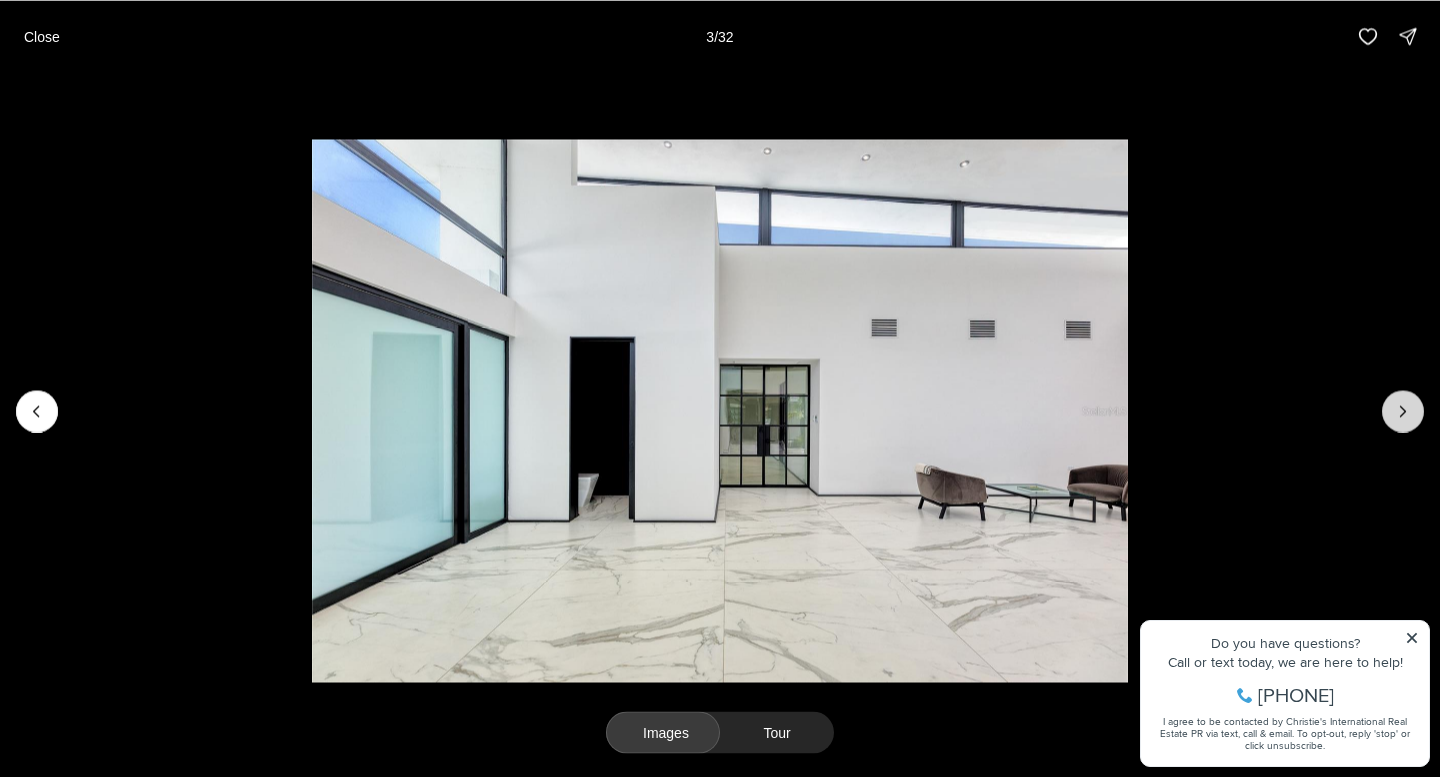 click at bounding box center [1403, 411] 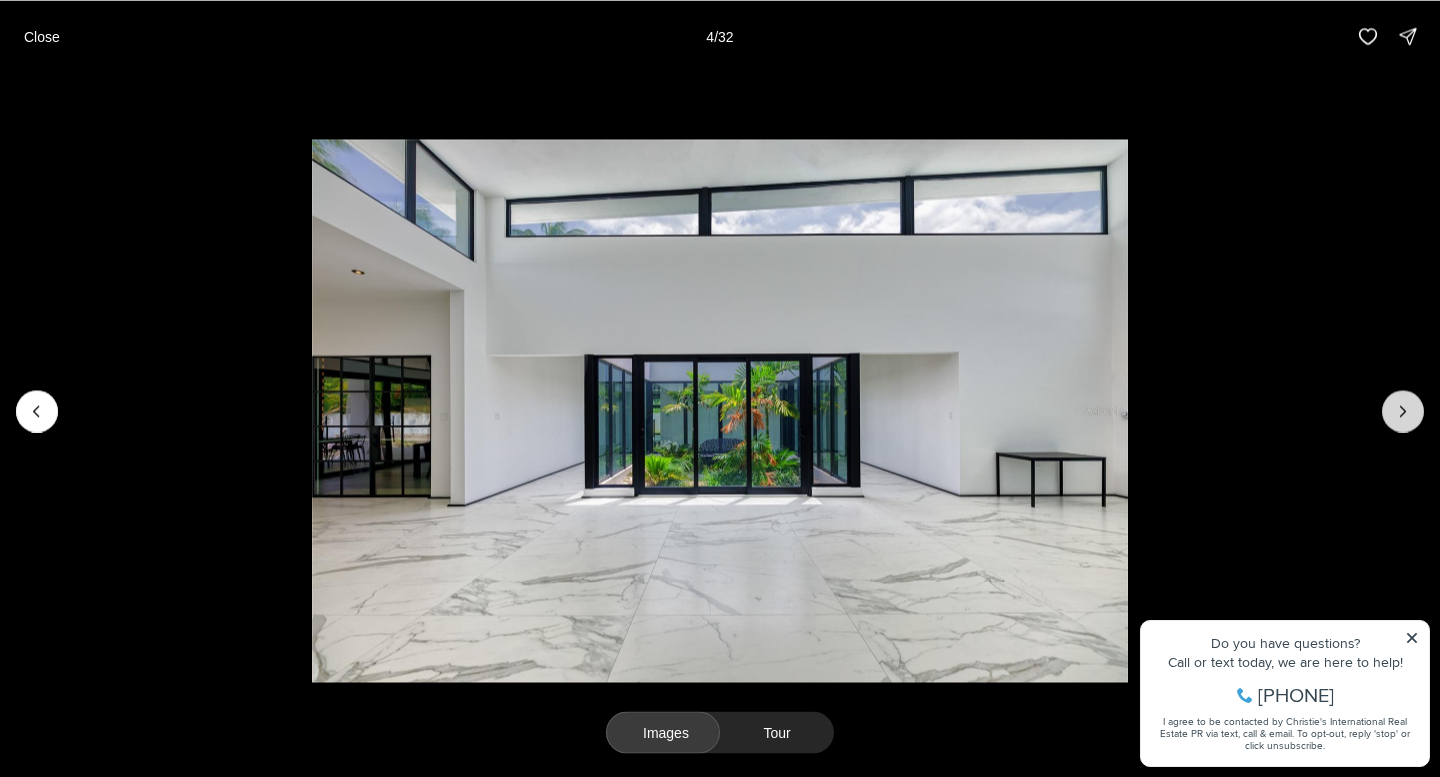click at bounding box center [1403, 411] 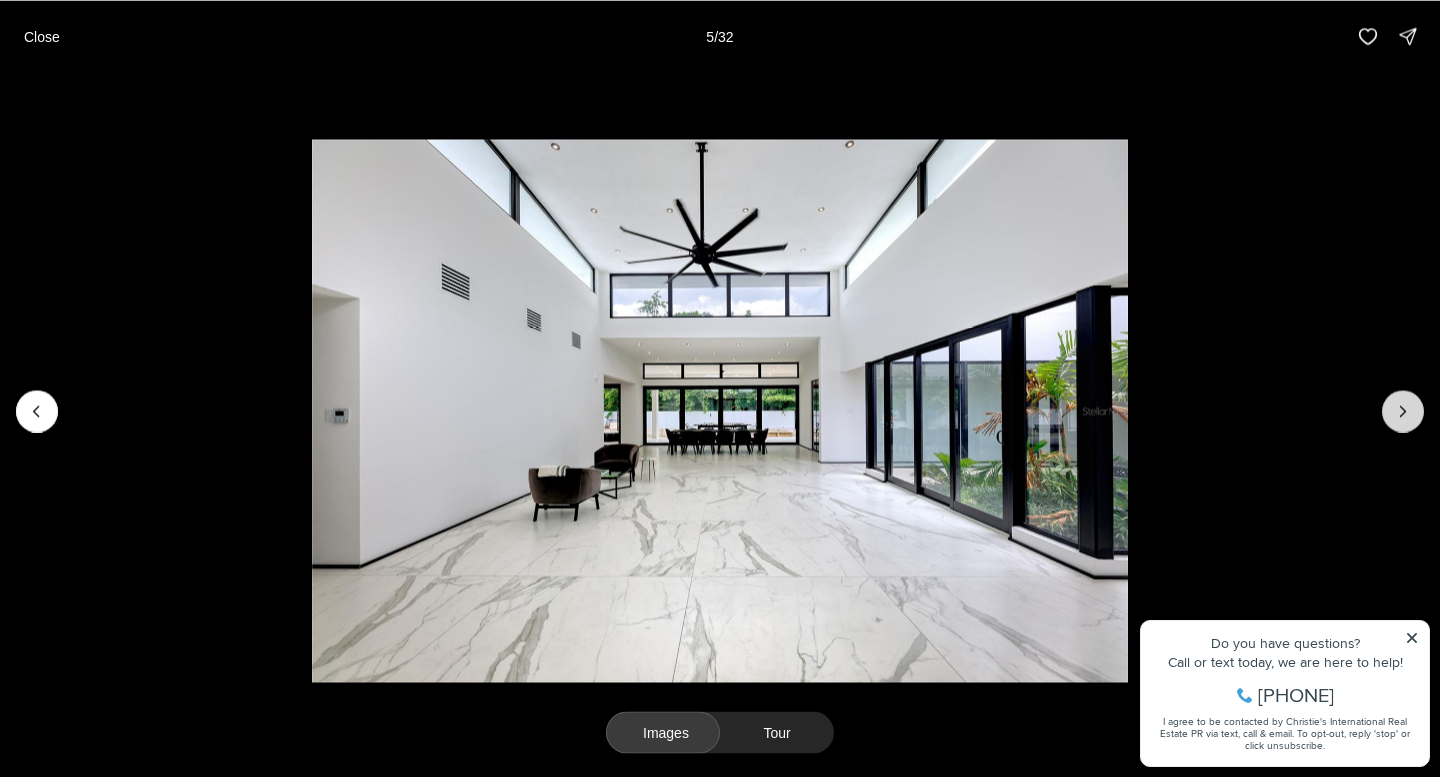 click at bounding box center (1403, 411) 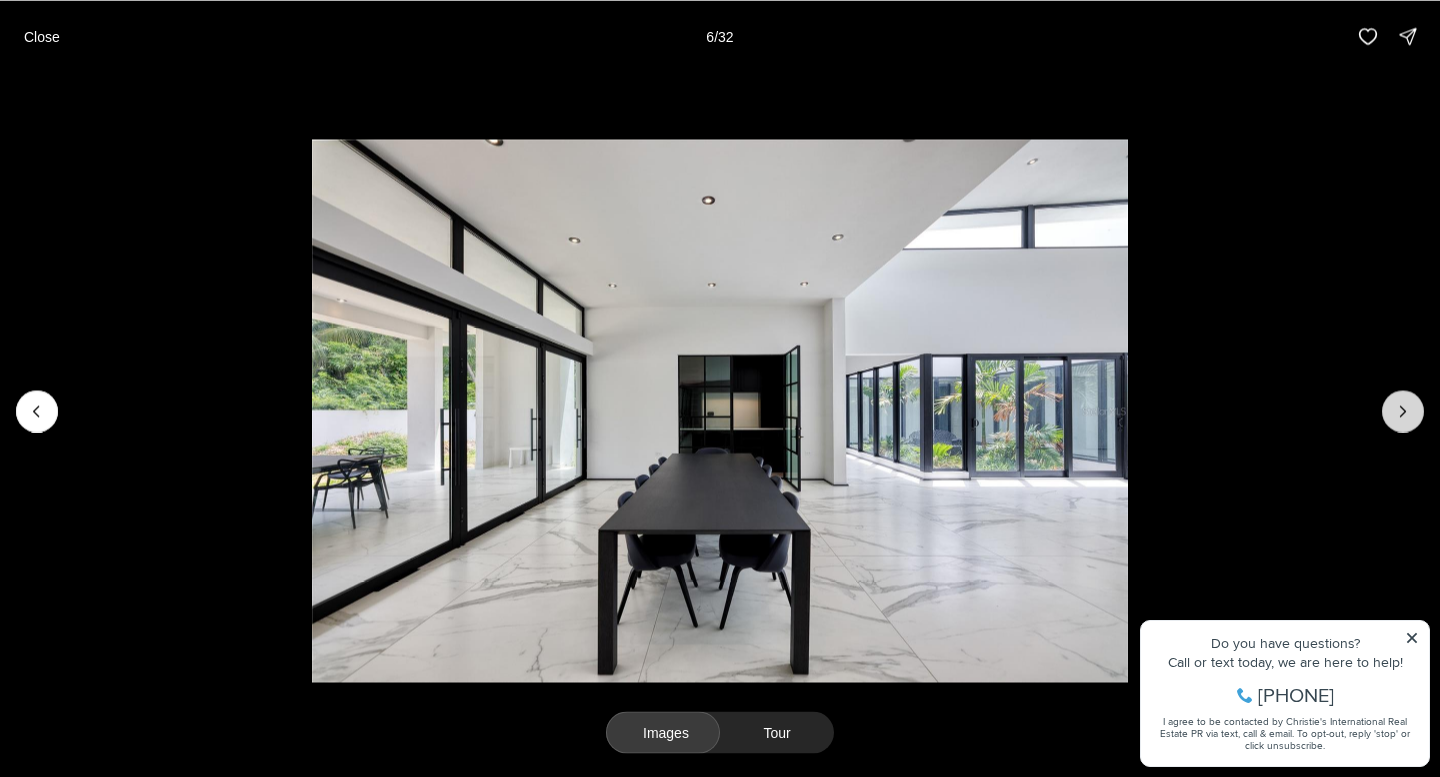 click at bounding box center [1403, 411] 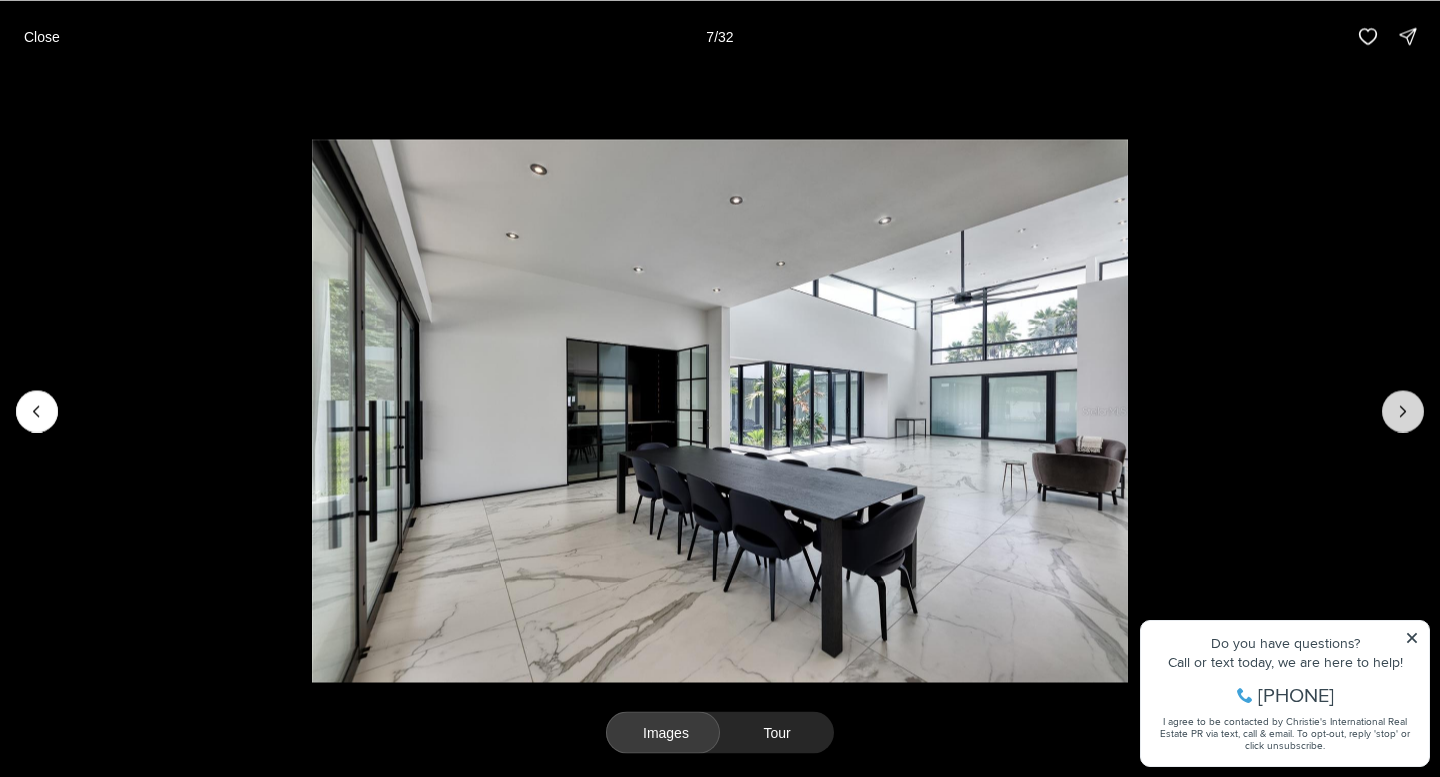 click at bounding box center (1403, 411) 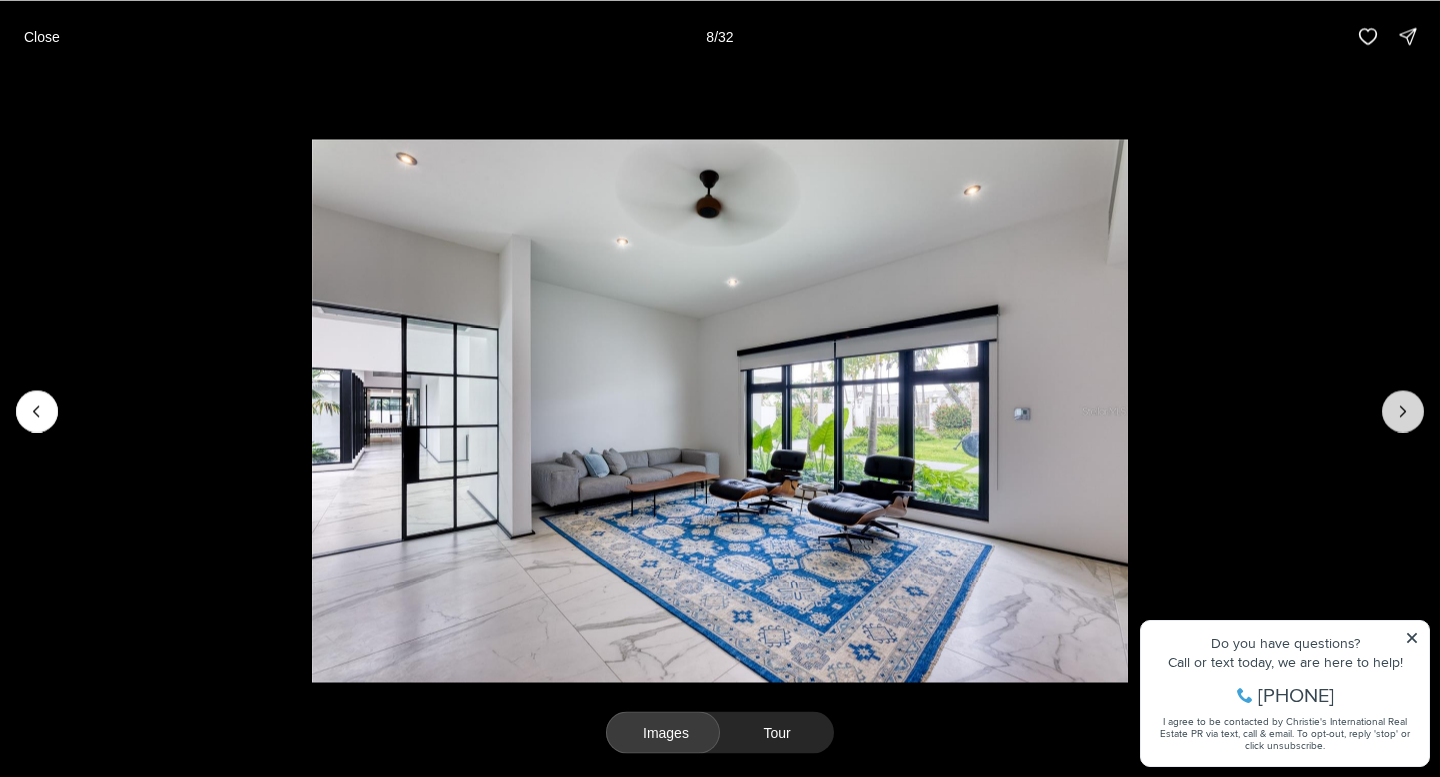 click at bounding box center [1403, 411] 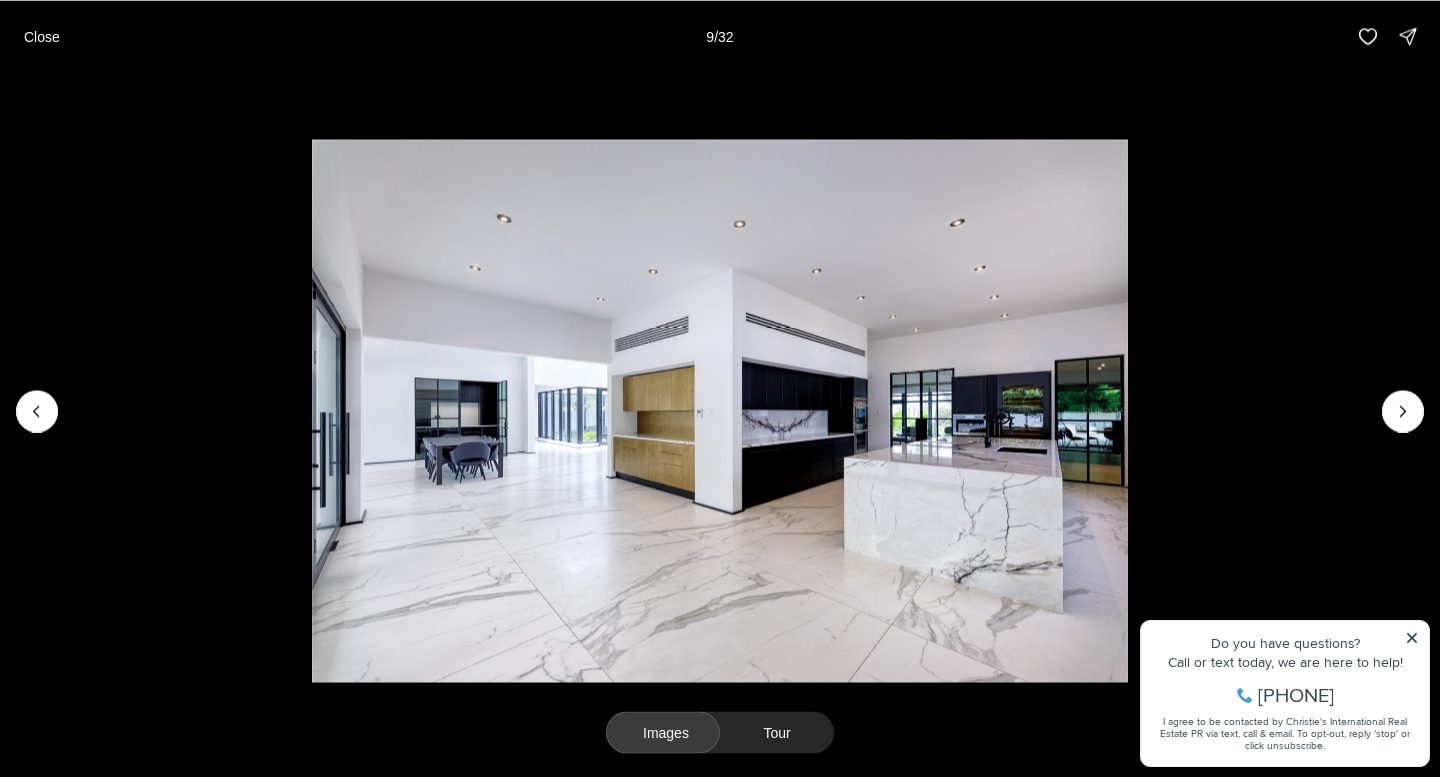 type 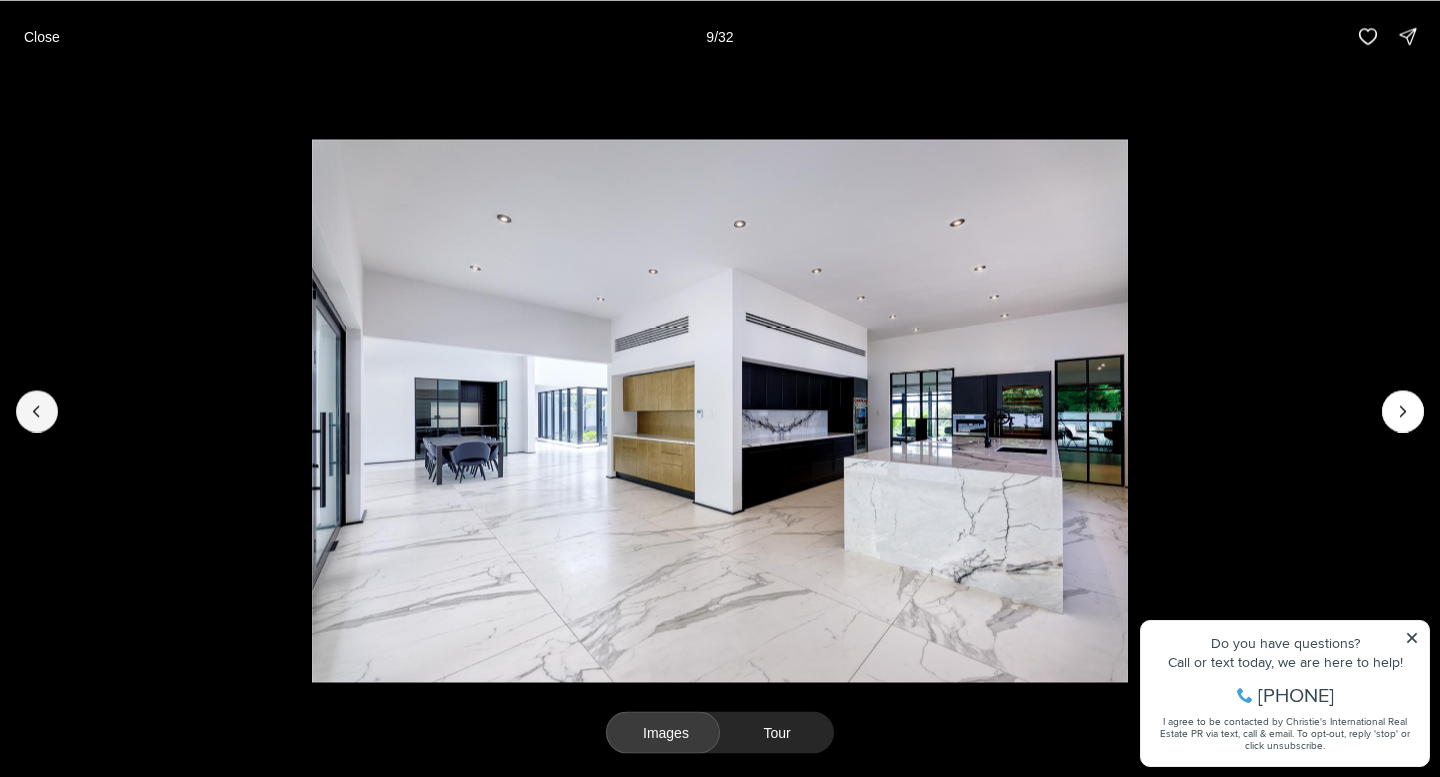 type 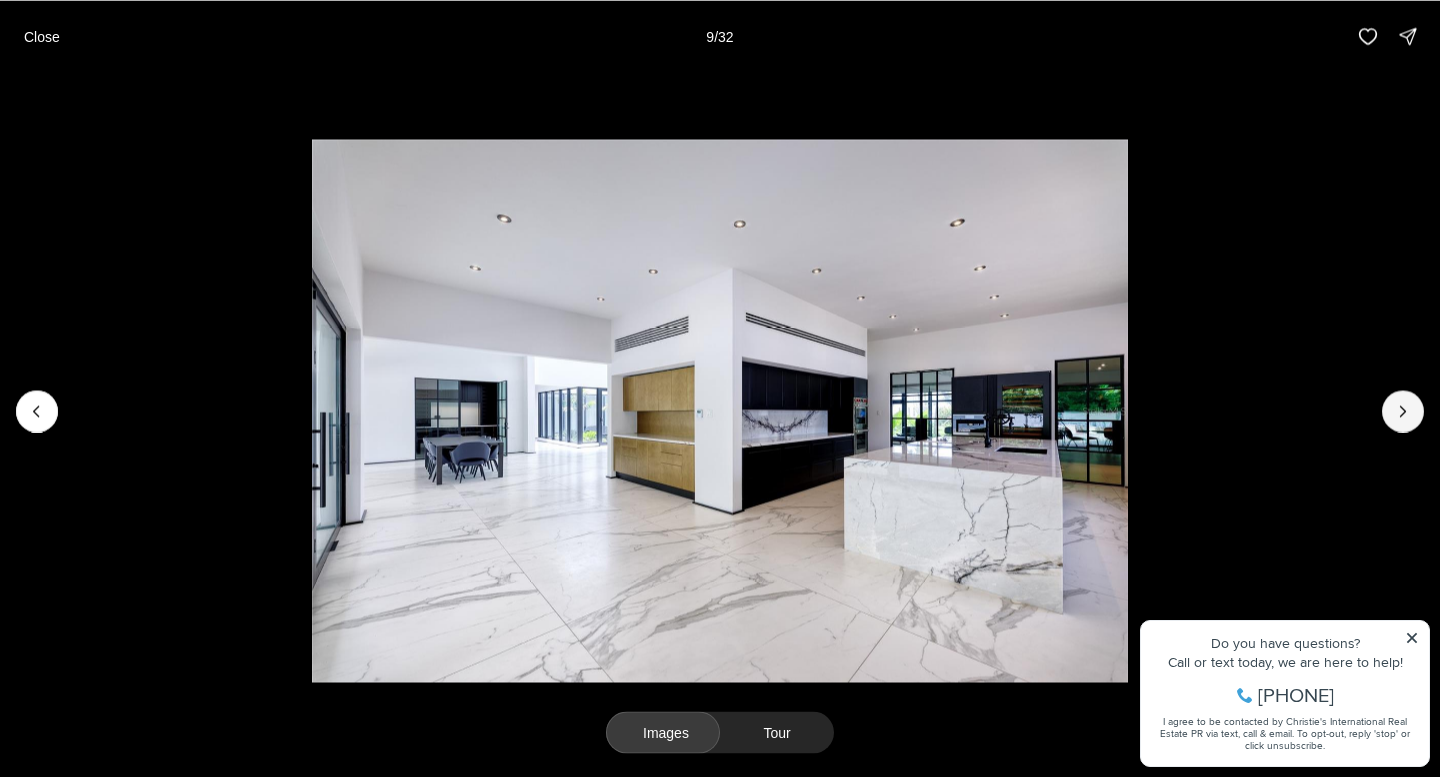 type 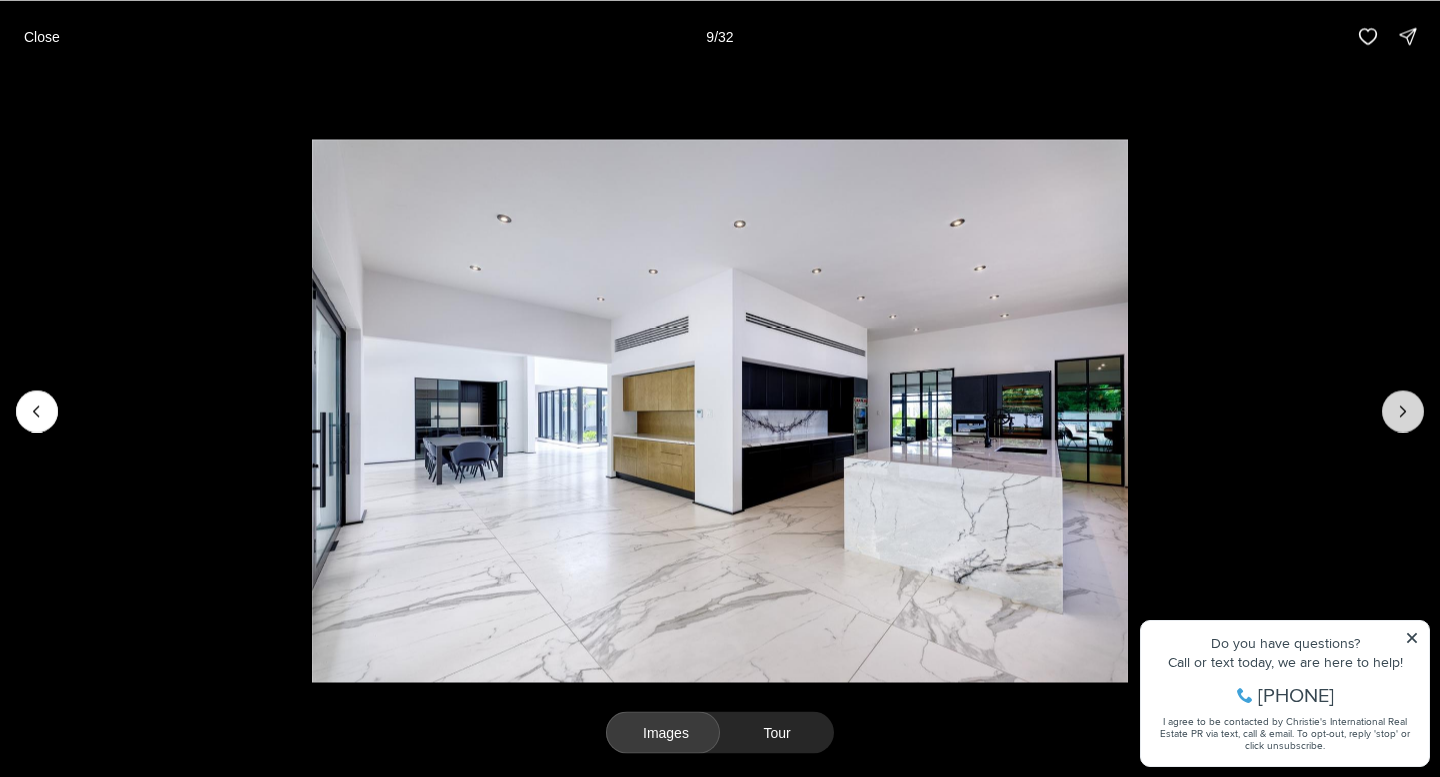 click at bounding box center (1403, 411) 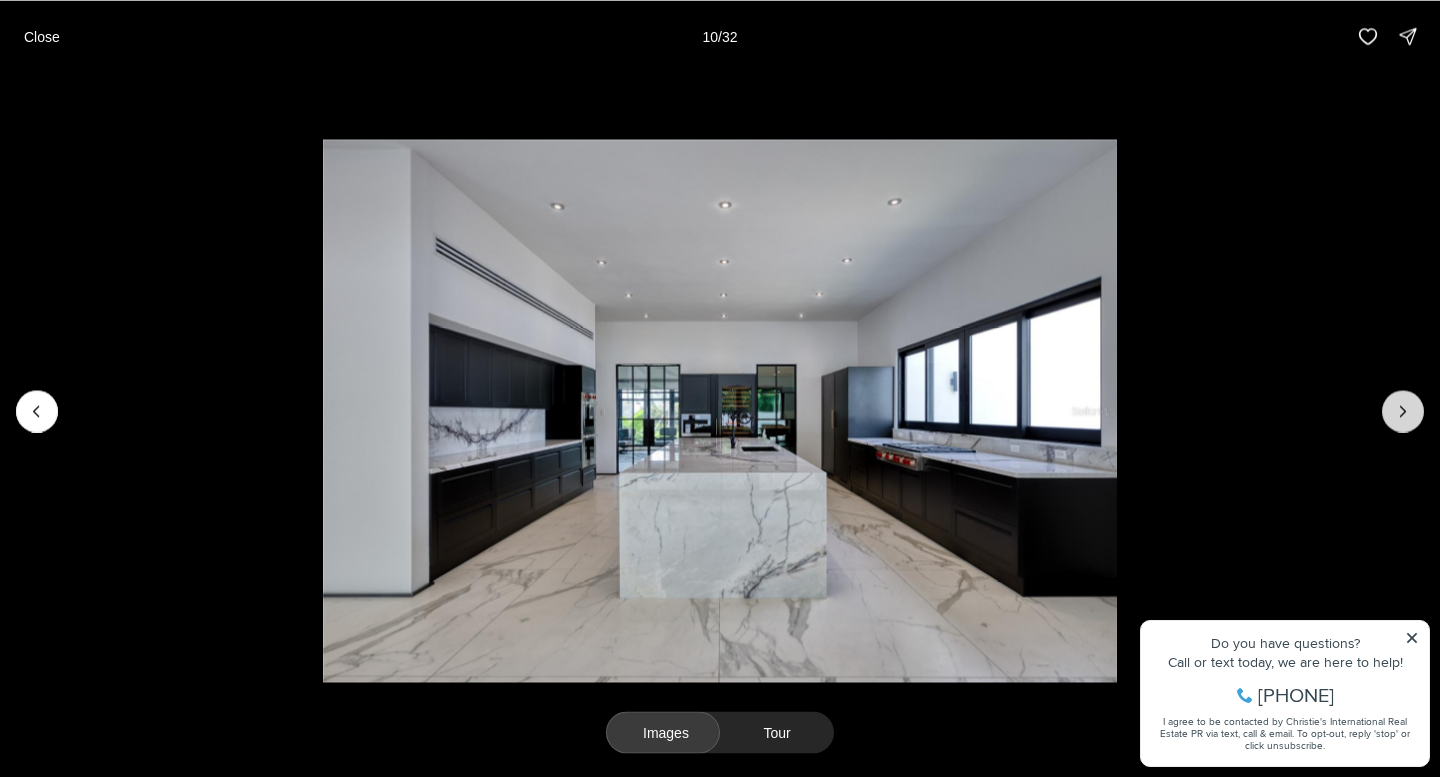 click at bounding box center [1403, 411] 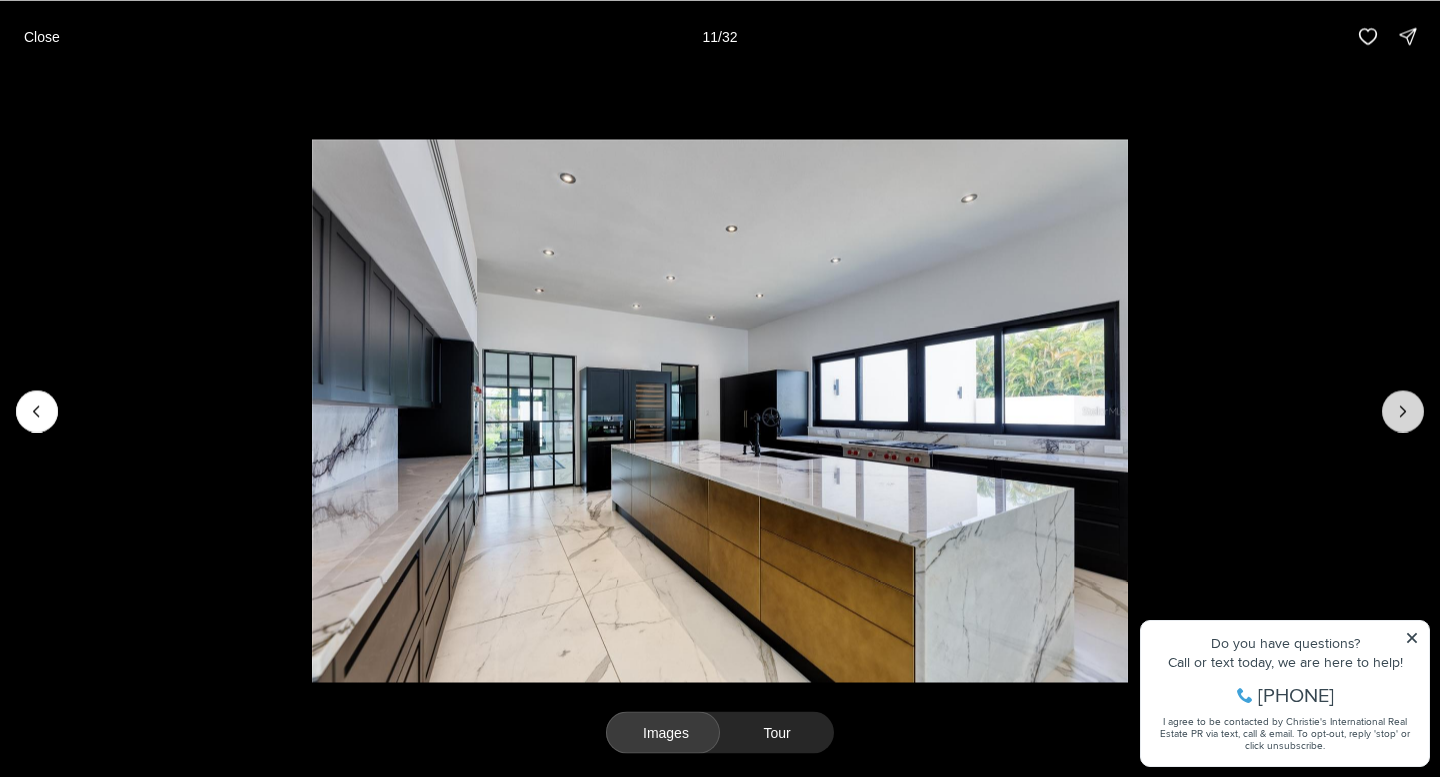 click at bounding box center [1403, 411] 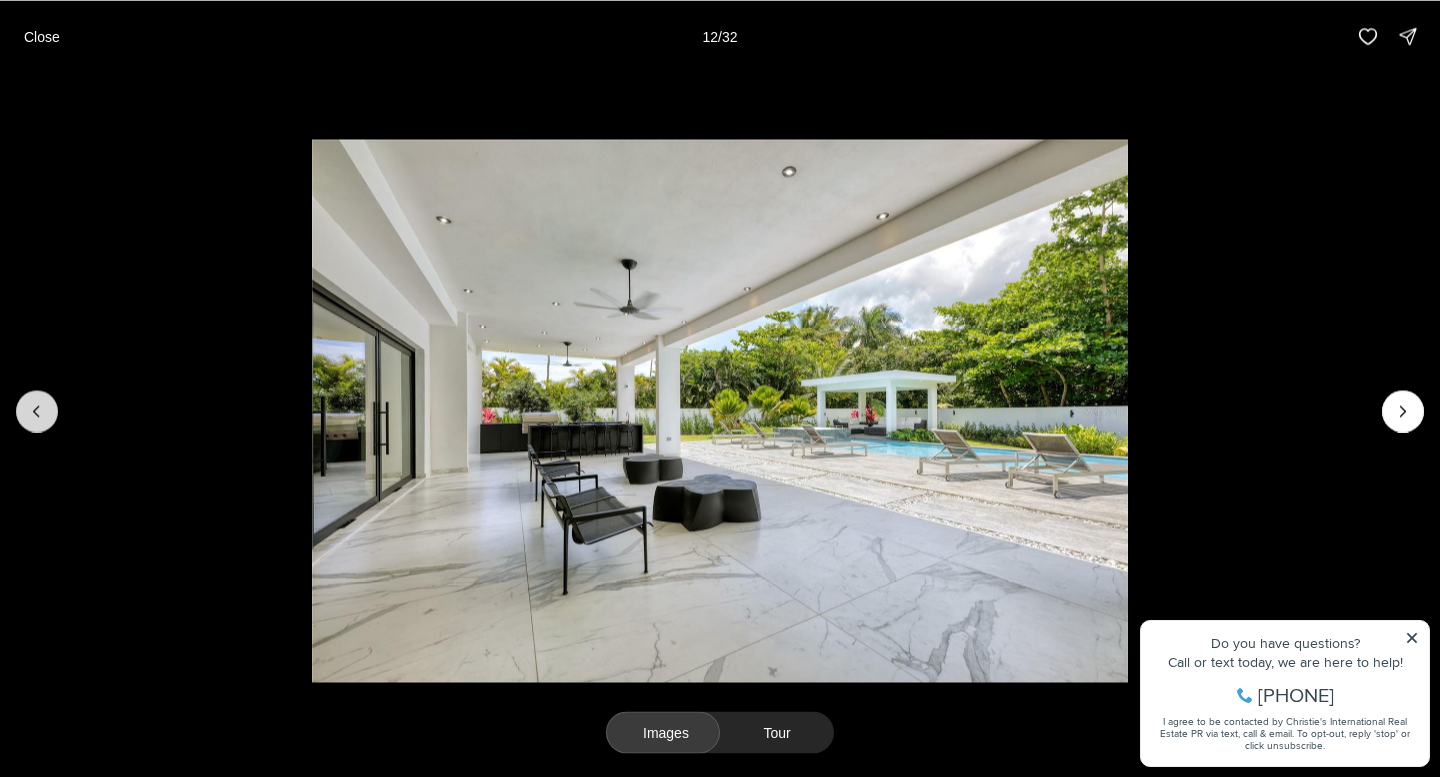 click at bounding box center [37, 411] 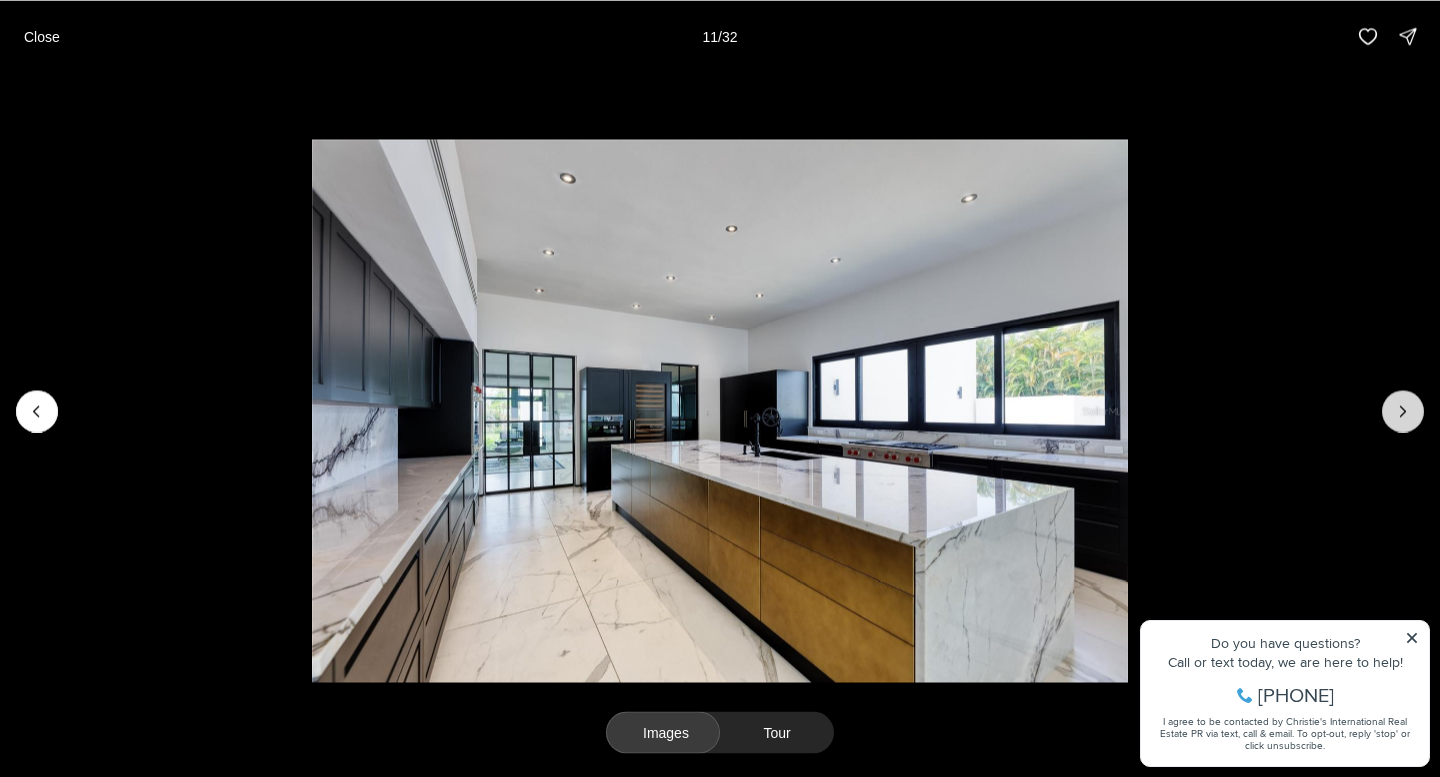 click at bounding box center [1403, 411] 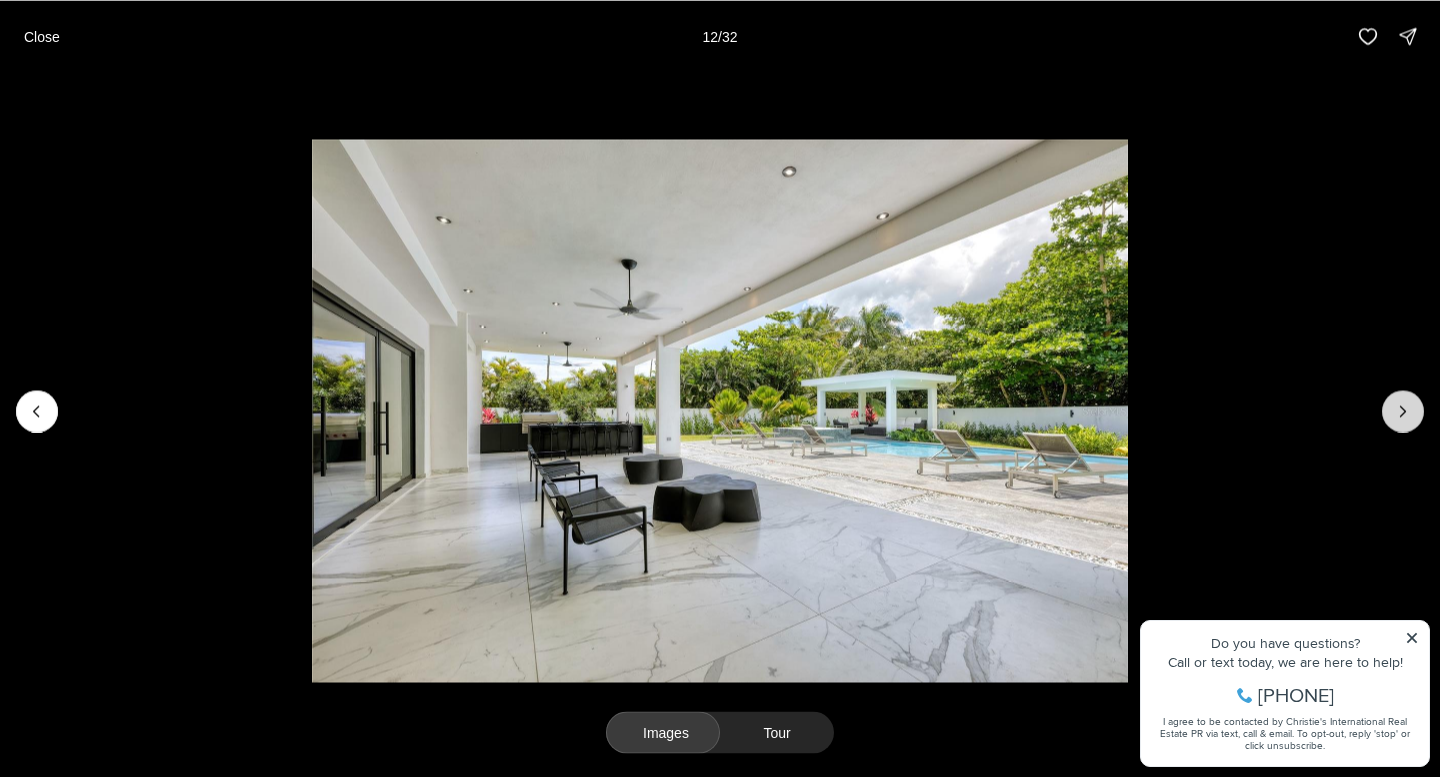click at bounding box center (1403, 411) 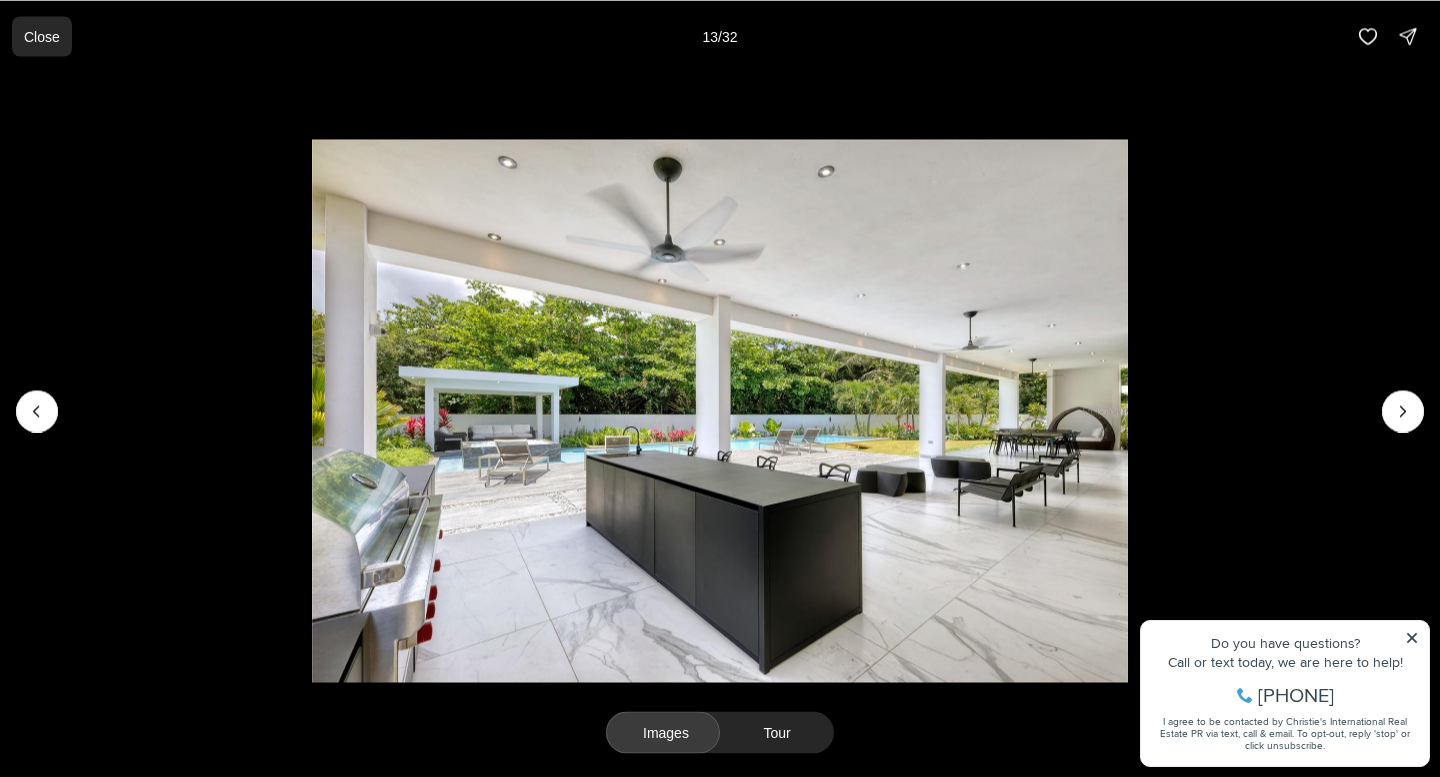click on "Close" at bounding box center (42, 36) 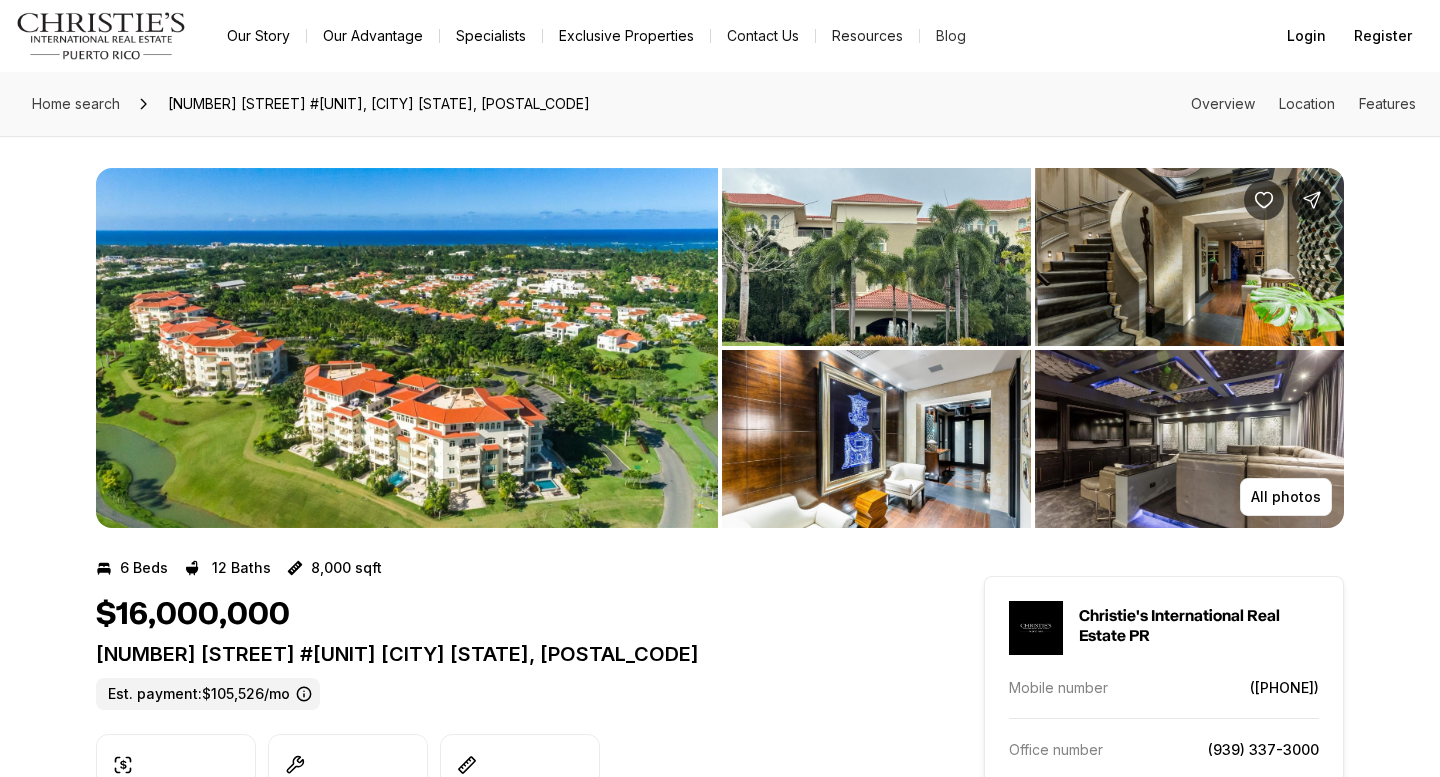 scroll, scrollTop: 0, scrollLeft: 0, axis: both 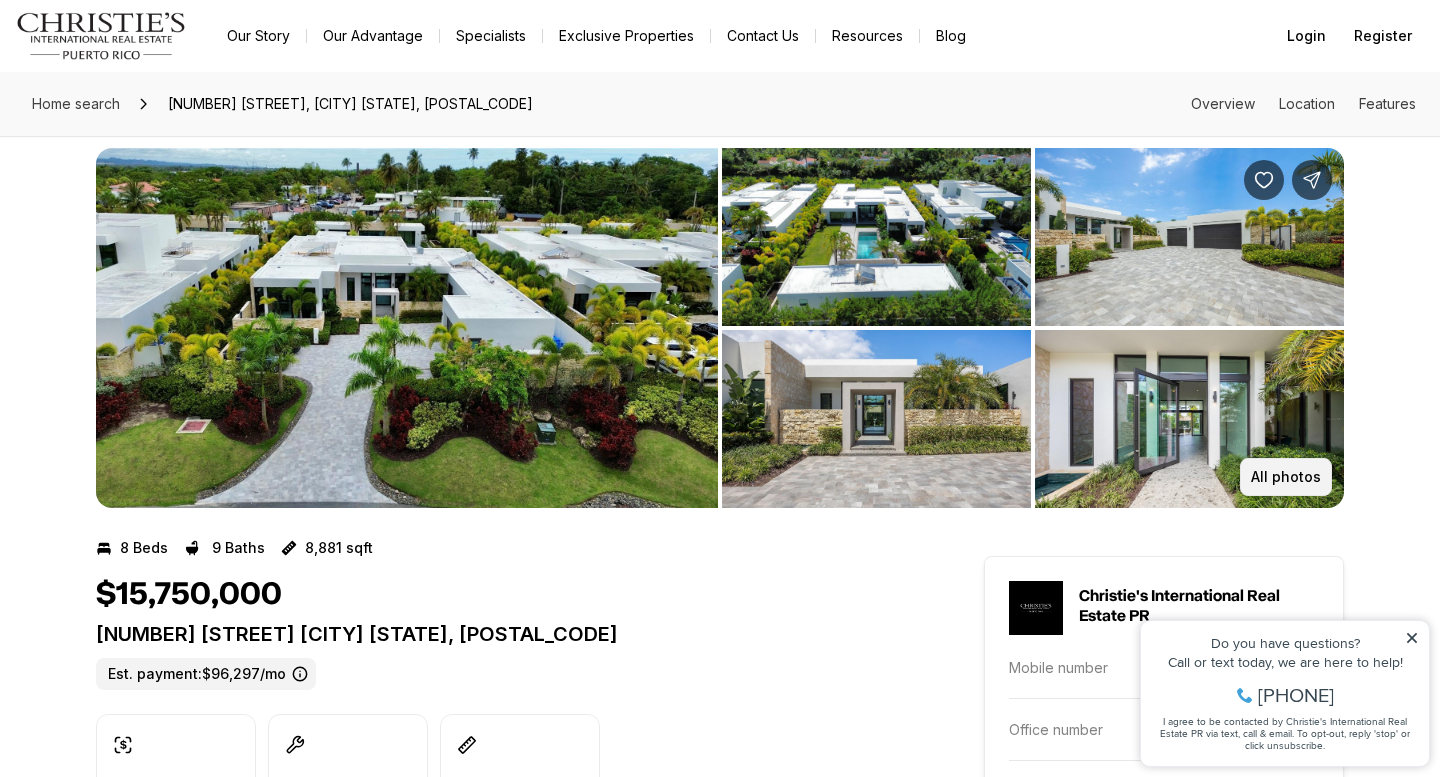 click on "All photos" at bounding box center [1286, 477] 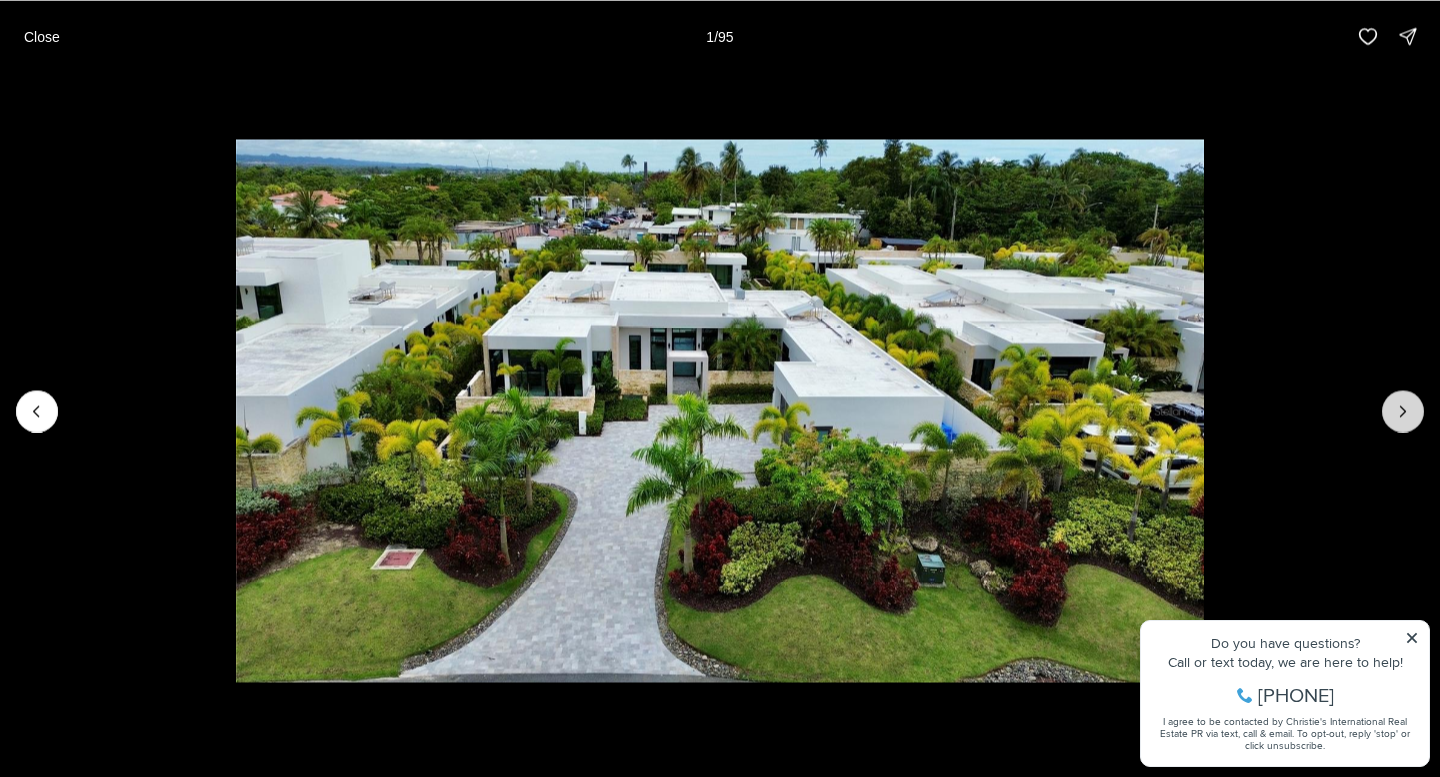 click at bounding box center [1403, 411] 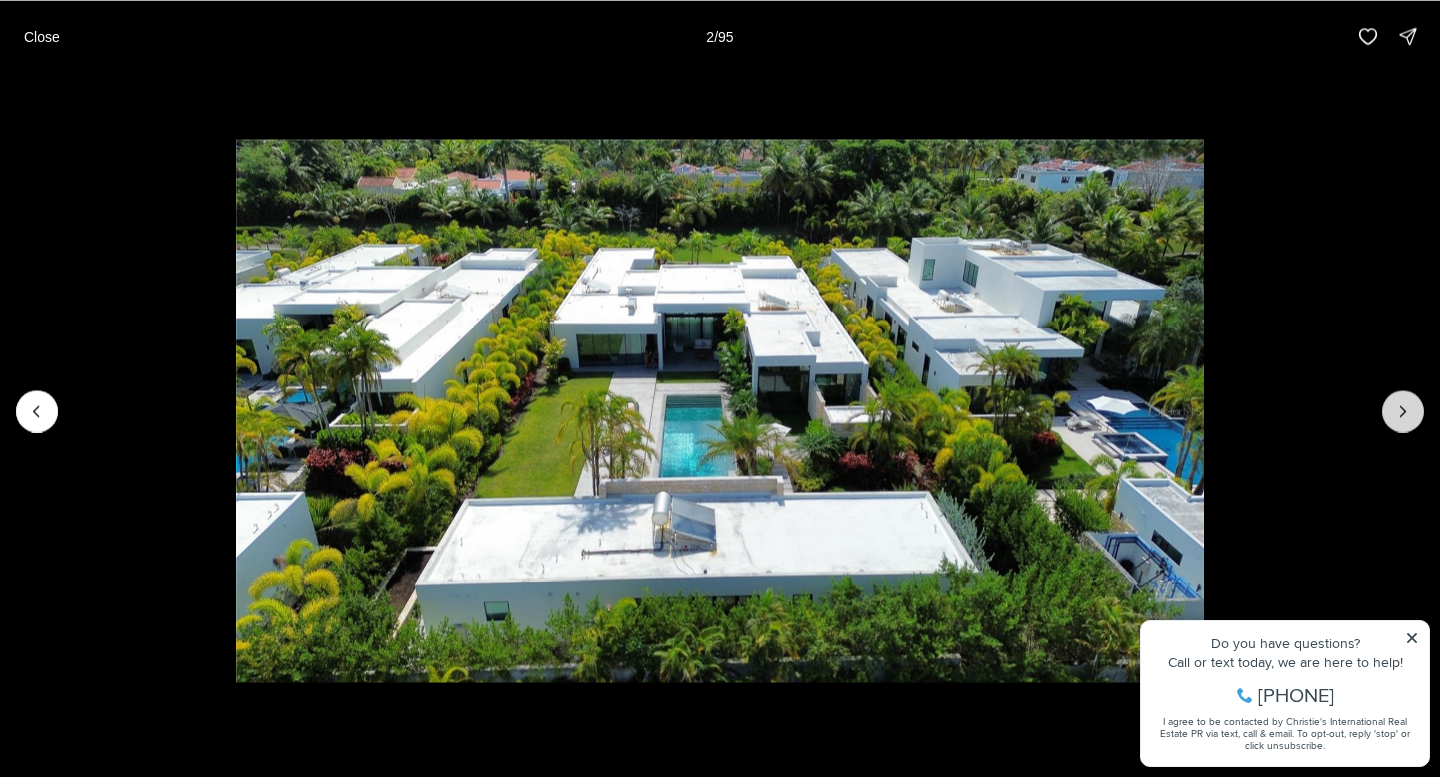 click at bounding box center [1403, 411] 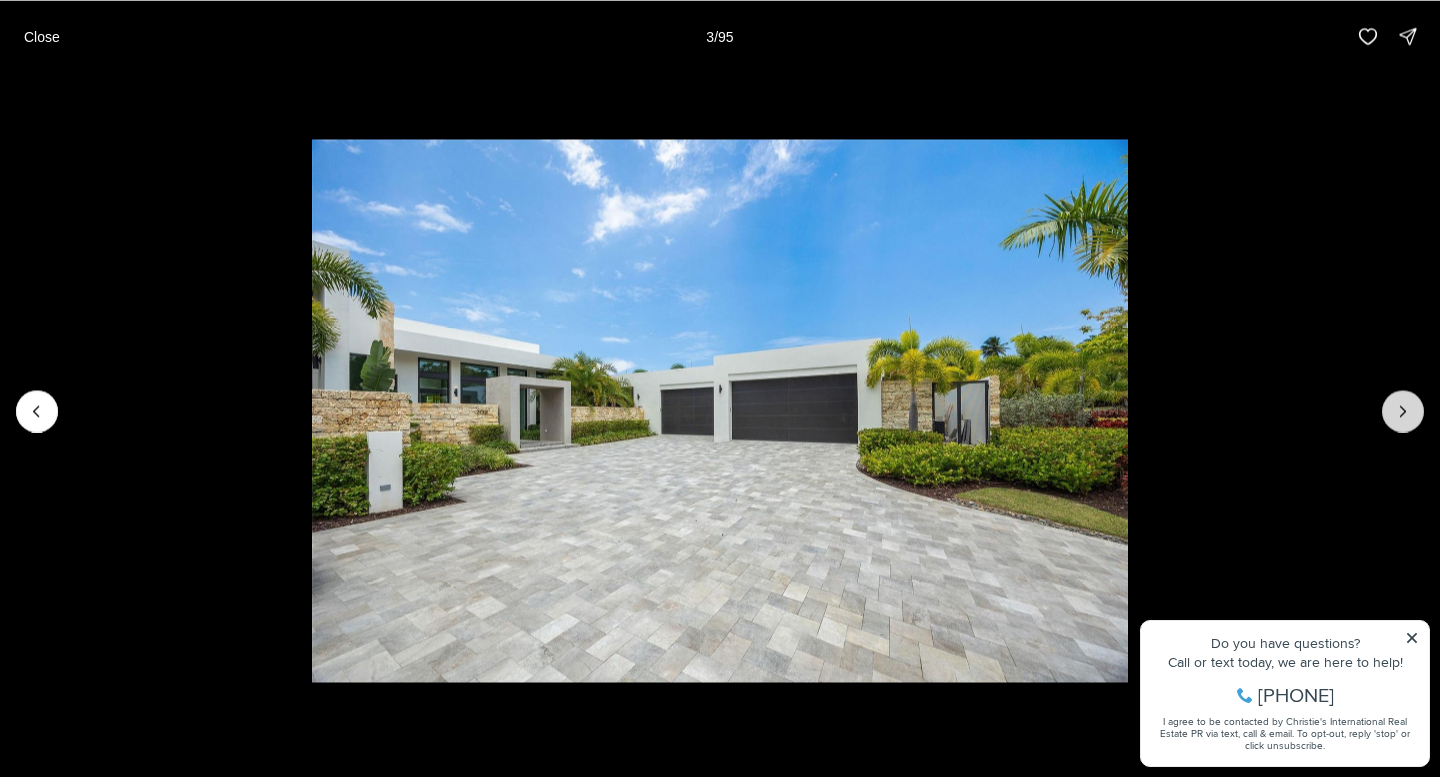 click at bounding box center (1403, 411) 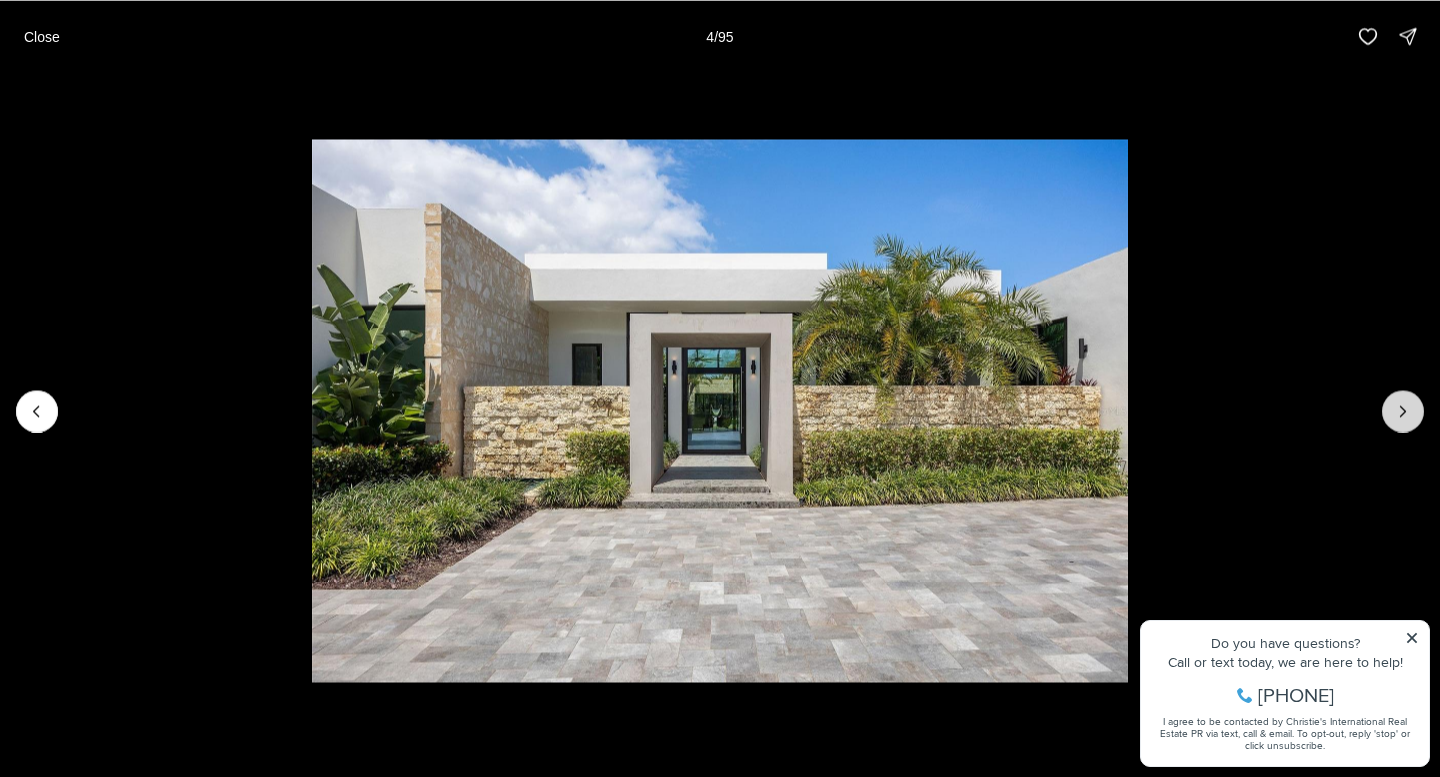 click at bounding box center (1403, 411) 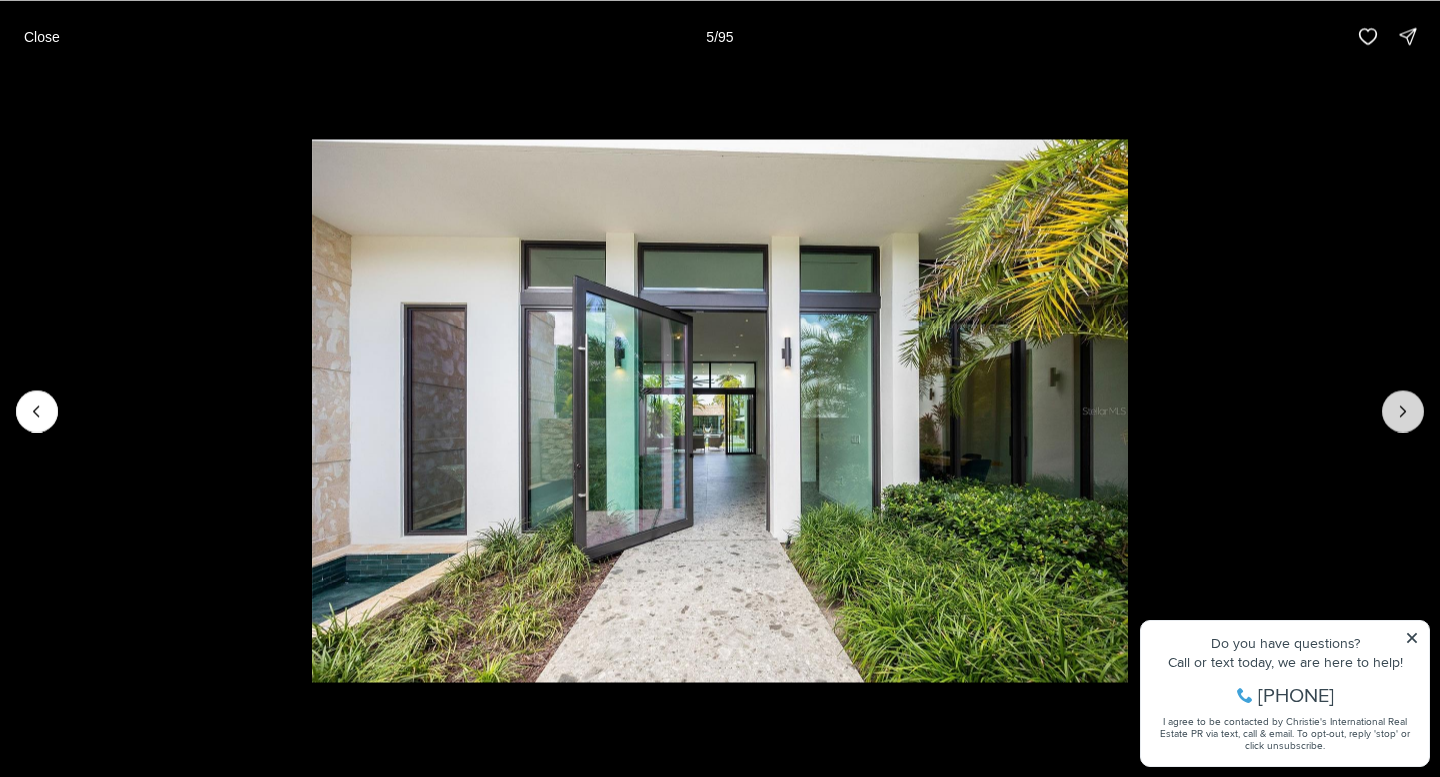 click at bounding box center (1403, 411) 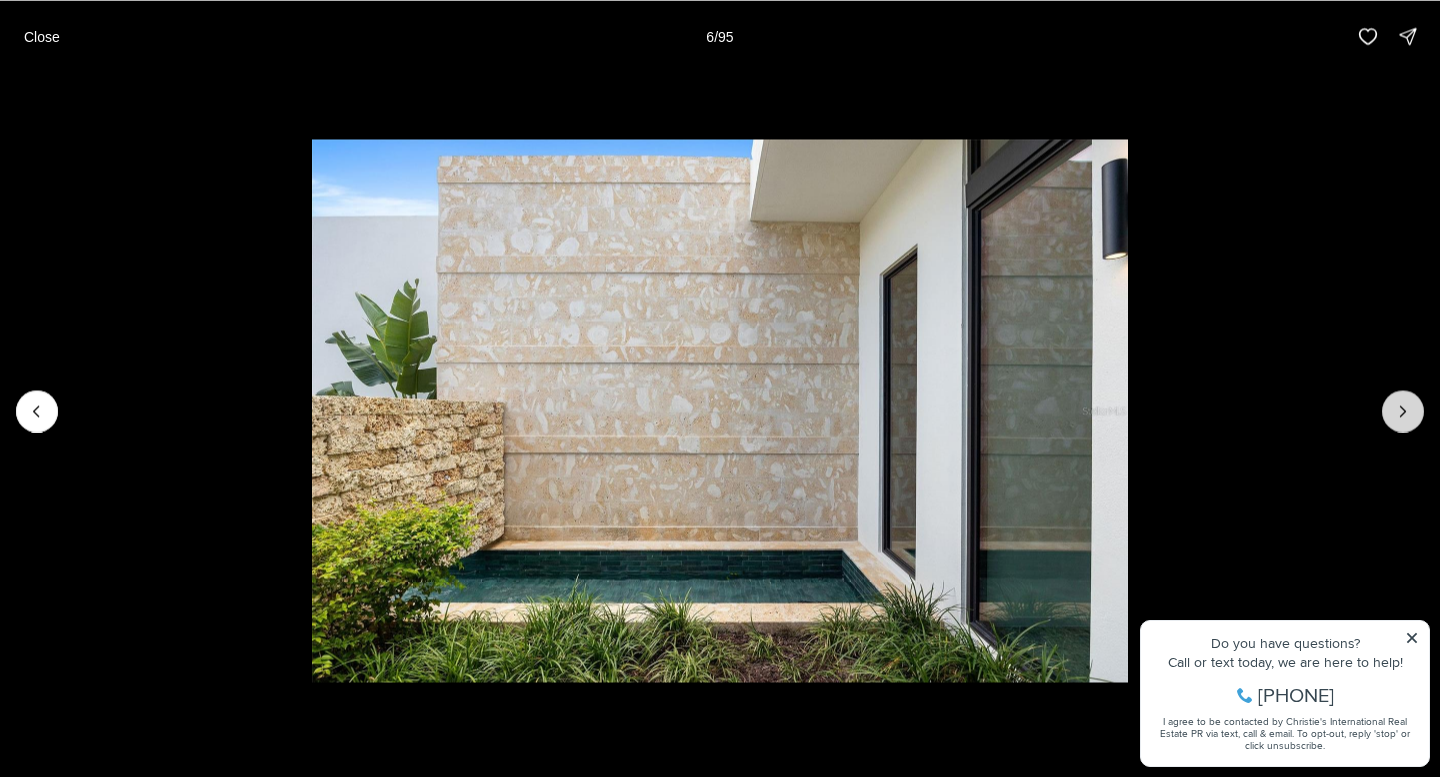 click at bounding box center [1403, 411] 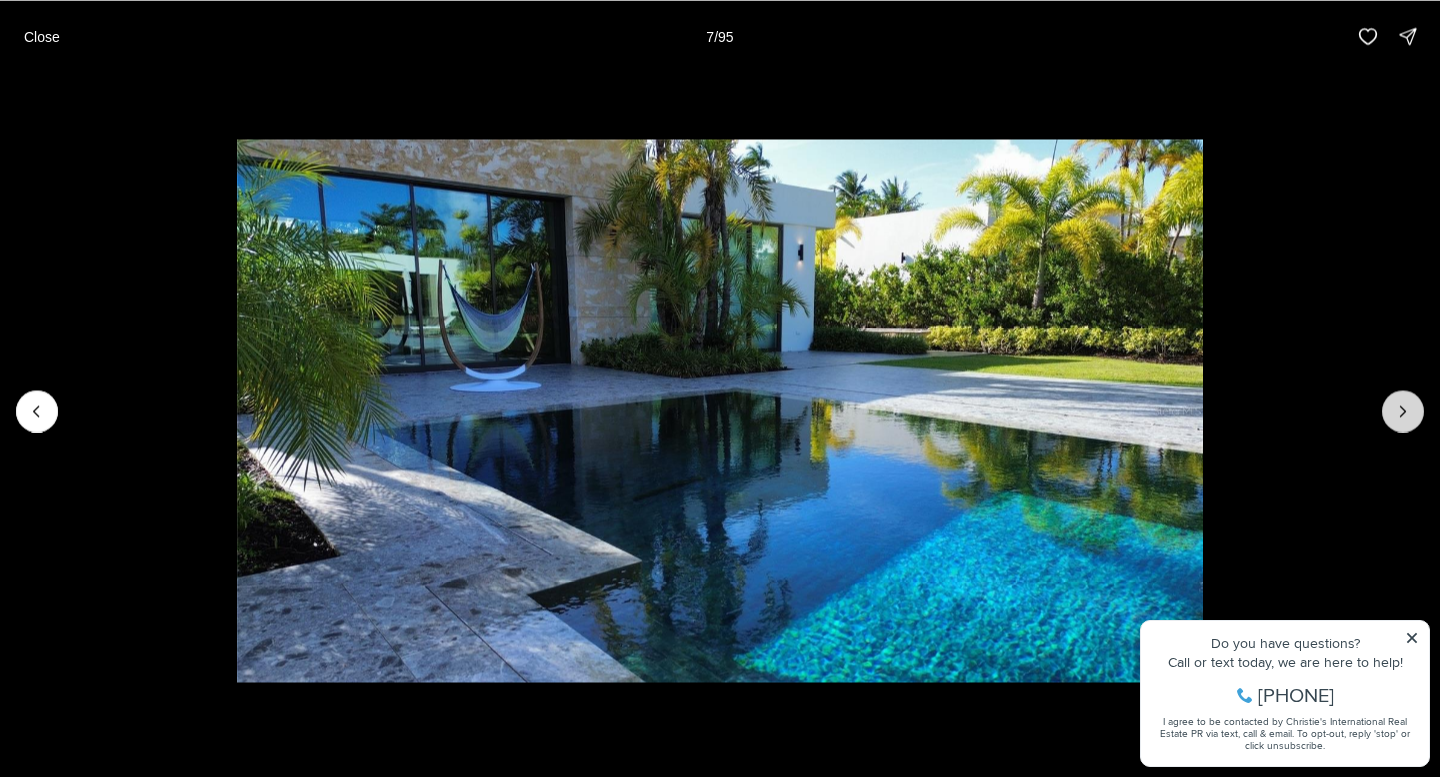 click at bounding box center [1403, 411] 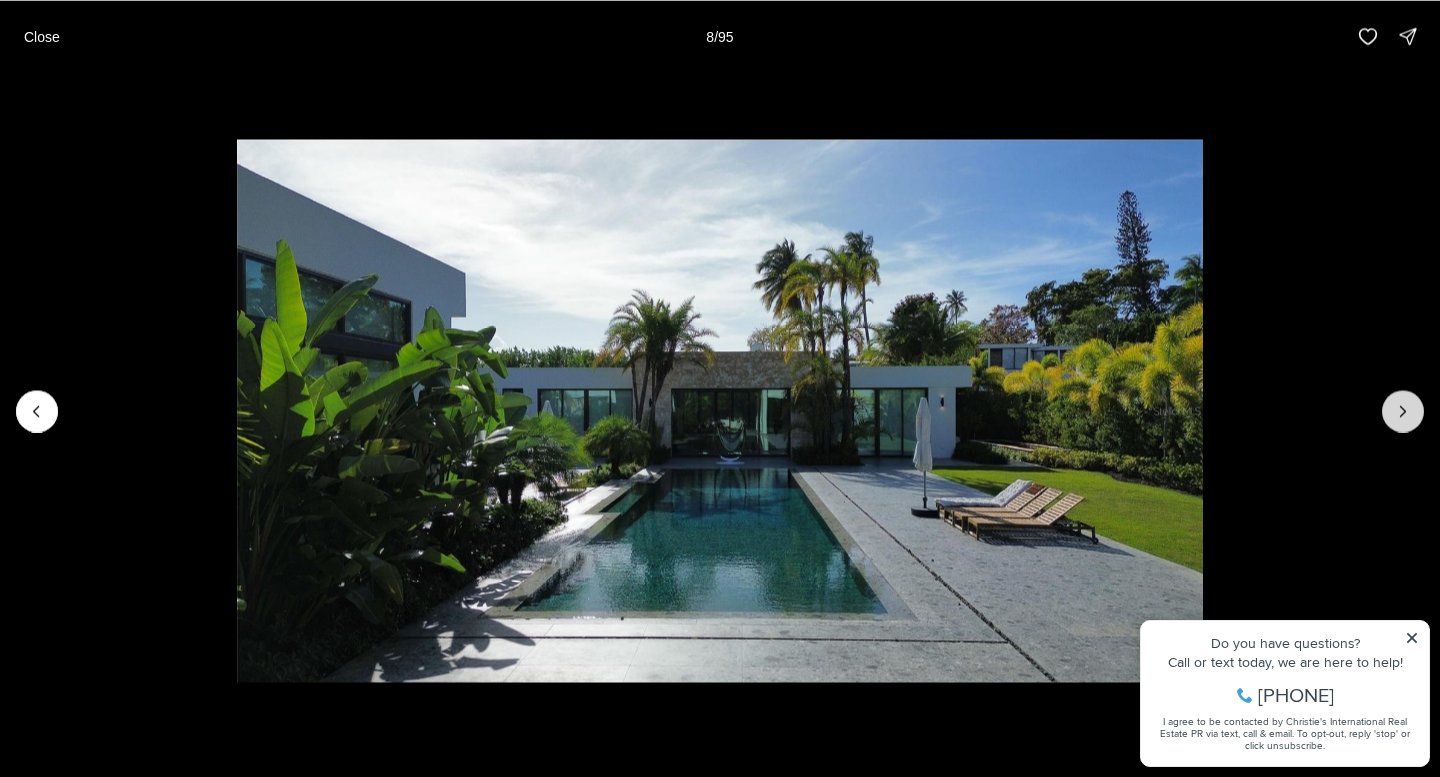 click at bounding box center [1403, 411] 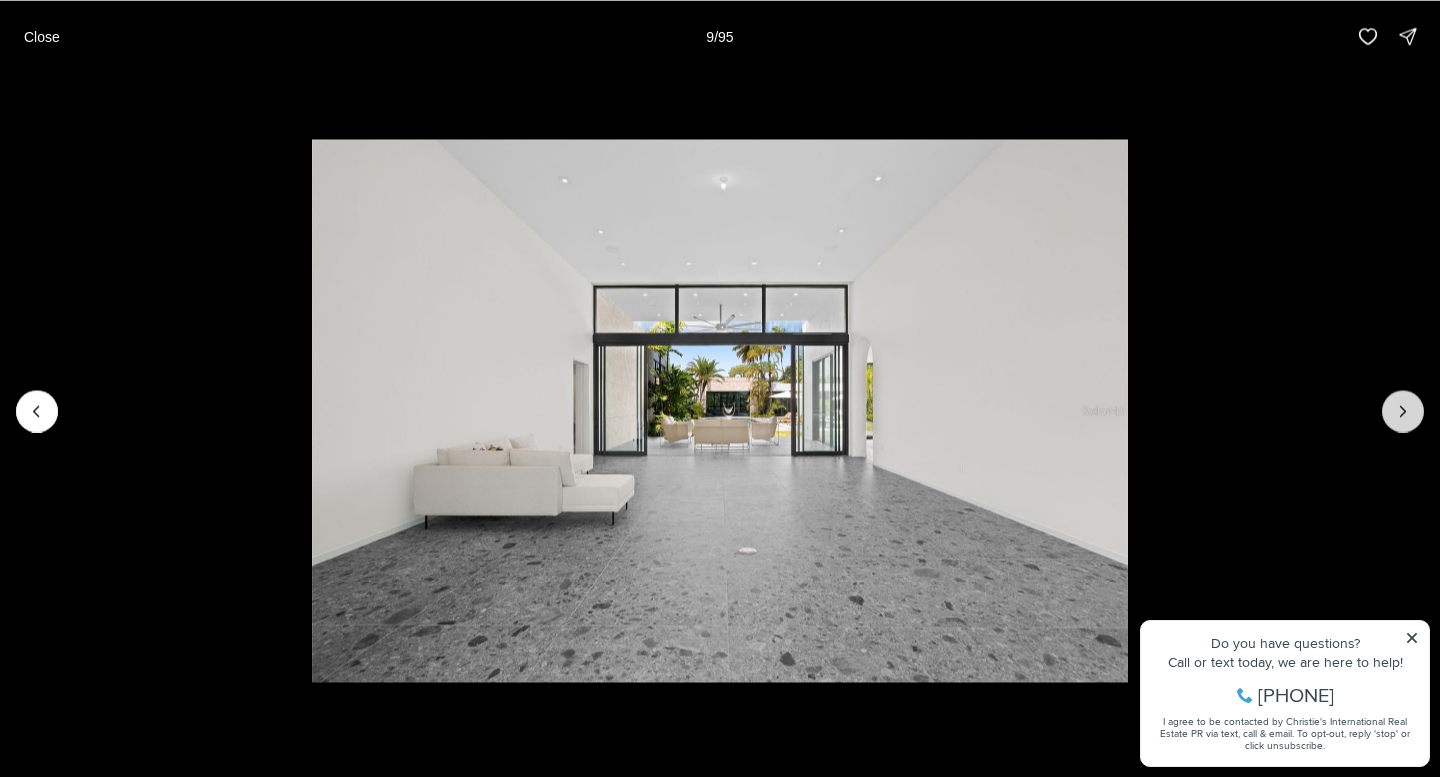 click at bounding box center (1403, 411) 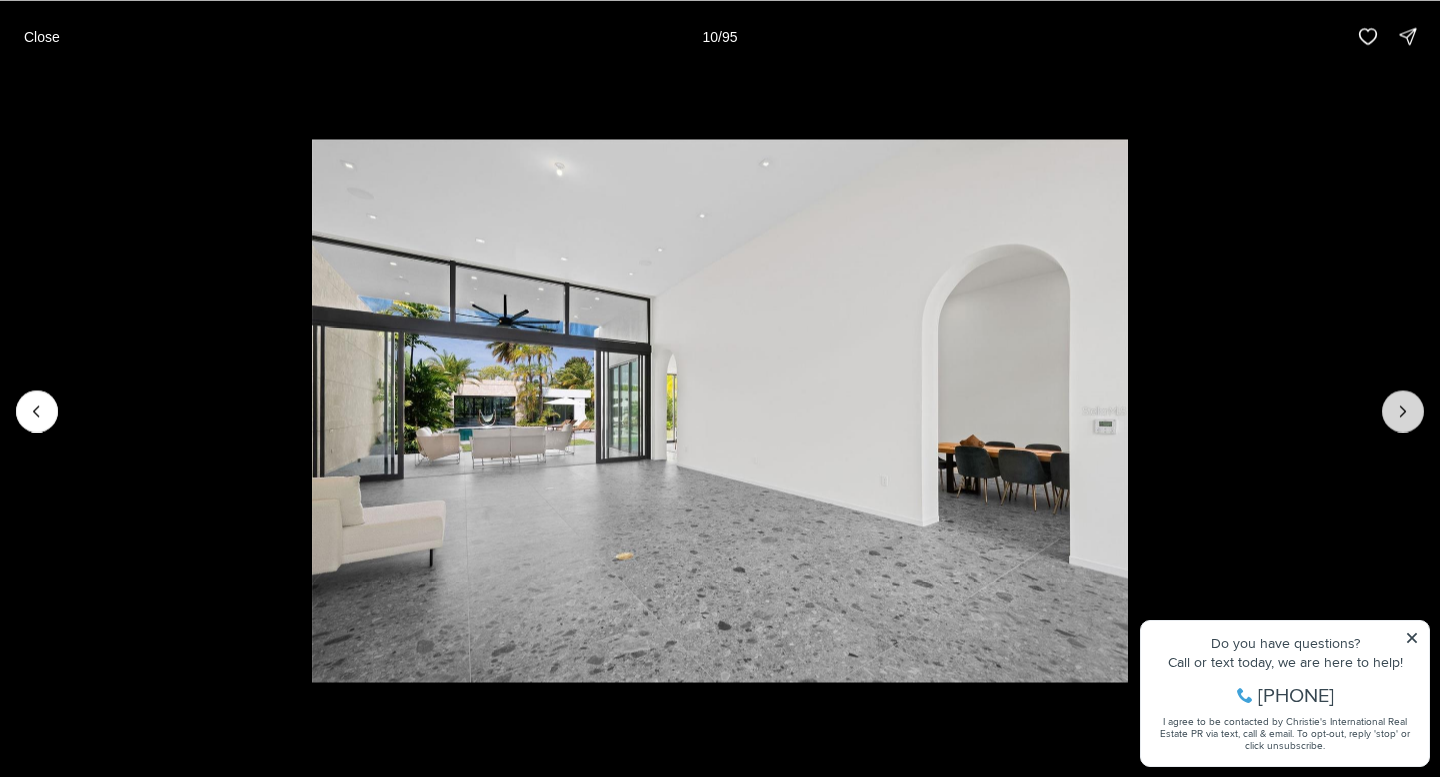 click at bounding box center [1403, 411] 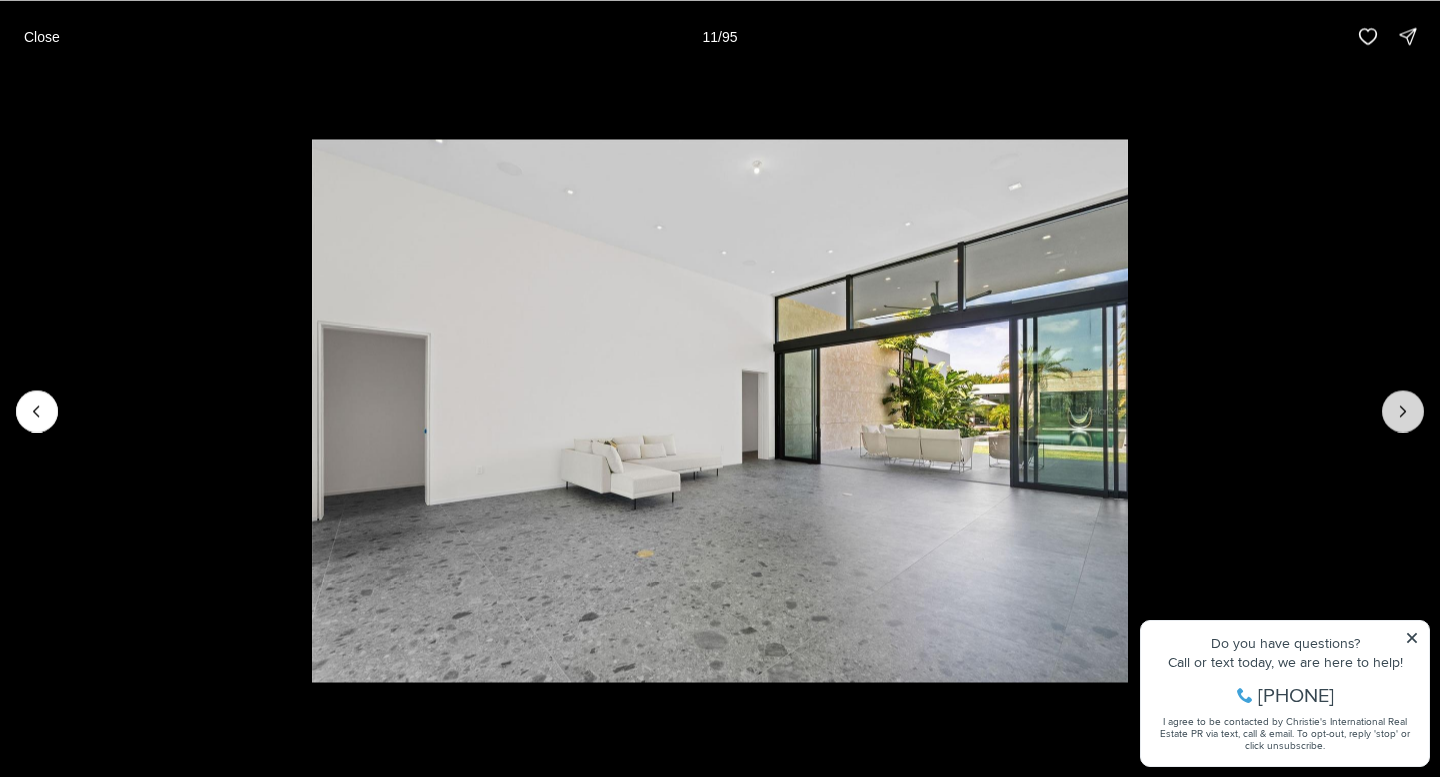 click at bounding box center (1403, 411) 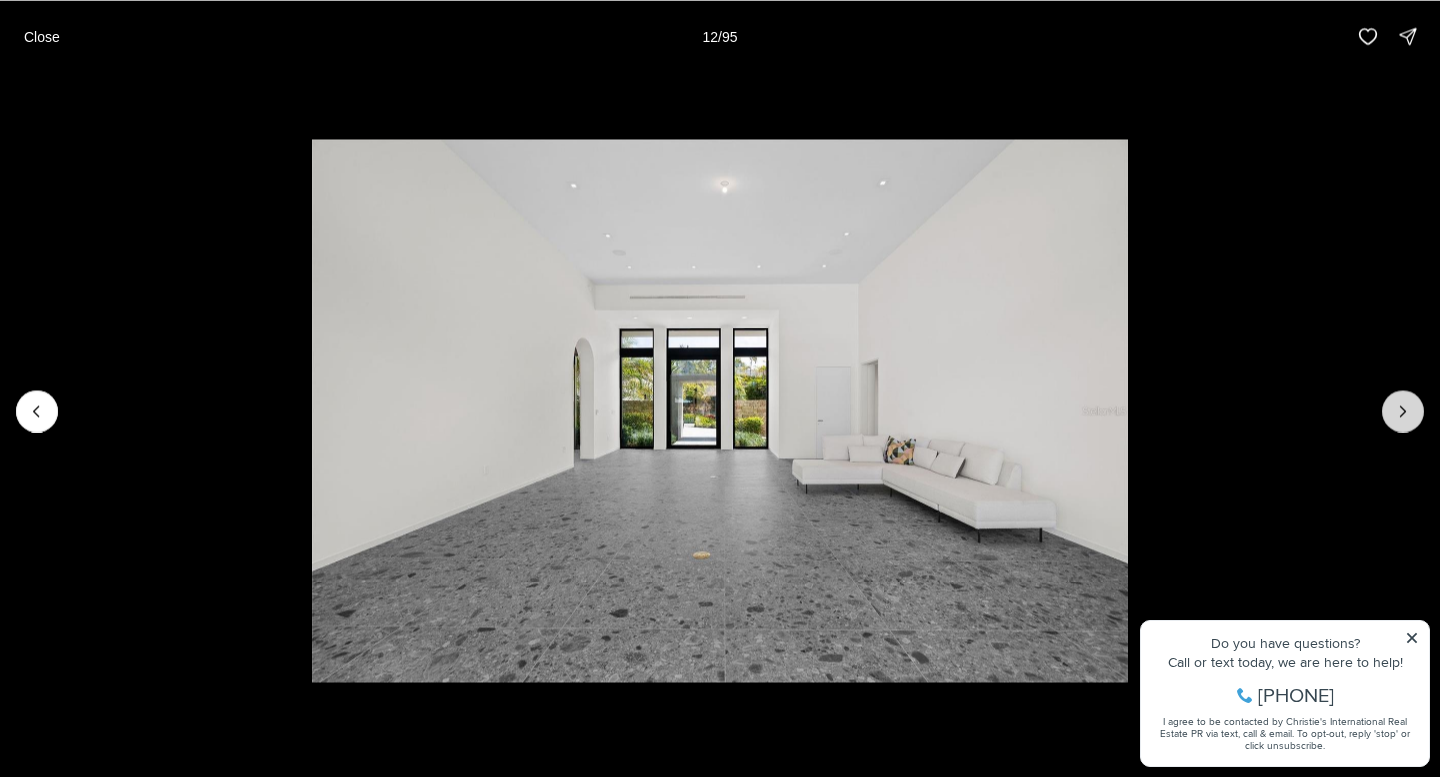 click at bounding box center (1403, 411) 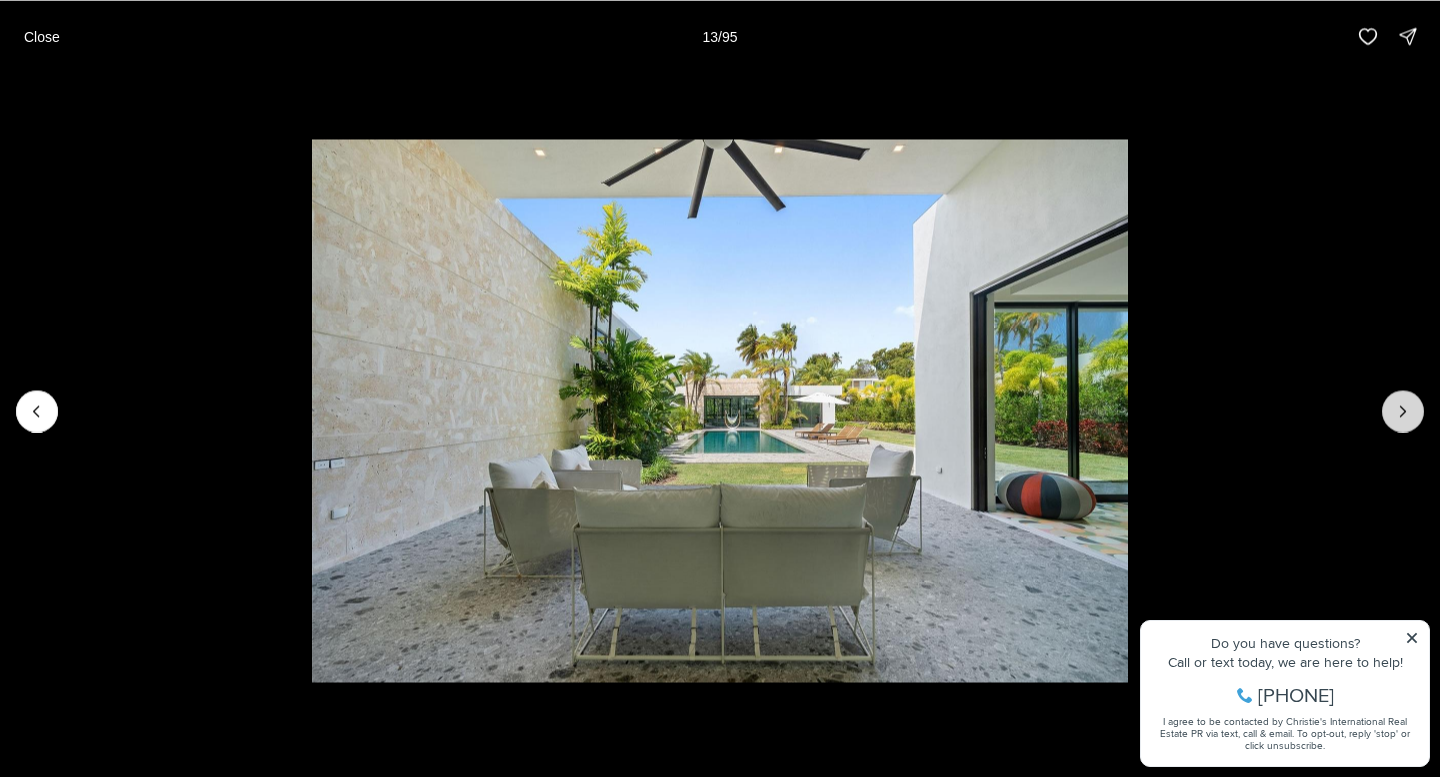 click at bounding box center [1403, 411] 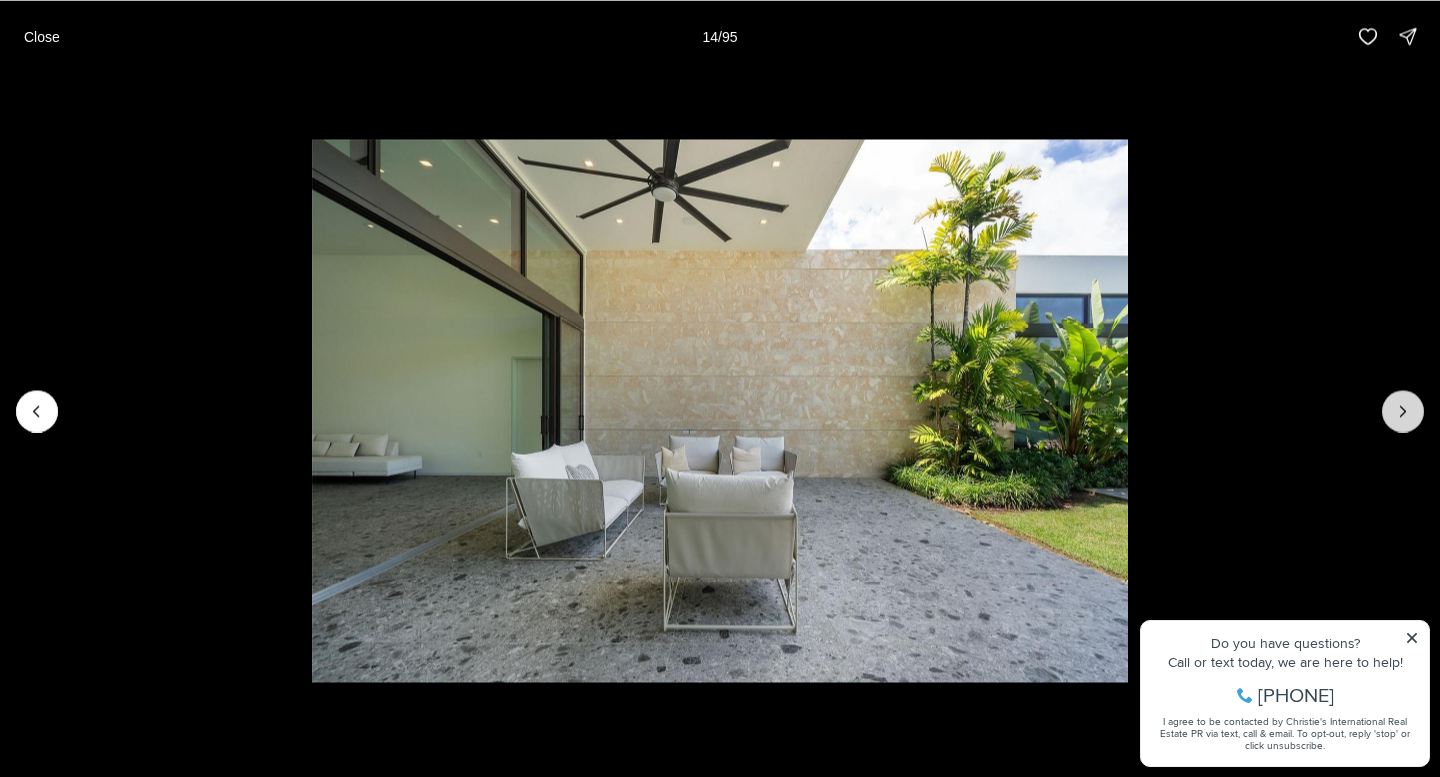 click at bounding box center (1403, 411) 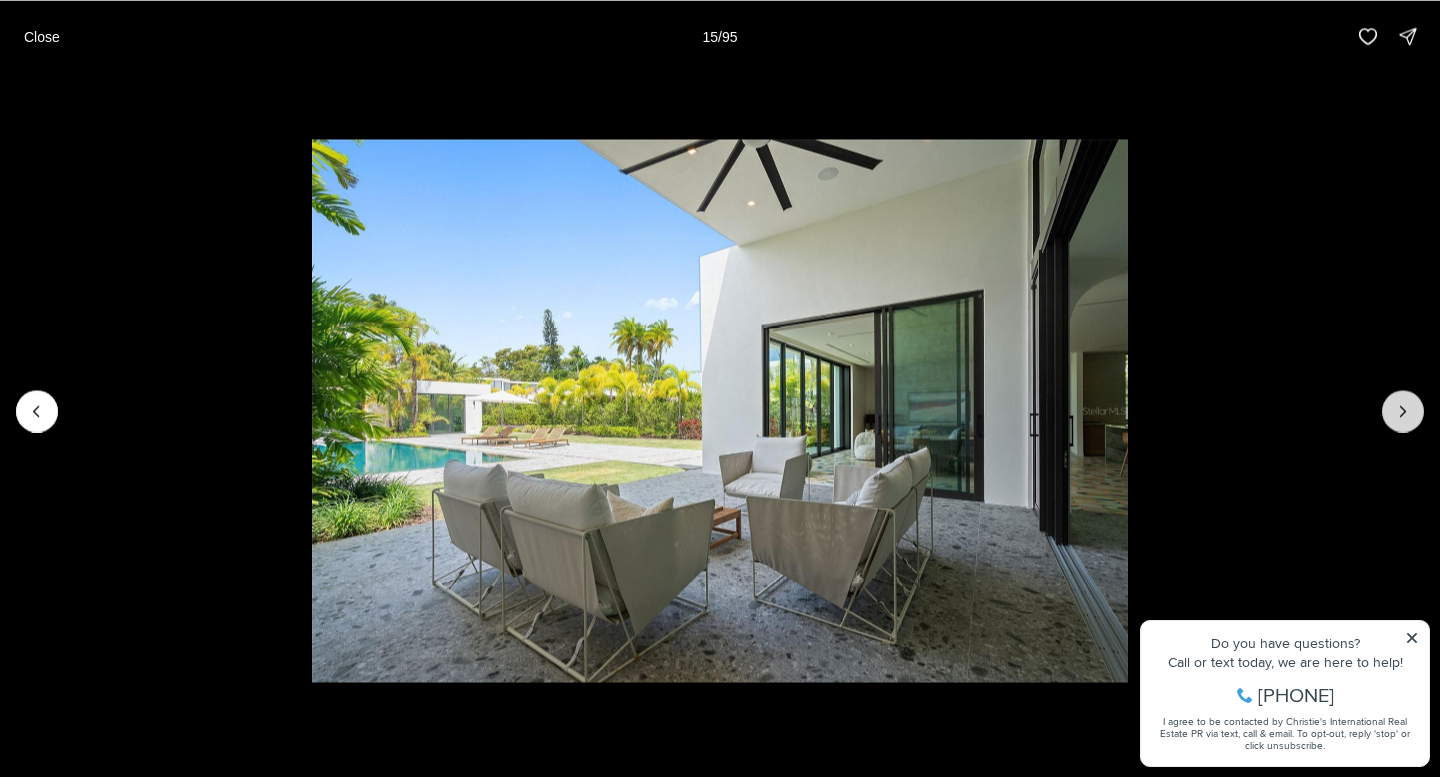 click at bounding box center [1403, 411] 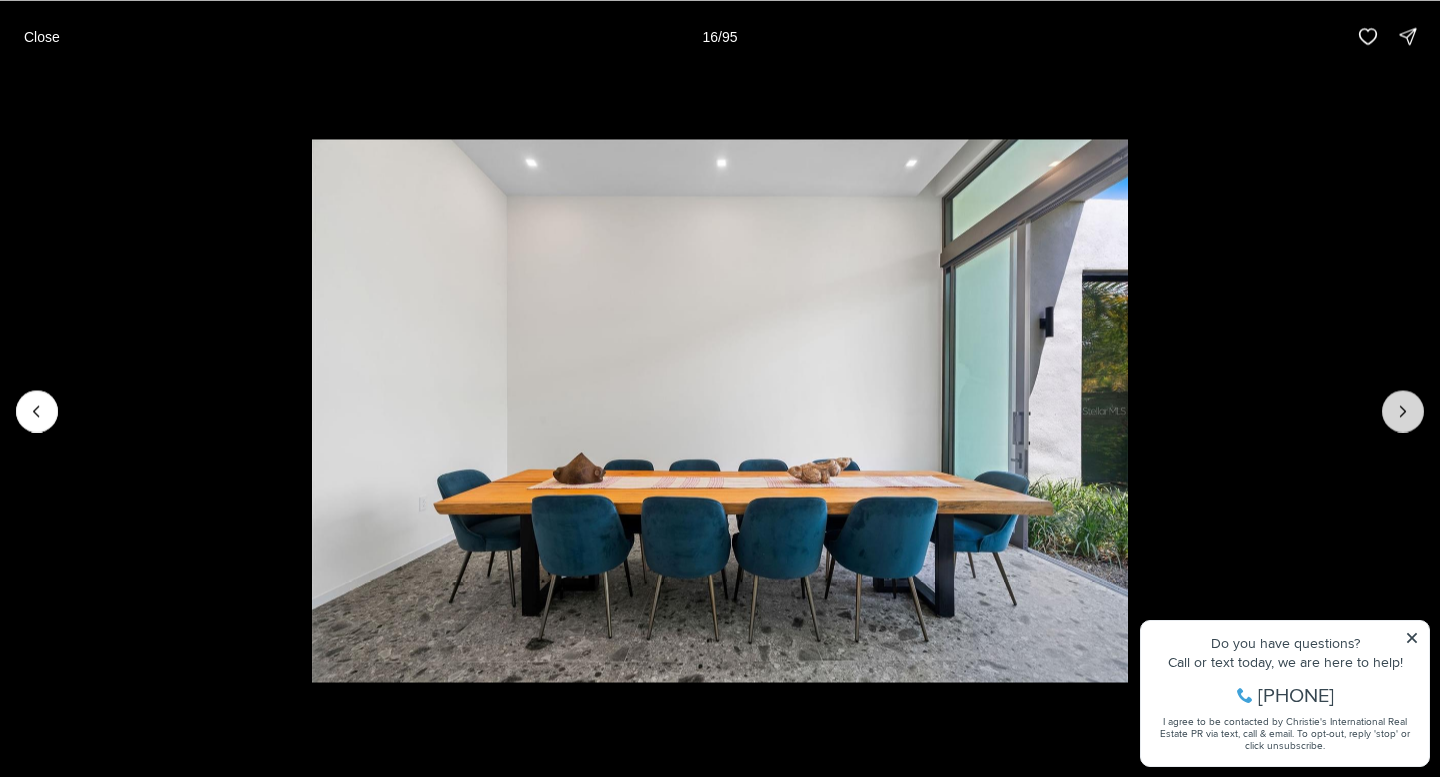 click at bounding box center [1403, 411] 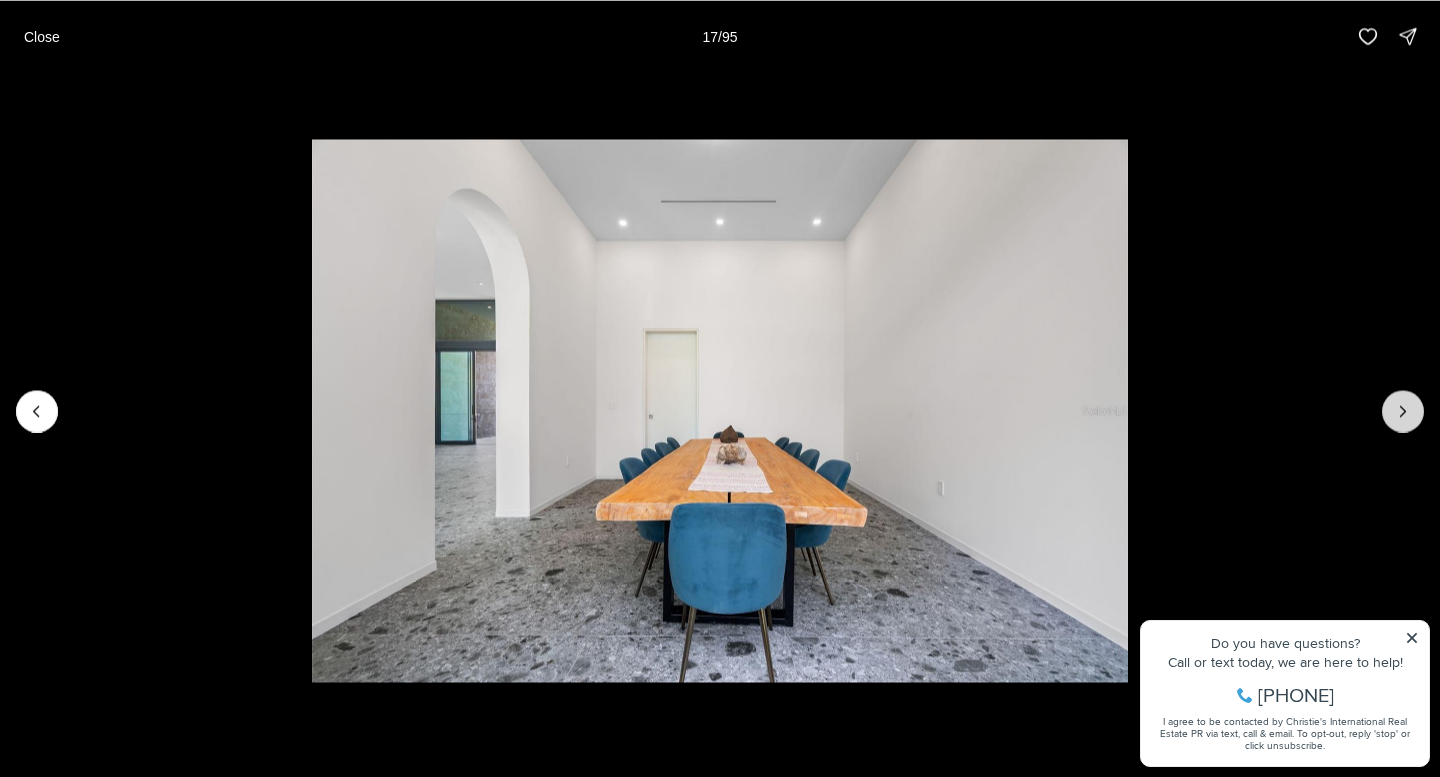 click at bounding box center (1403, 411) 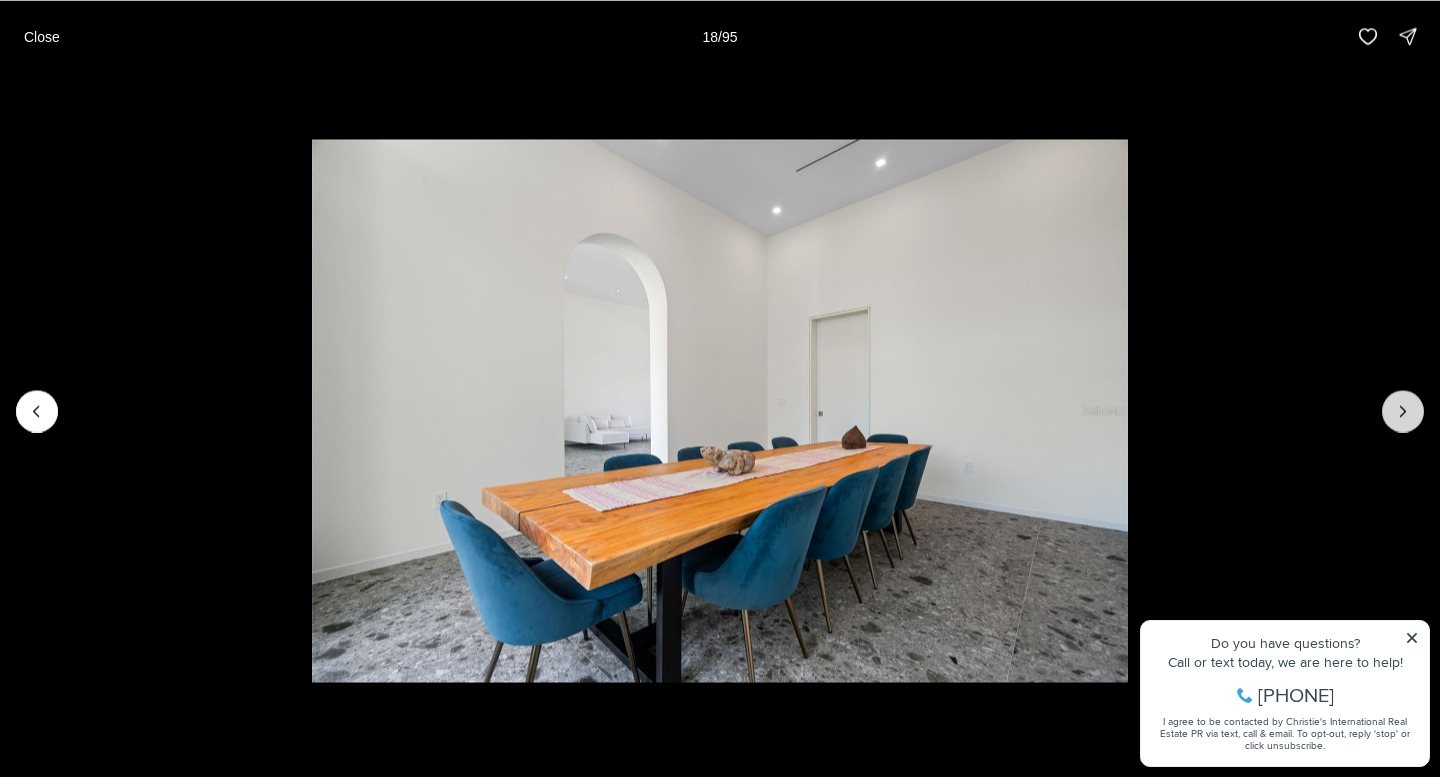 click at bounding box center [1403, 411] 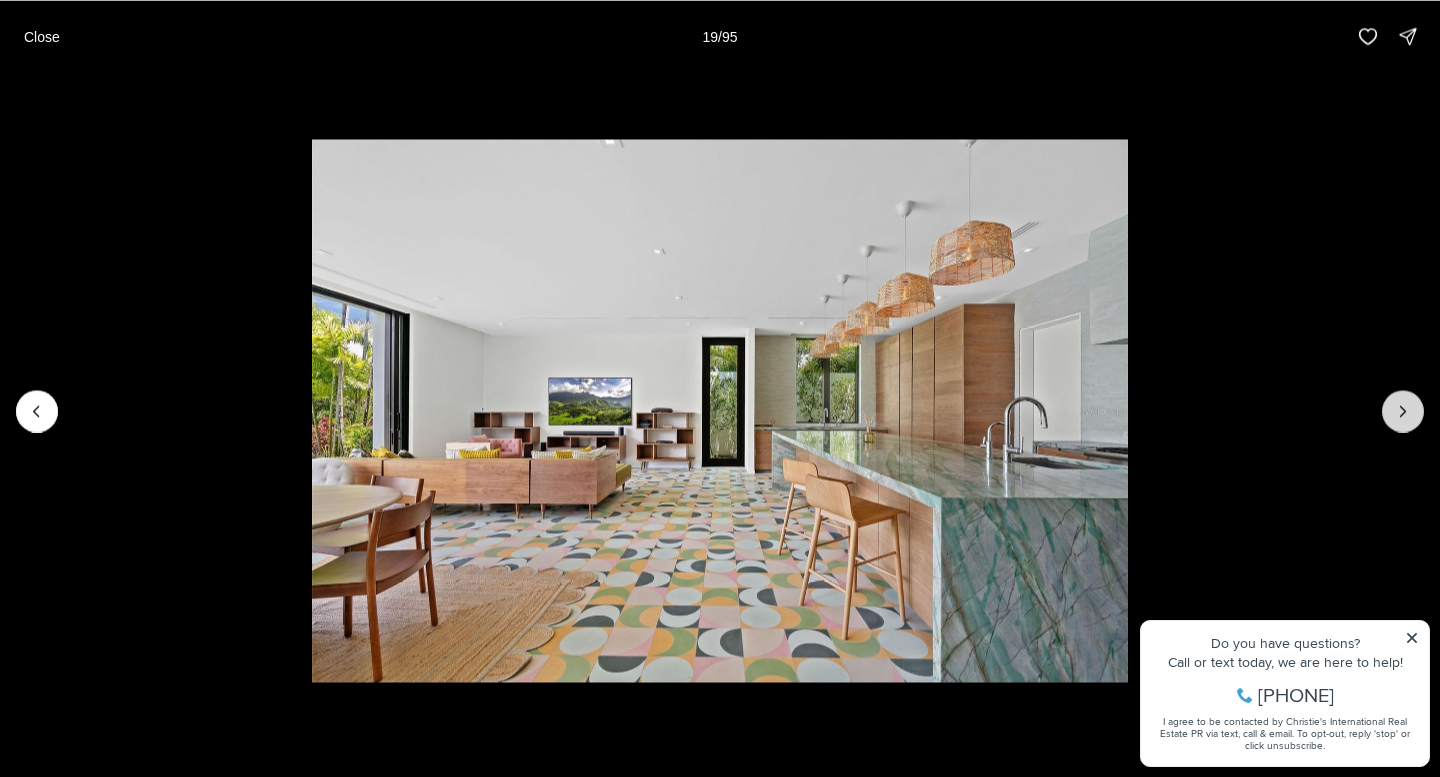 click at bounding box center [1403, 411] 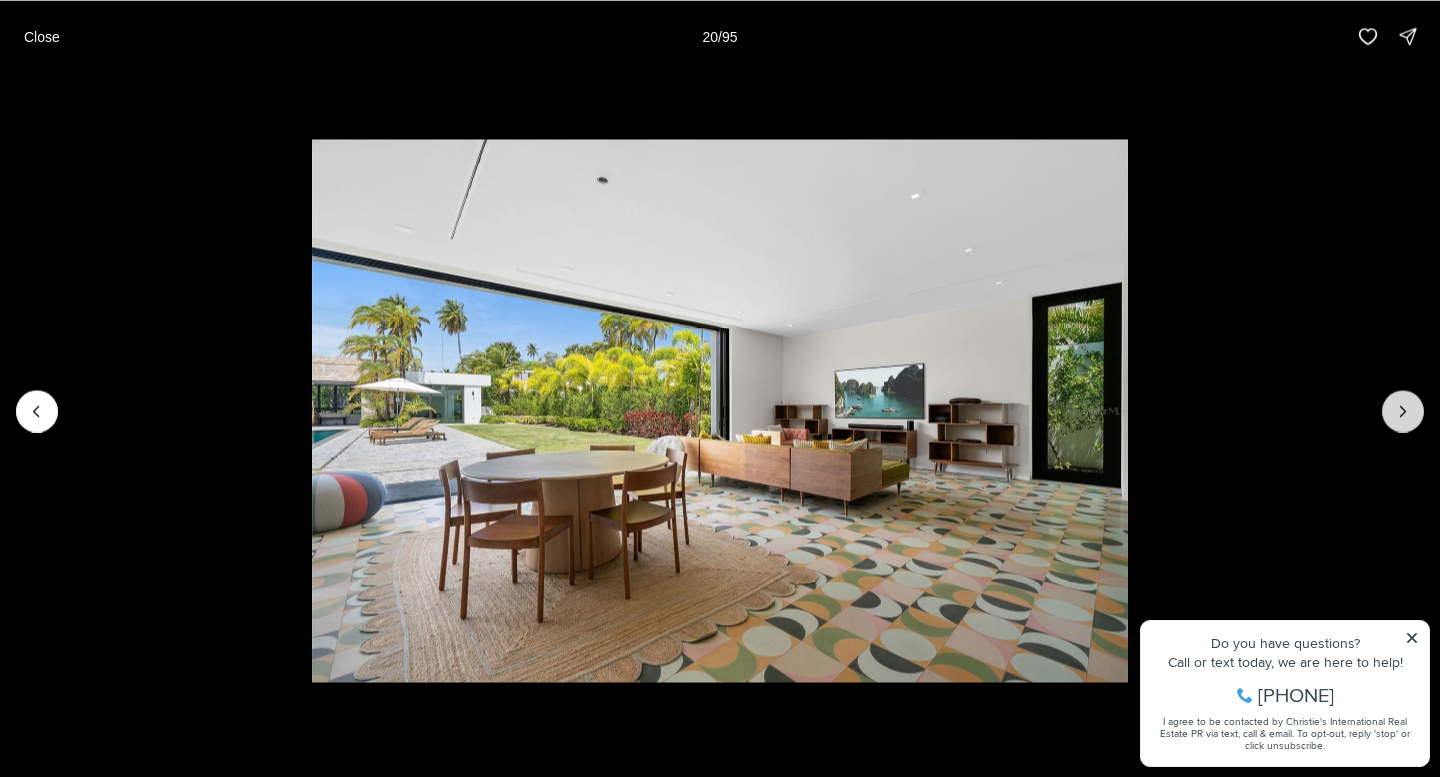 click at bounding box center [1403, 411] 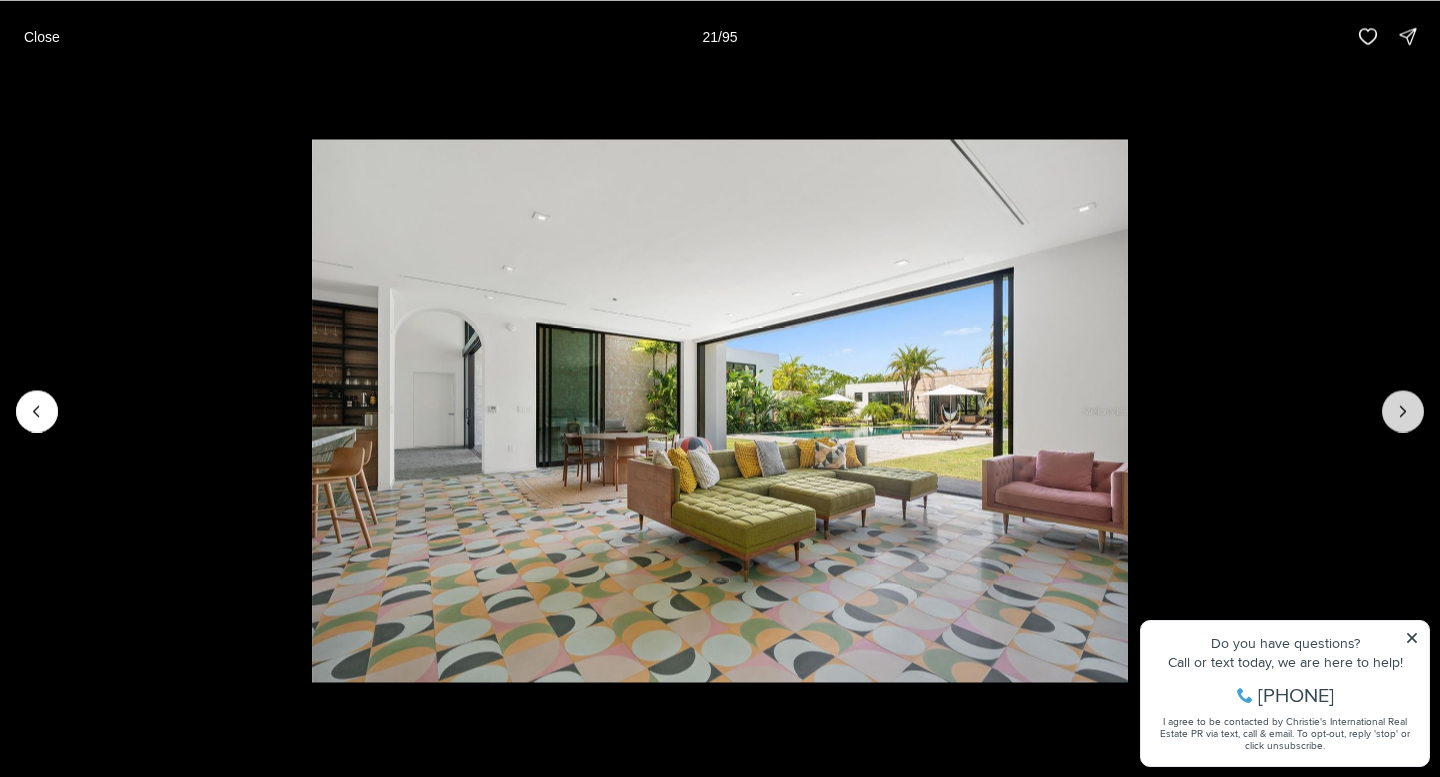 click at bounding box center (1403, 411) 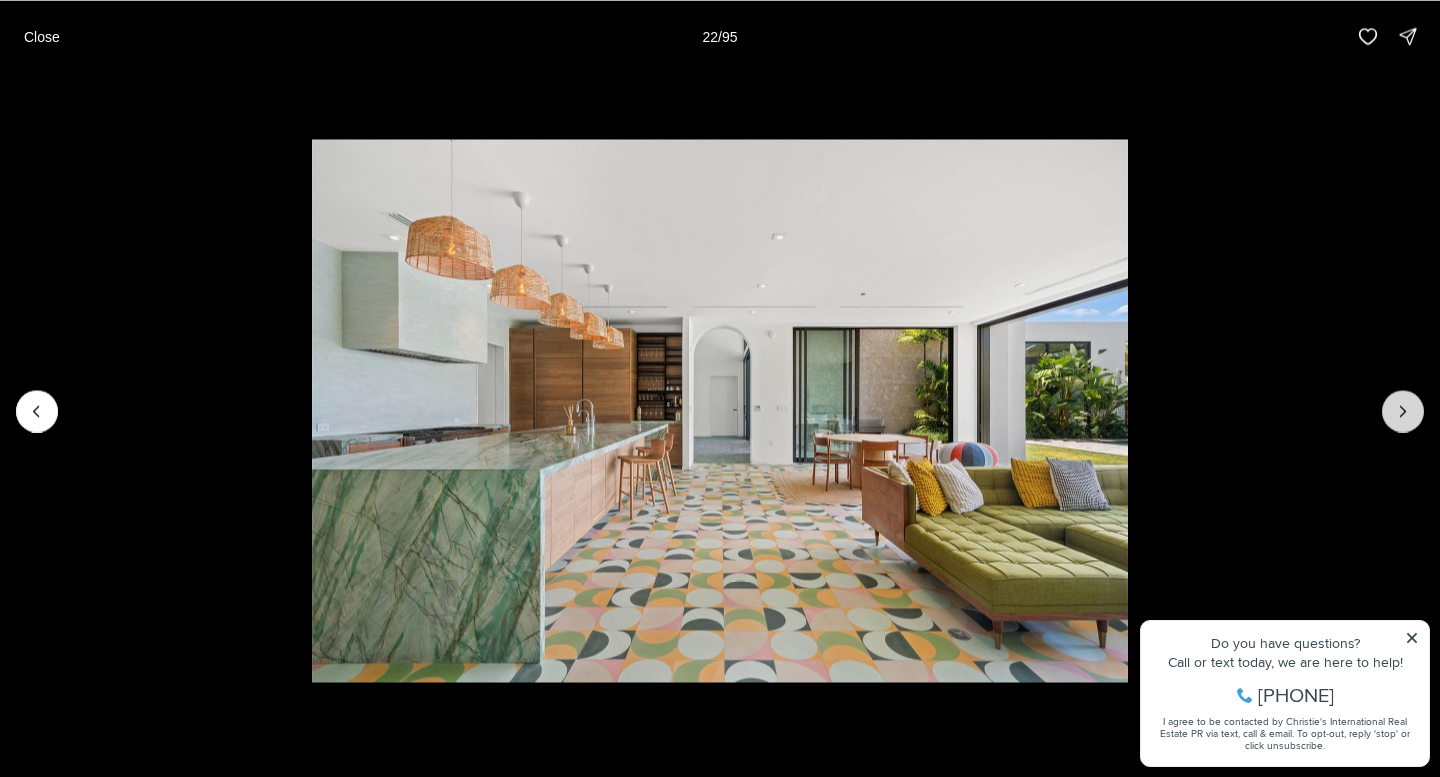 click at bounding box center [1403, 411] 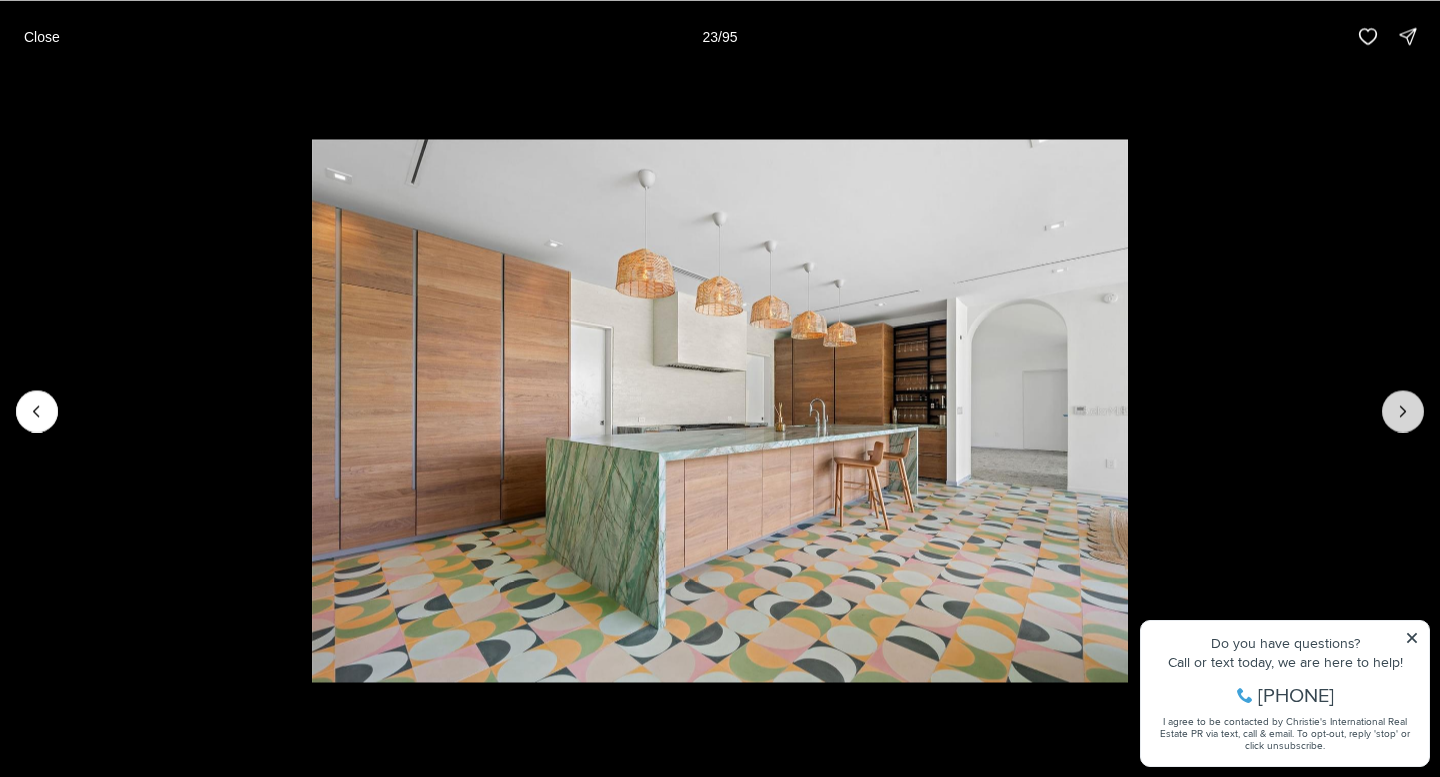 click at bounding box center (1403, 411) 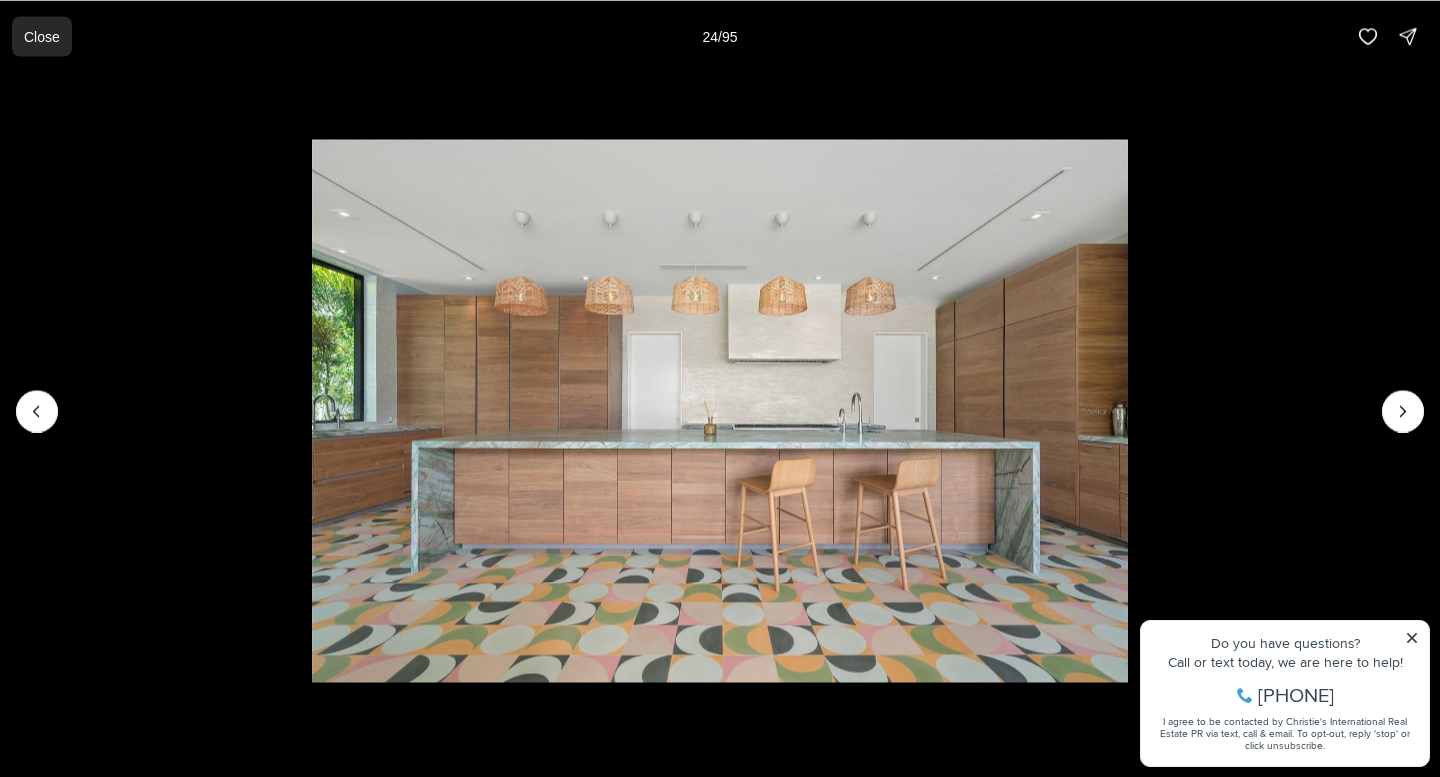 click on "Close" at bounding box center (42, 36) 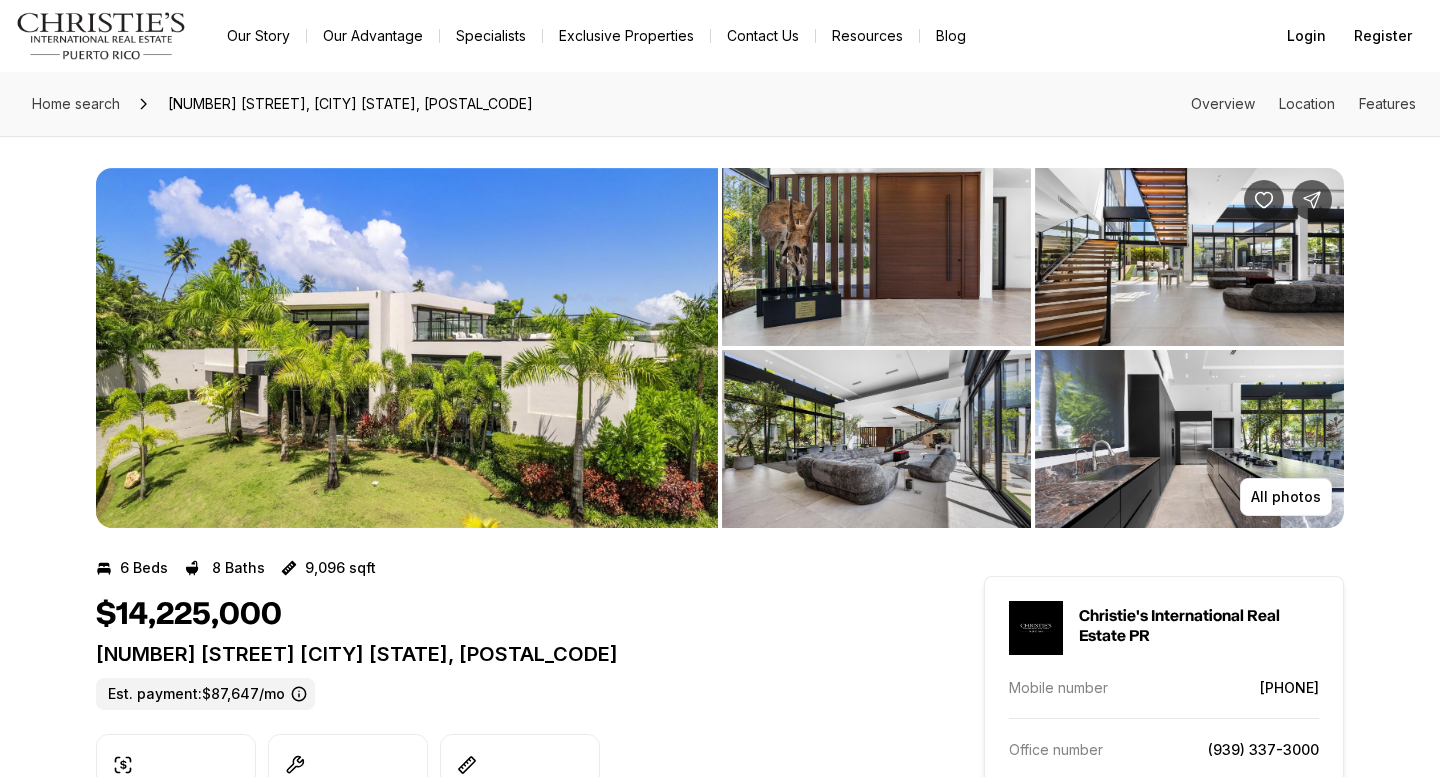 scroll, scrollTop: 0, scrollLeft: 0, axis: both 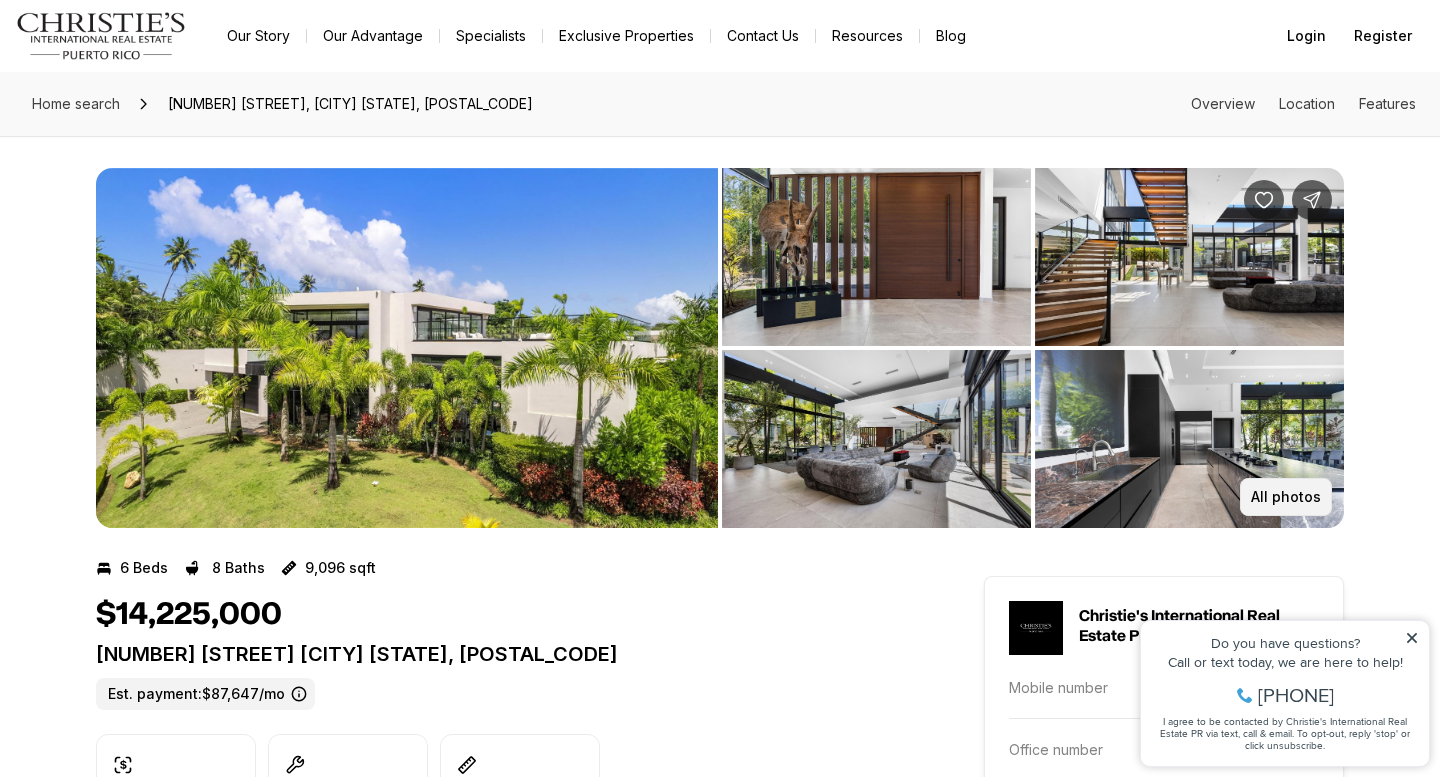 click on "All photos" at bounding box center [1286, 497] 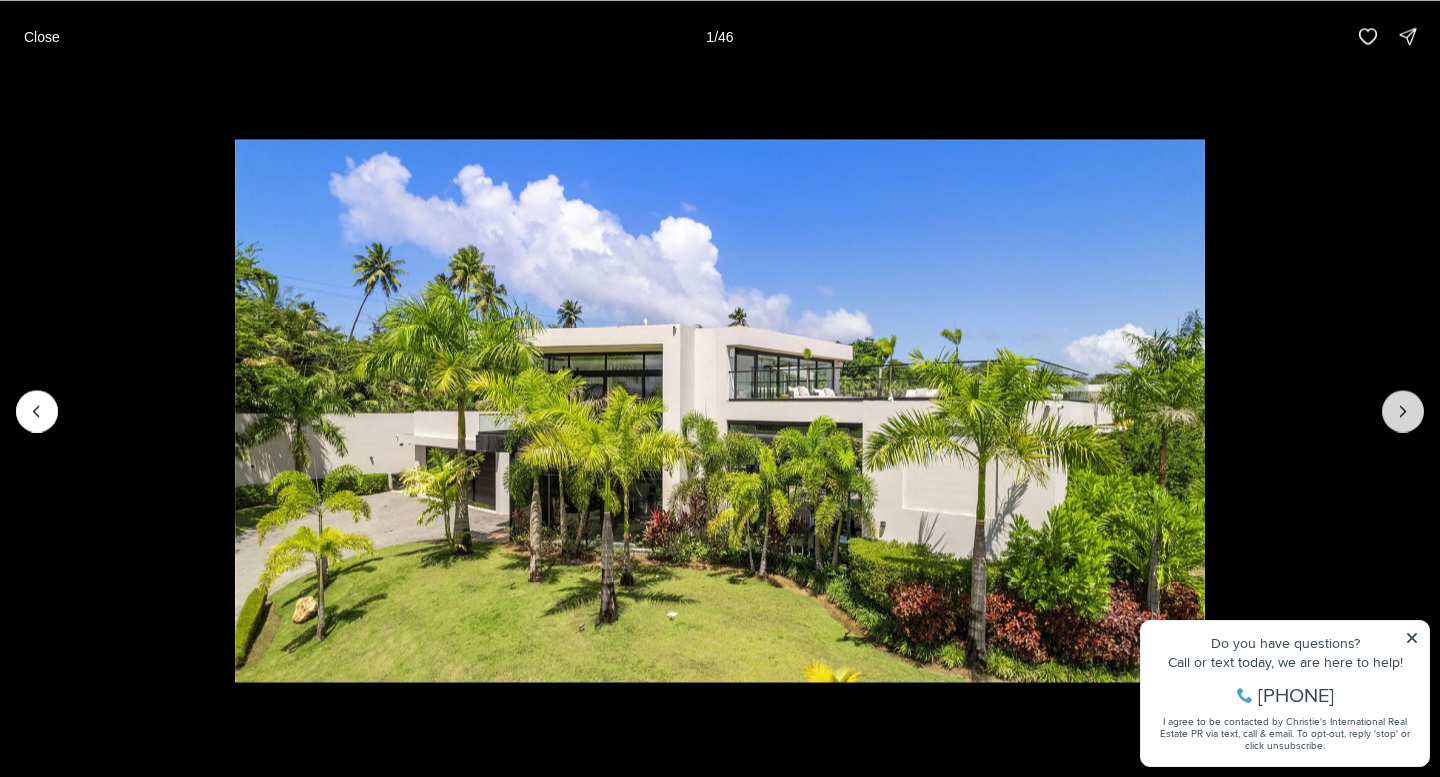 click at bounding box center (1403, 411) 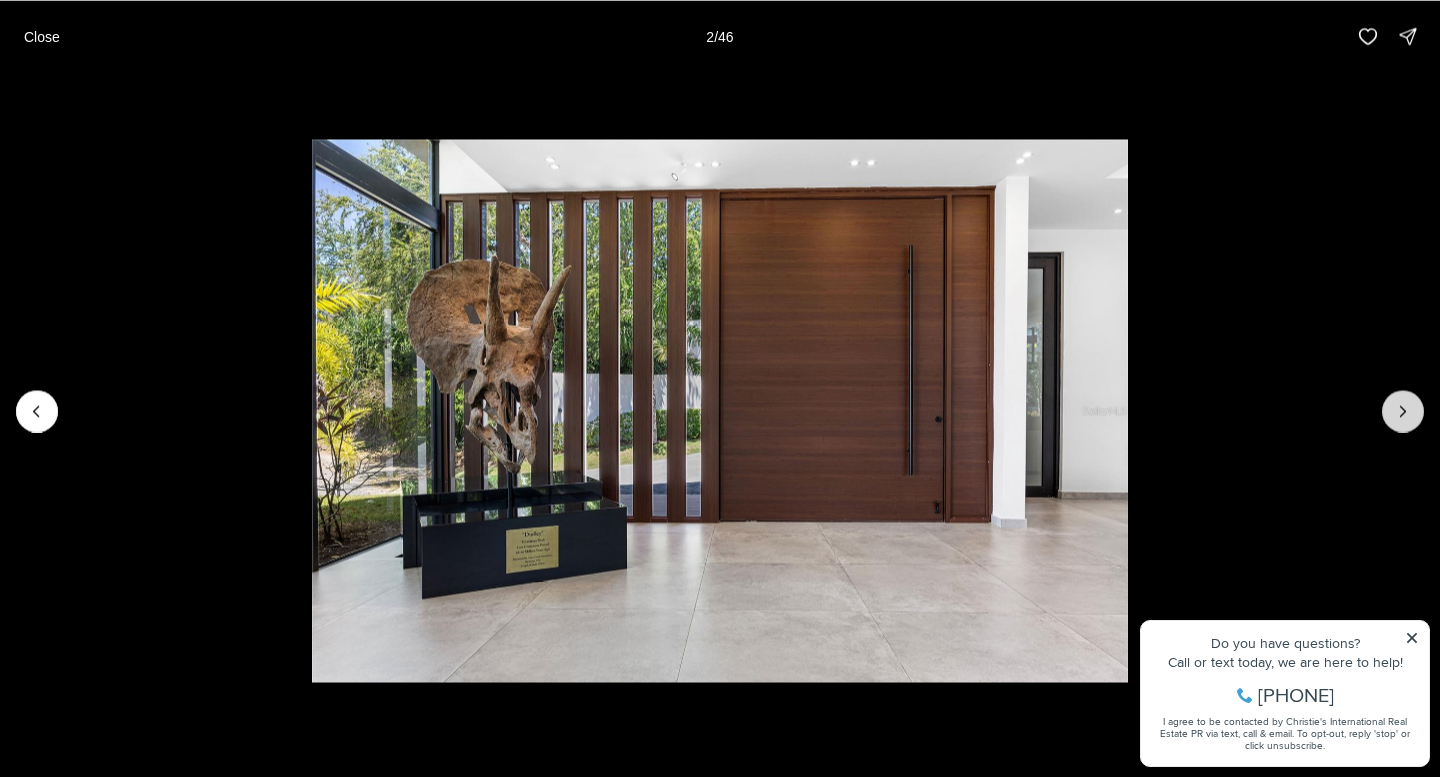 click at bounding box center [1403, 411] 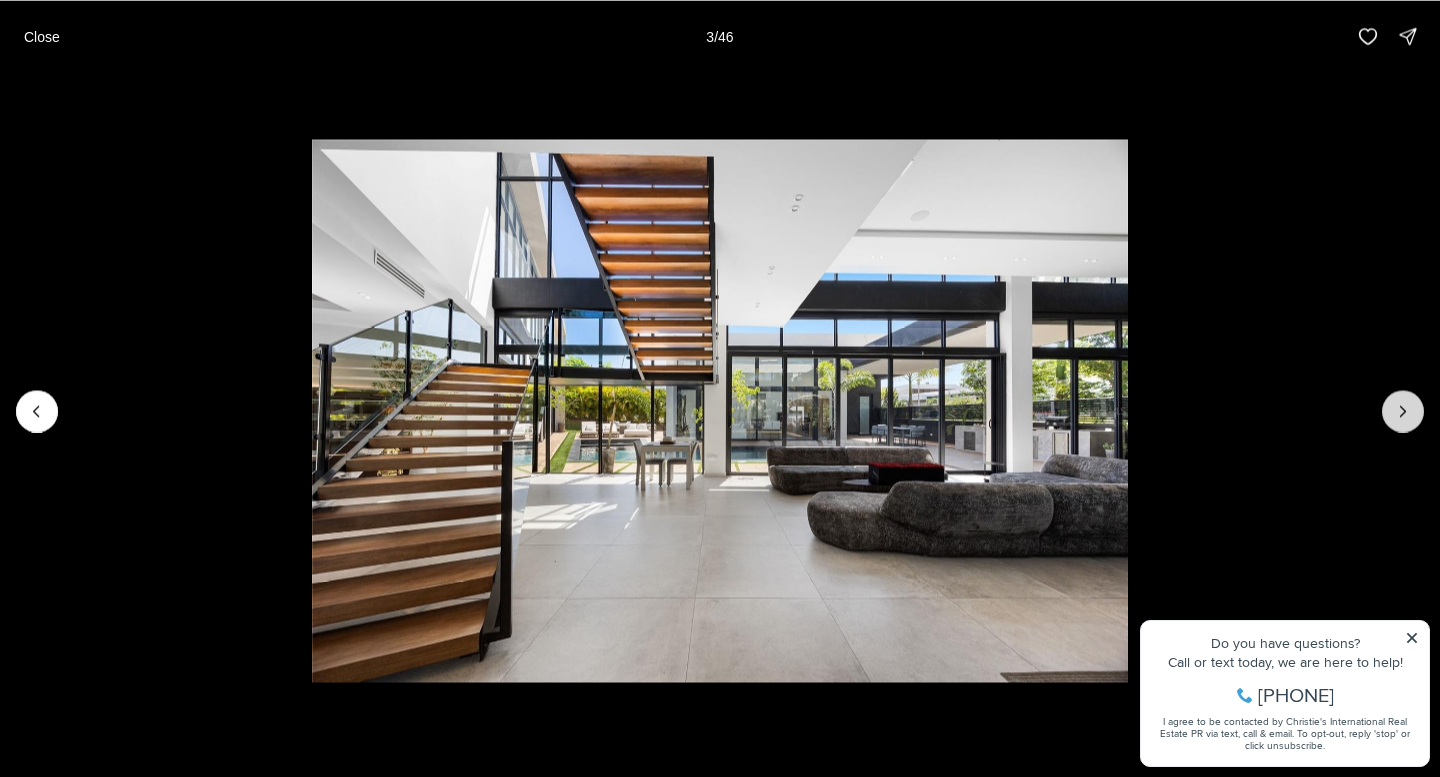 click at bounding box center (1403, 411) 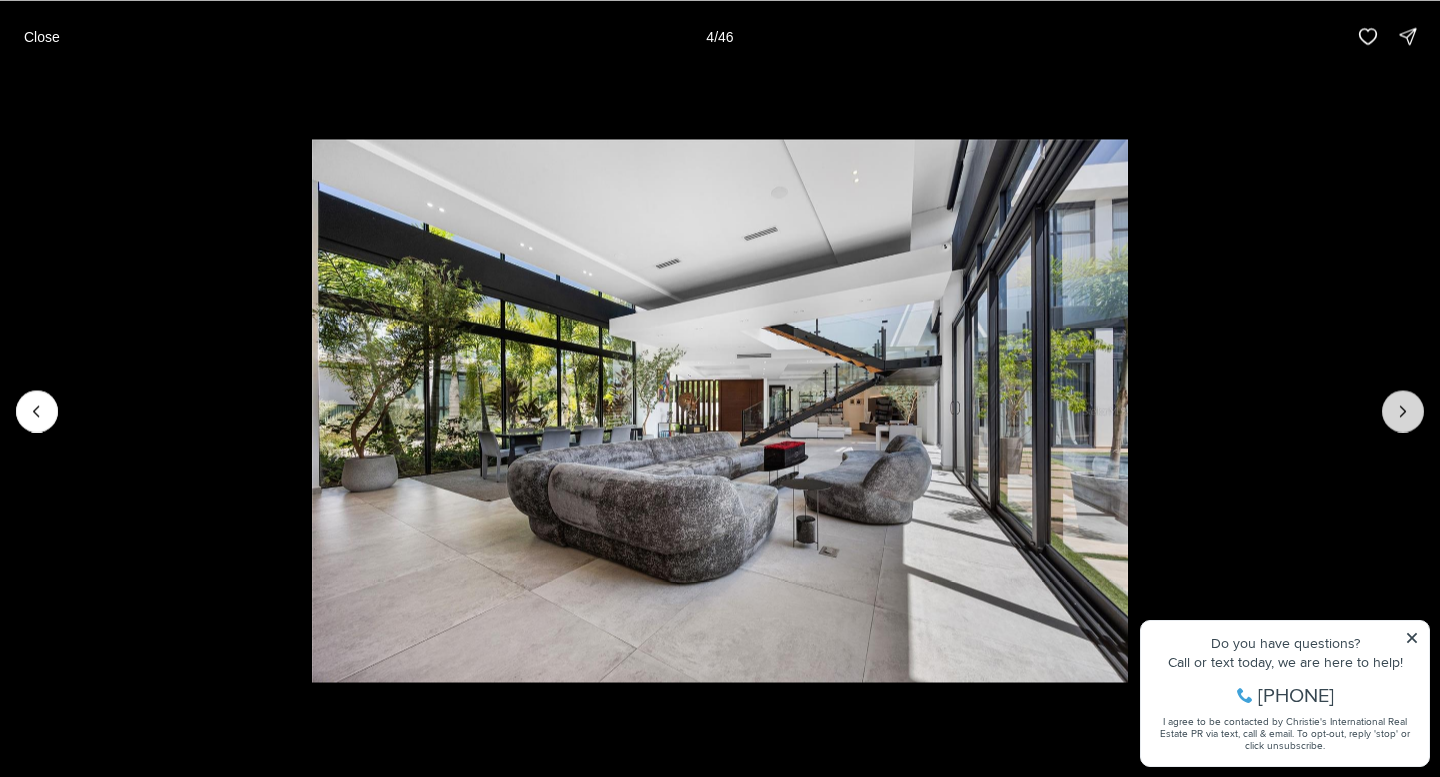 click at bounding box center [1403, 411] 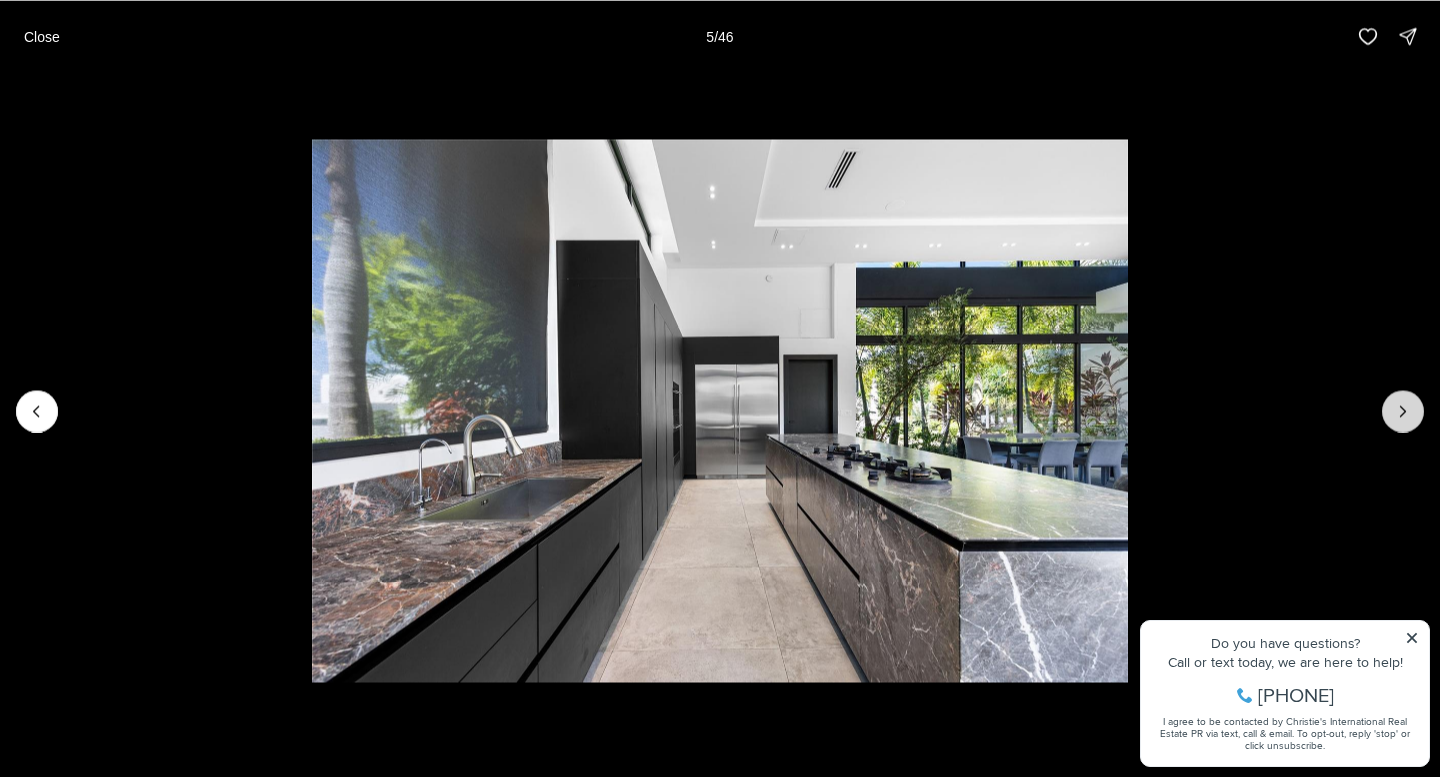 click at bounding box center [1403, 411] 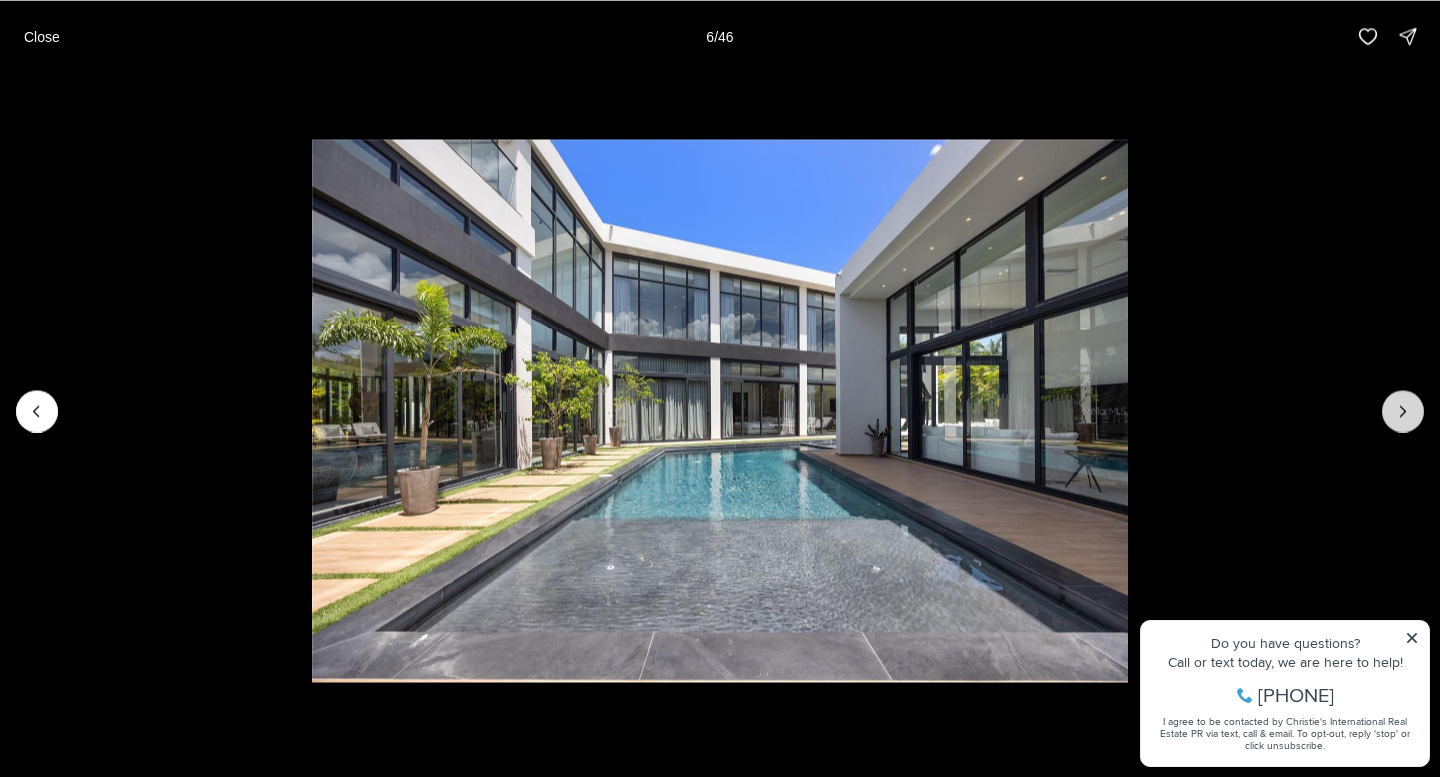 click at bounding box center (1403, 411) 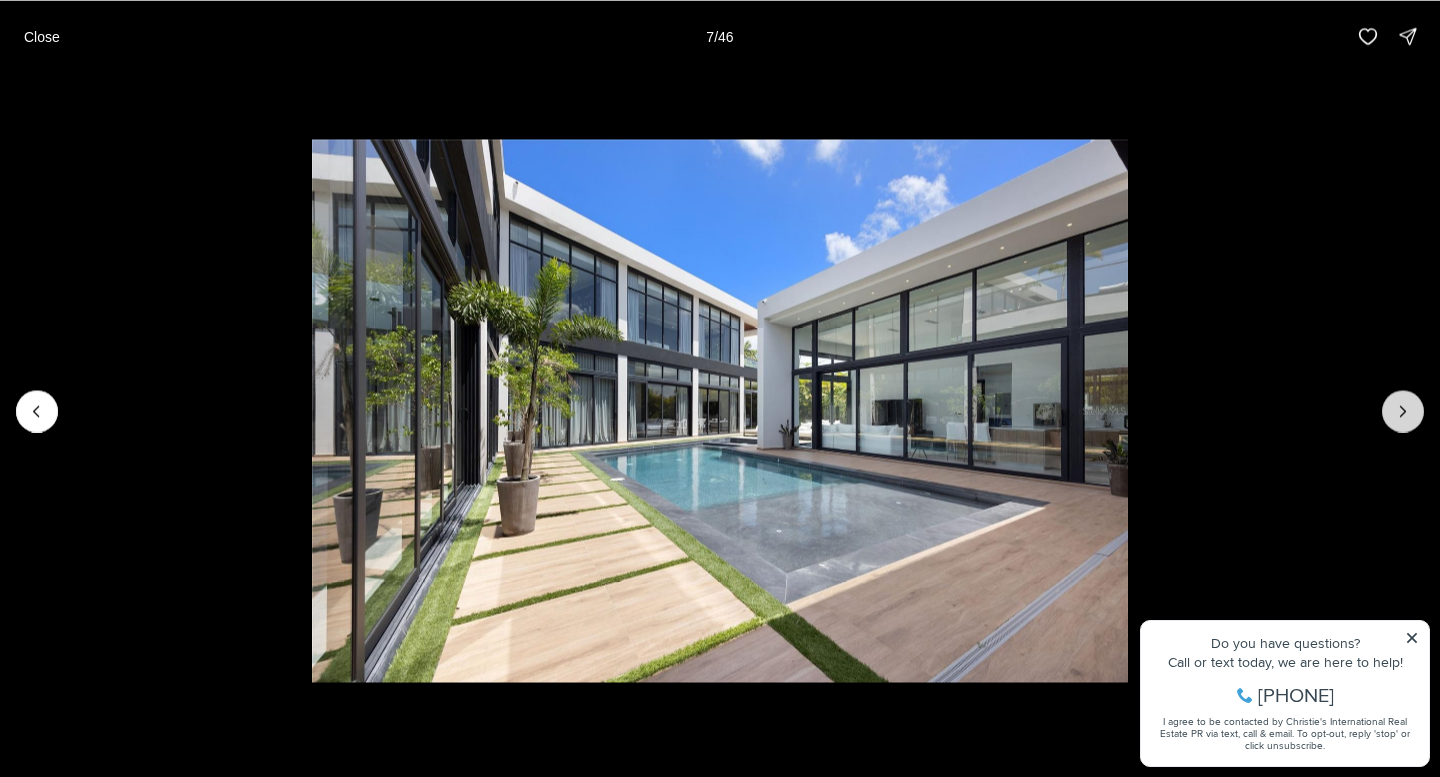 click at bounding box center (1403, 411) 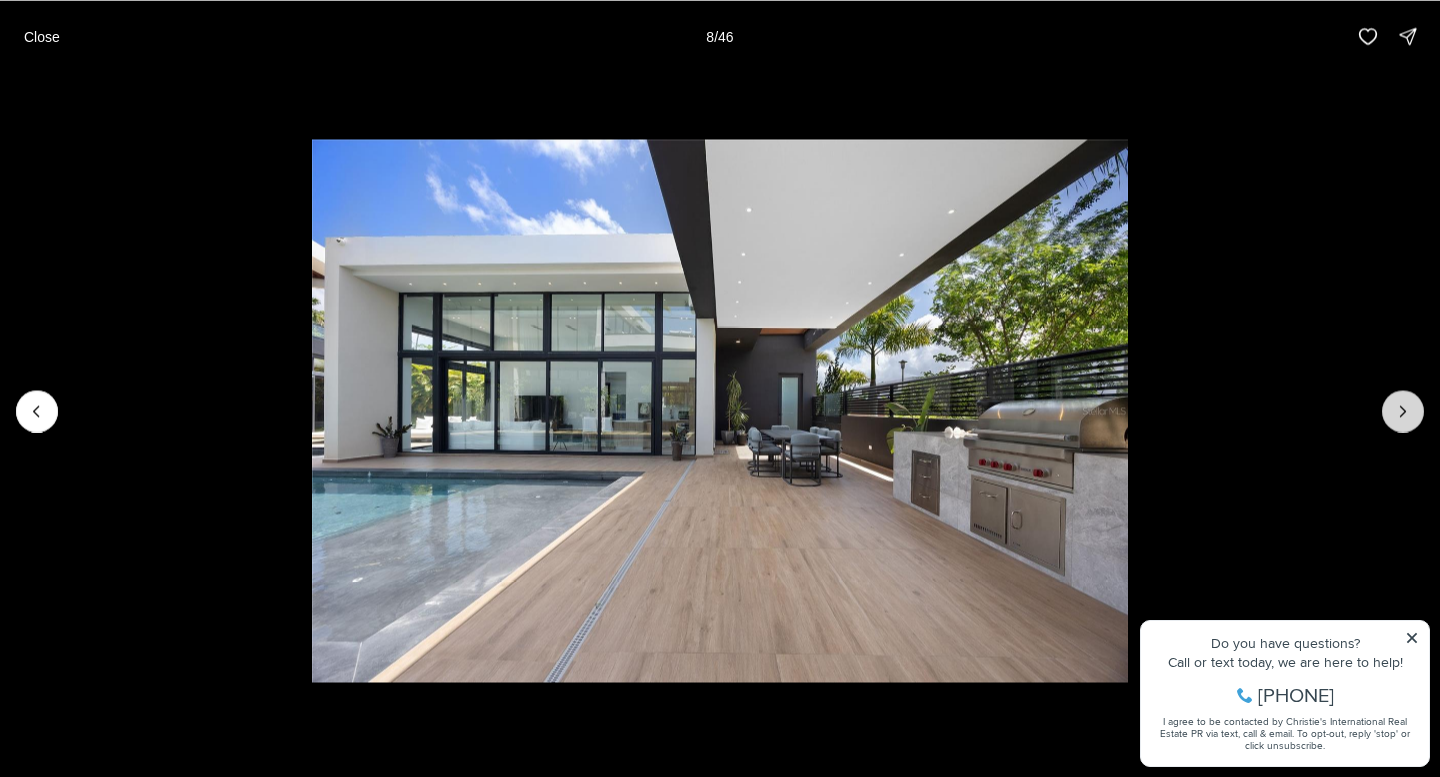 click at bounding box center (1403, 411) 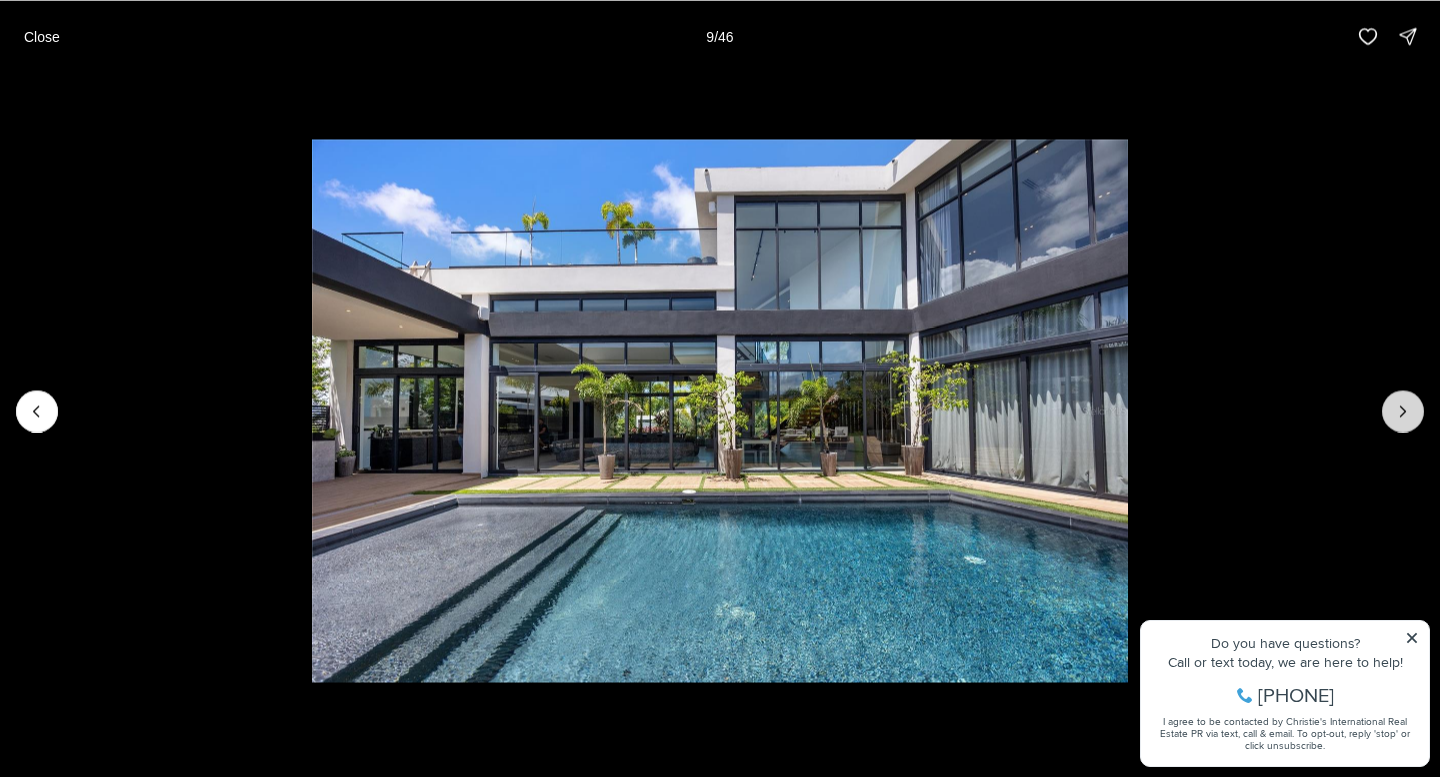 click at bounding box center [1403, 411] 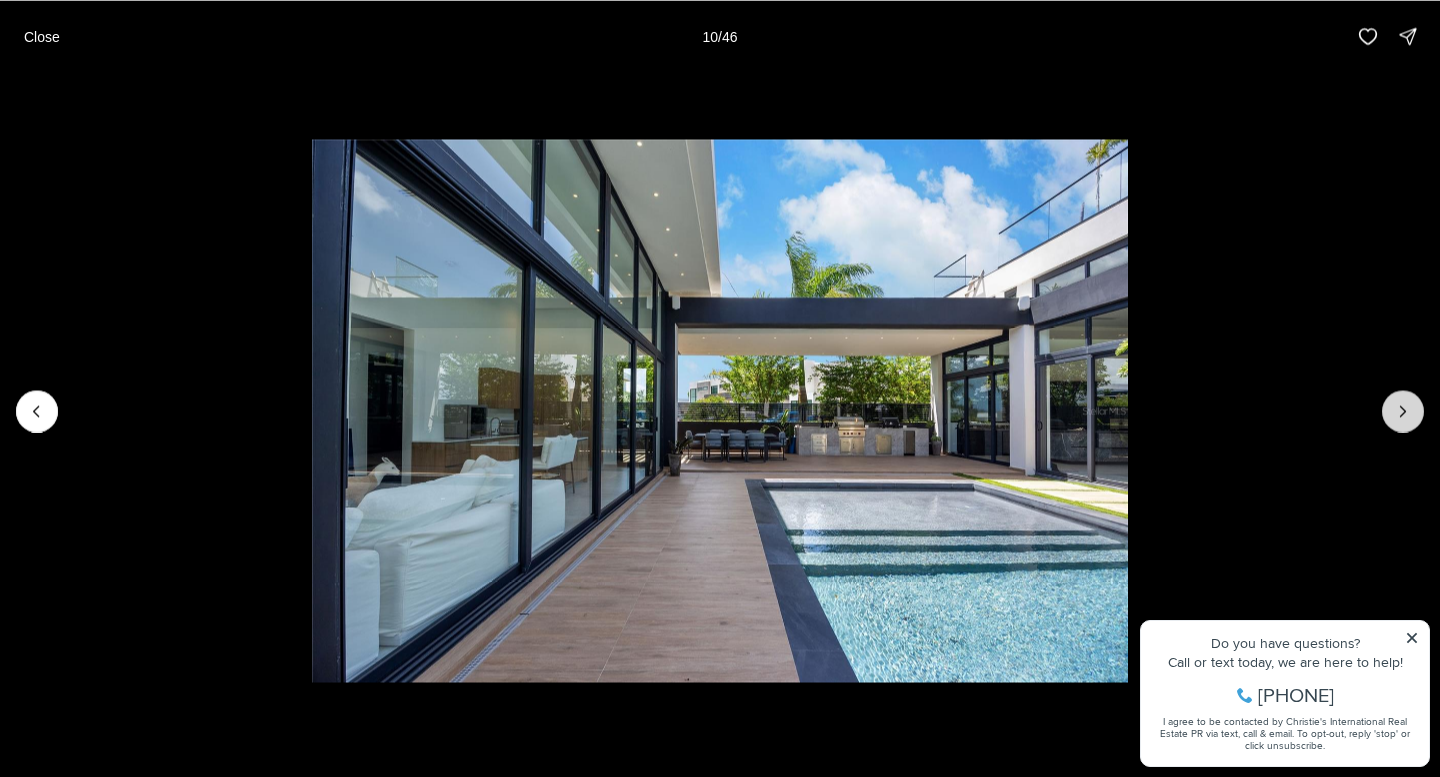click at bounding box center (1403, 411) 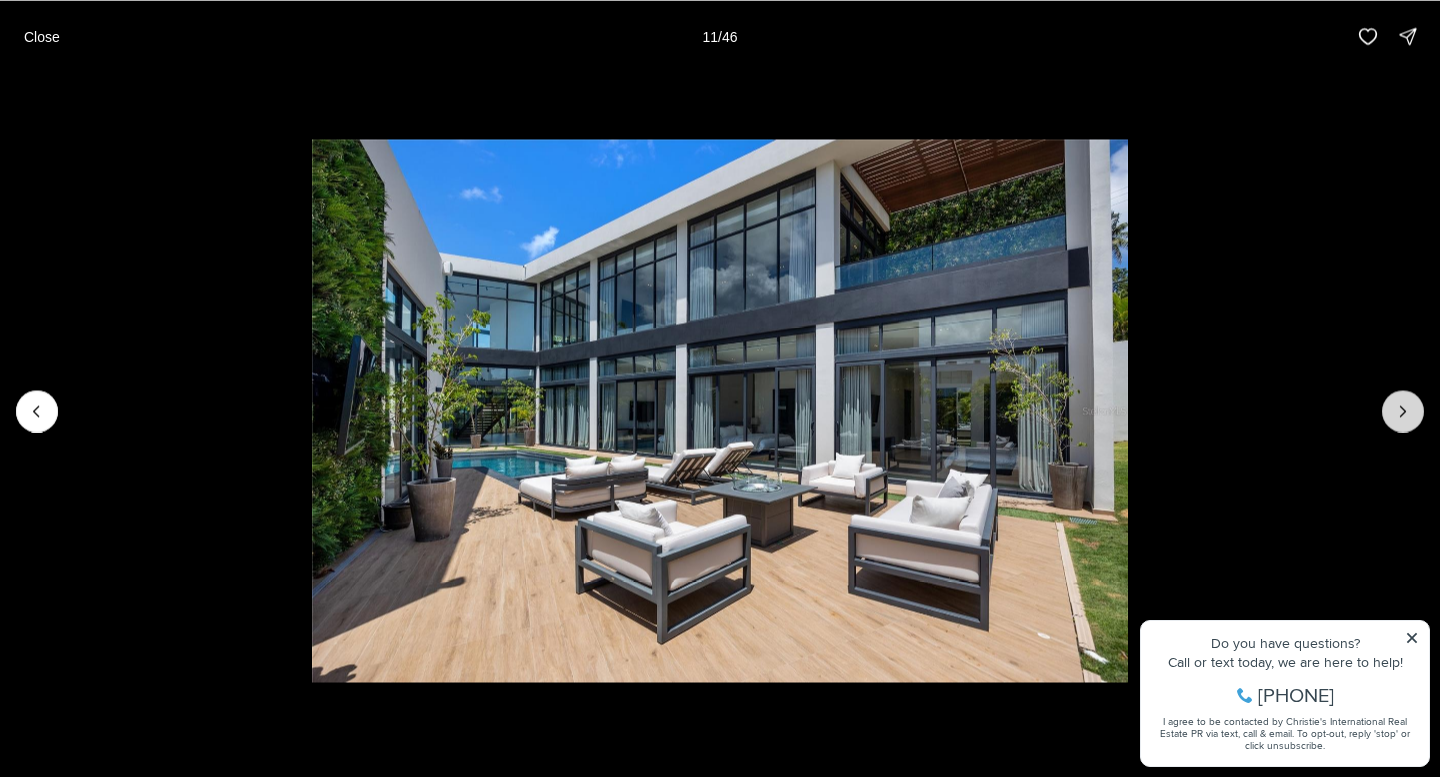 click at bounding box center [1403, 411] 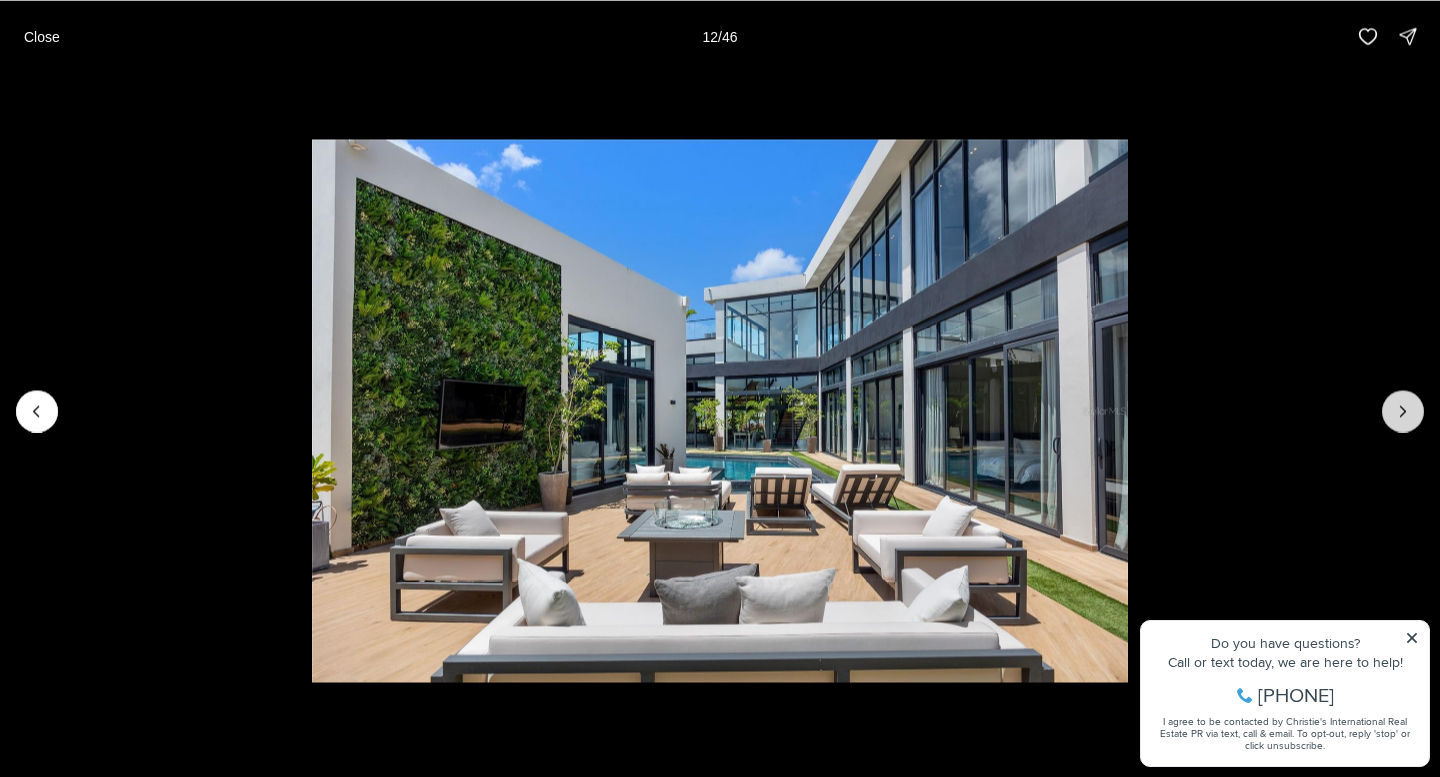 click at bounding box center [1403, 411] 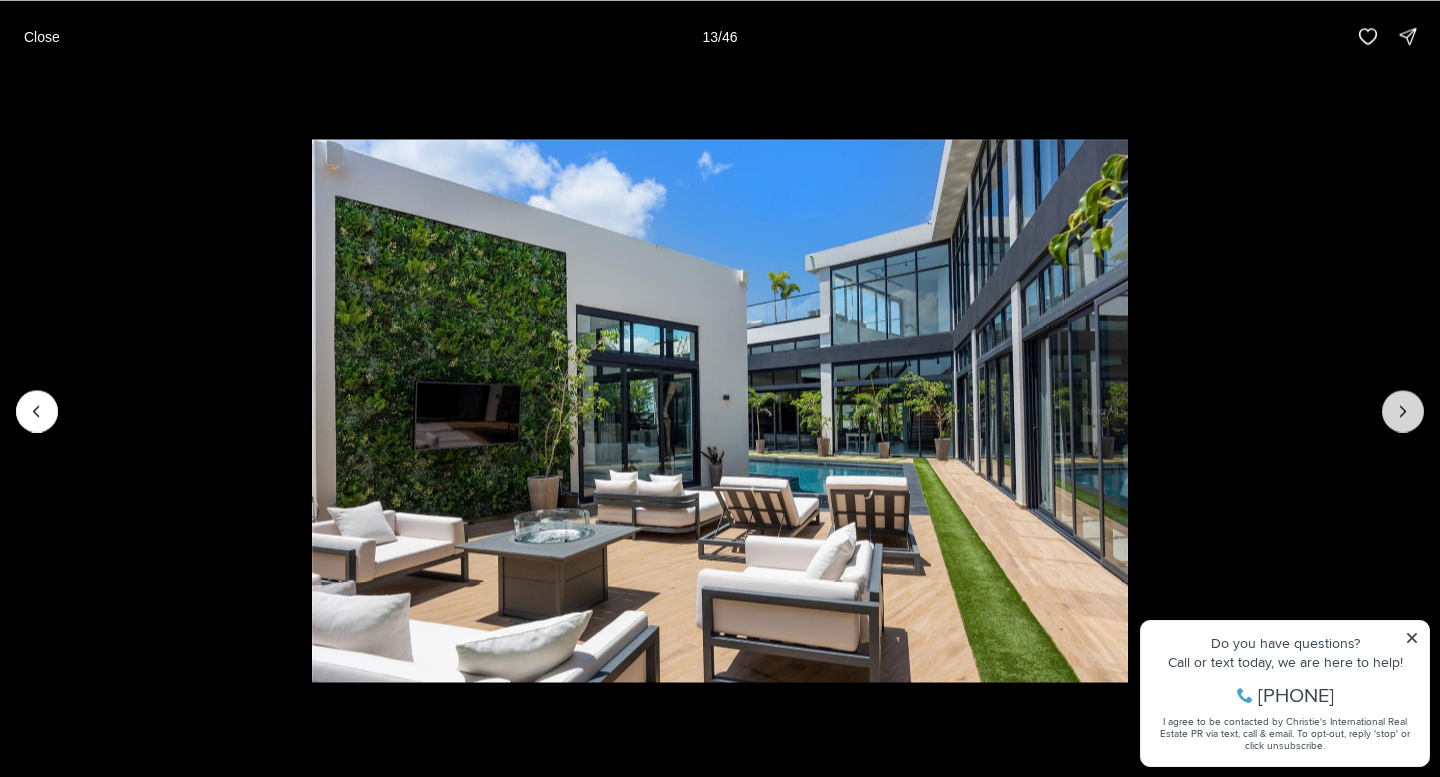 click at bounding box center [1403, 411] 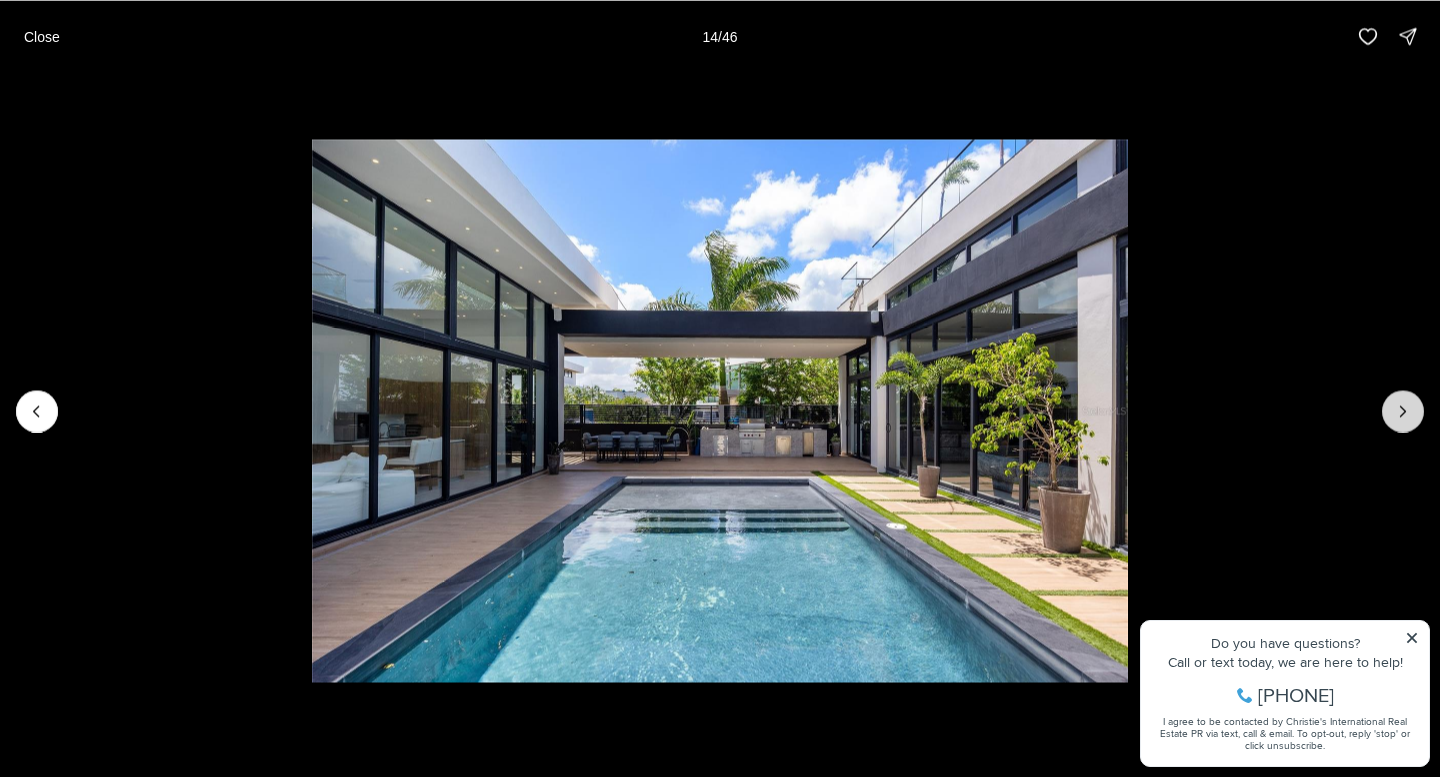 click at bounding box center (1403, 411) 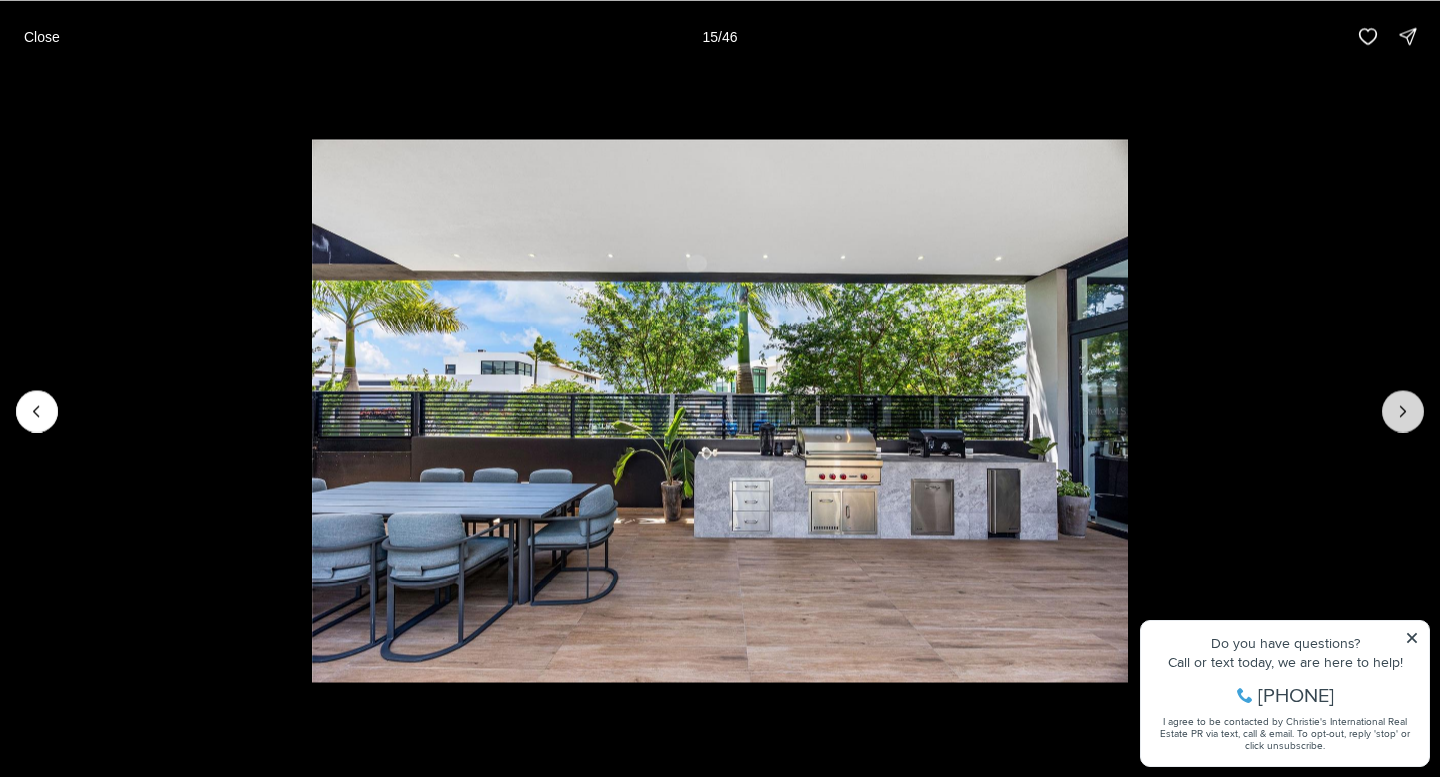 click at bounding box center (1403, 411) 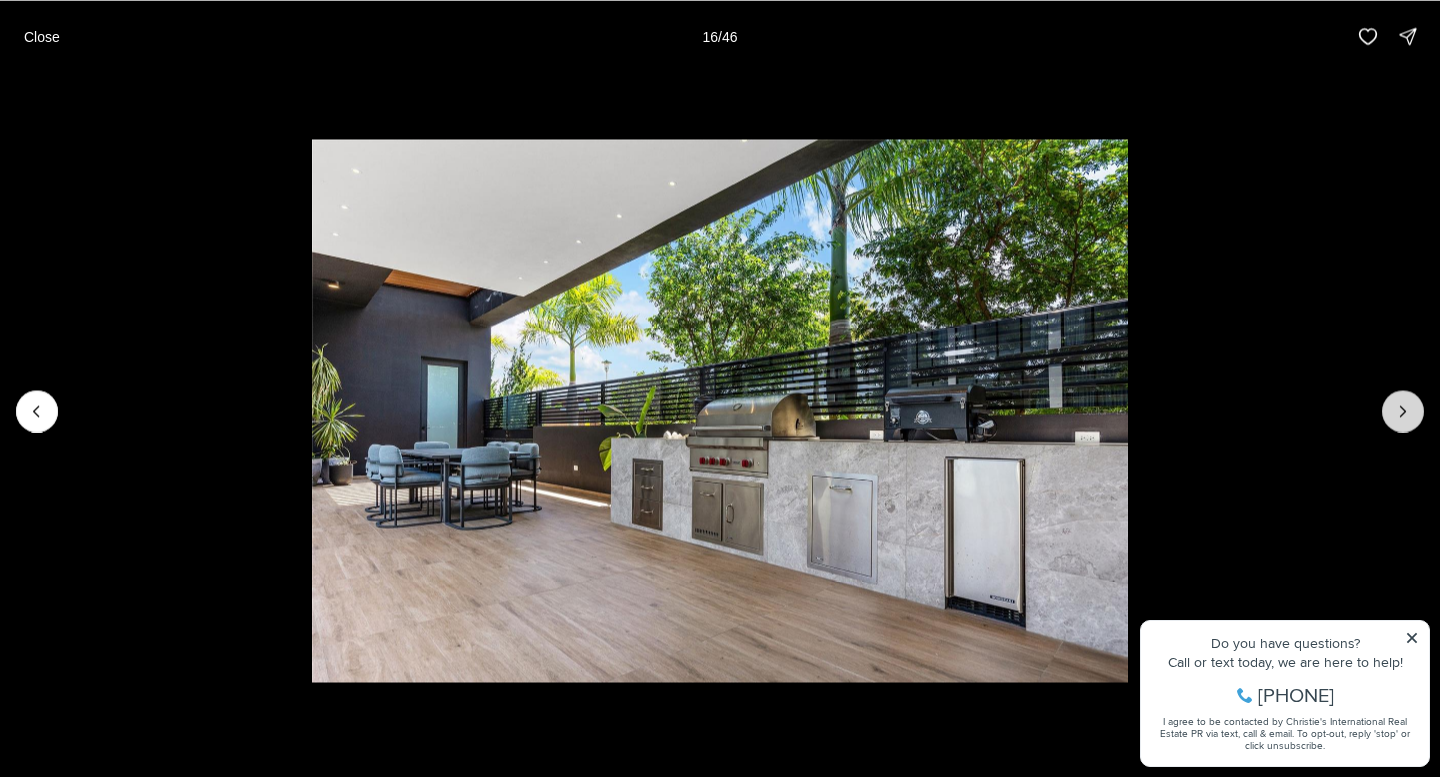 click at bounding box center [1403, 411] 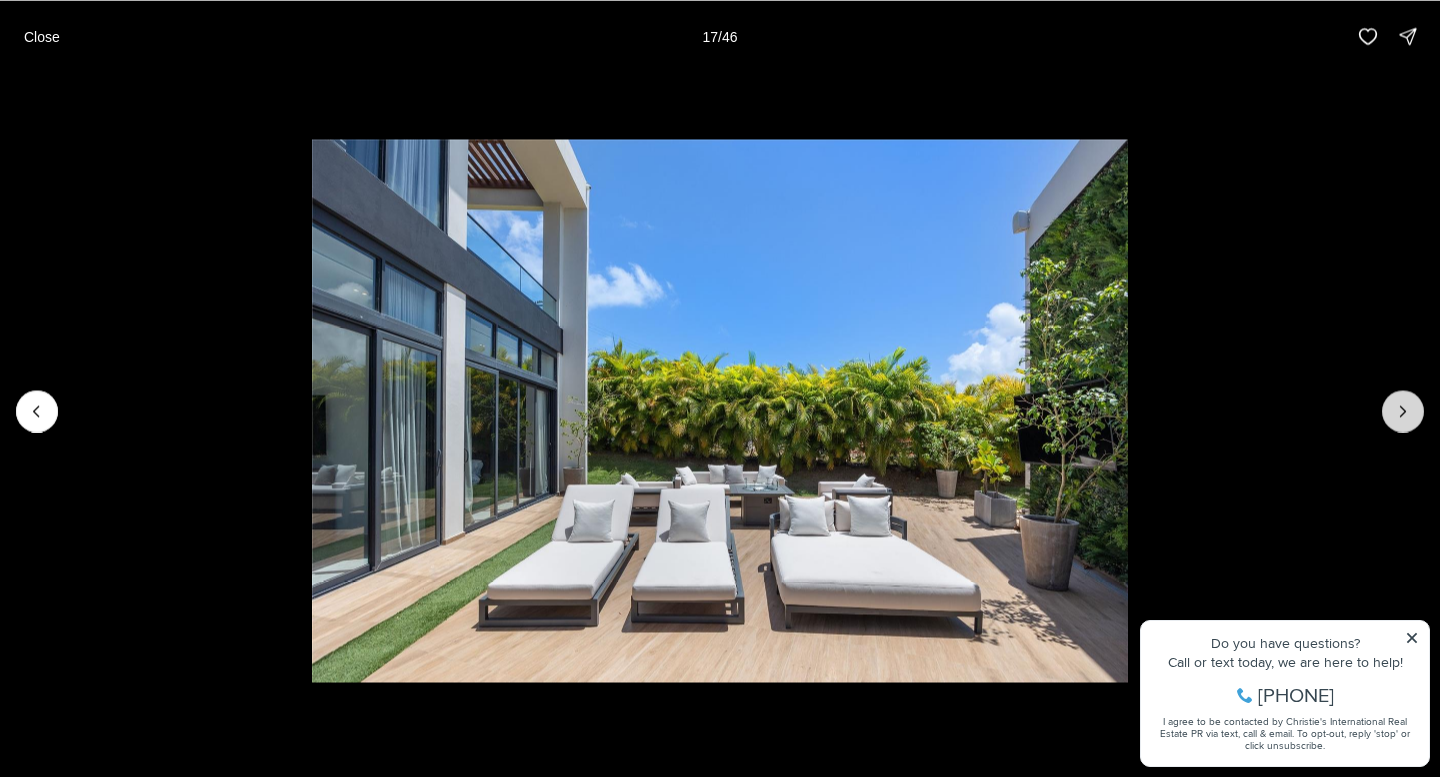 click at bounding box center (1403, 411) 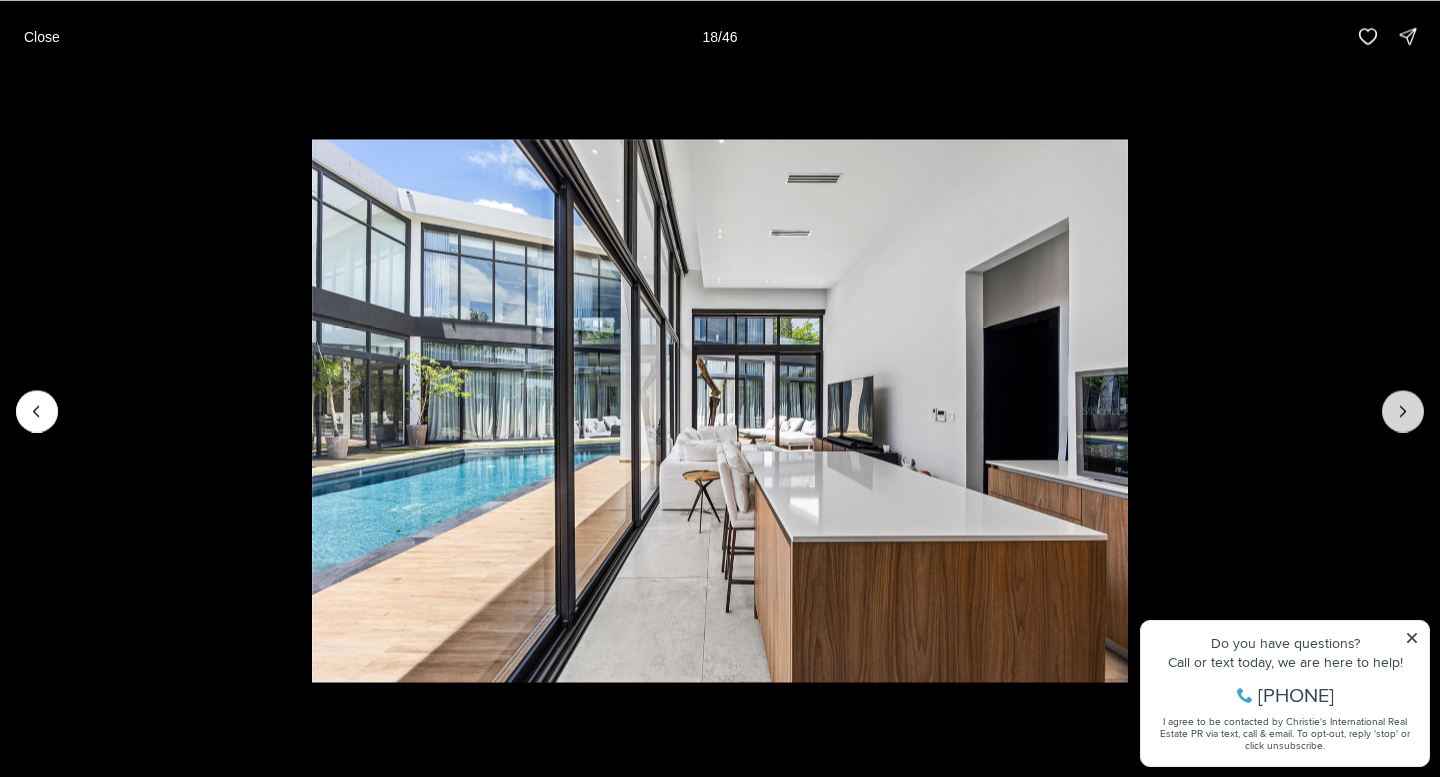 click at bounding box center (1403, 411) 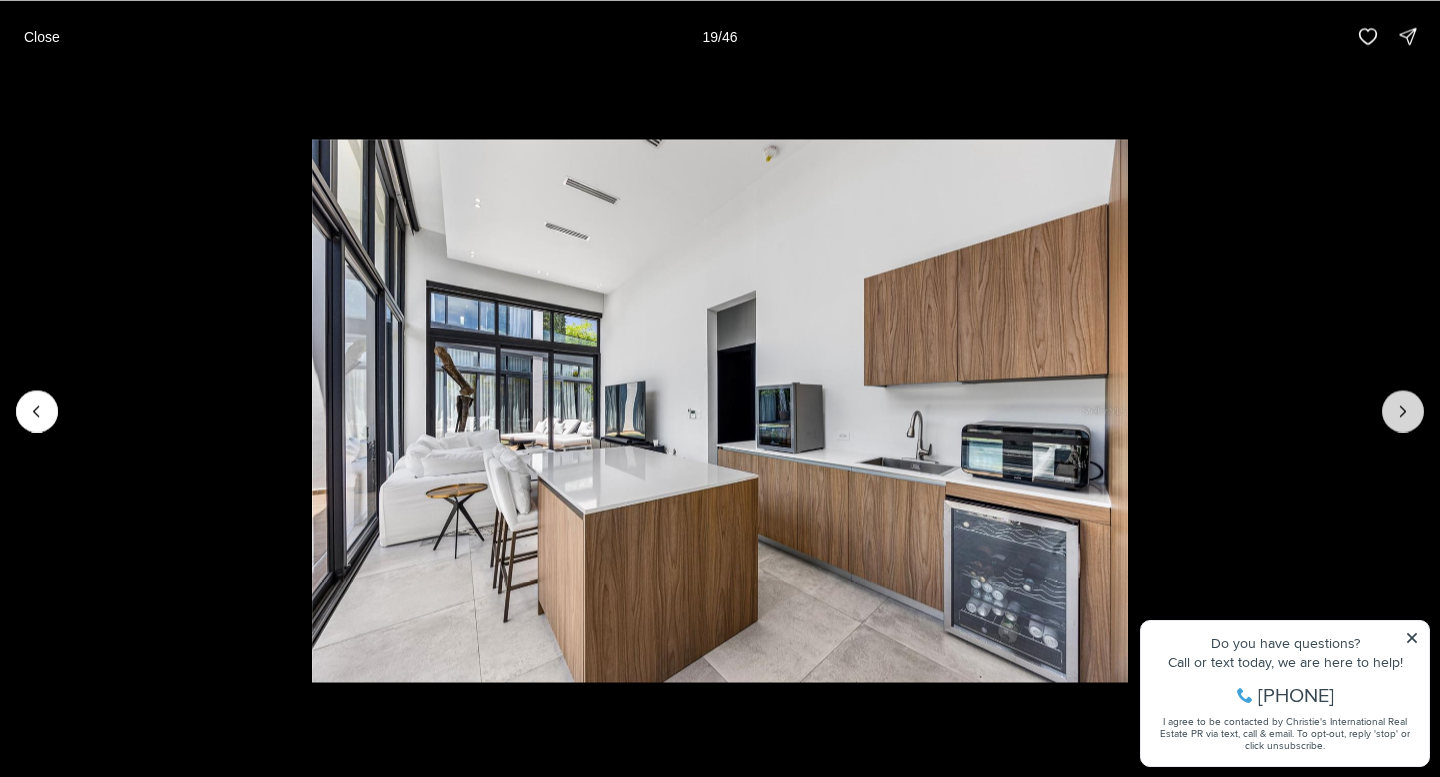 click at bounding box center (1403, 411) 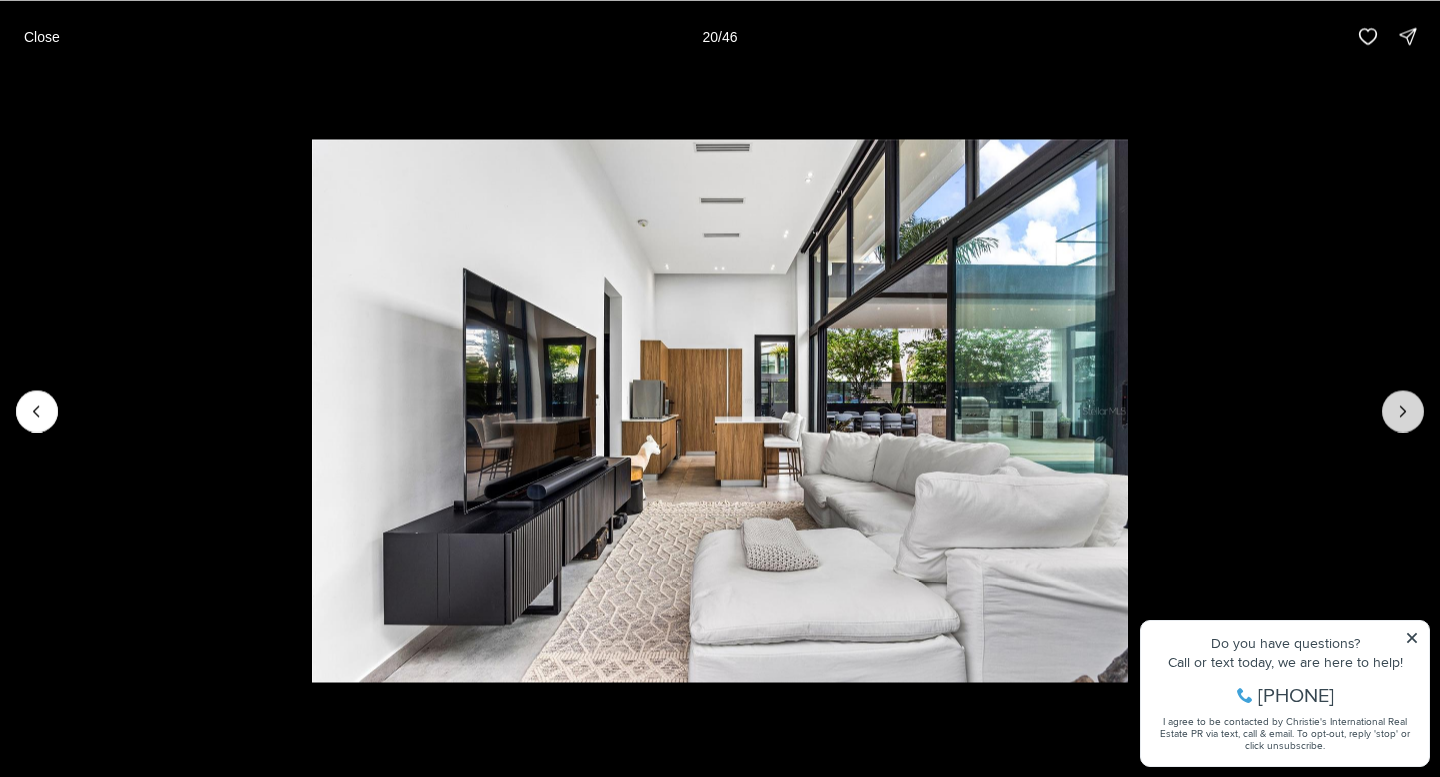 click at bounding box center [1403, 411] 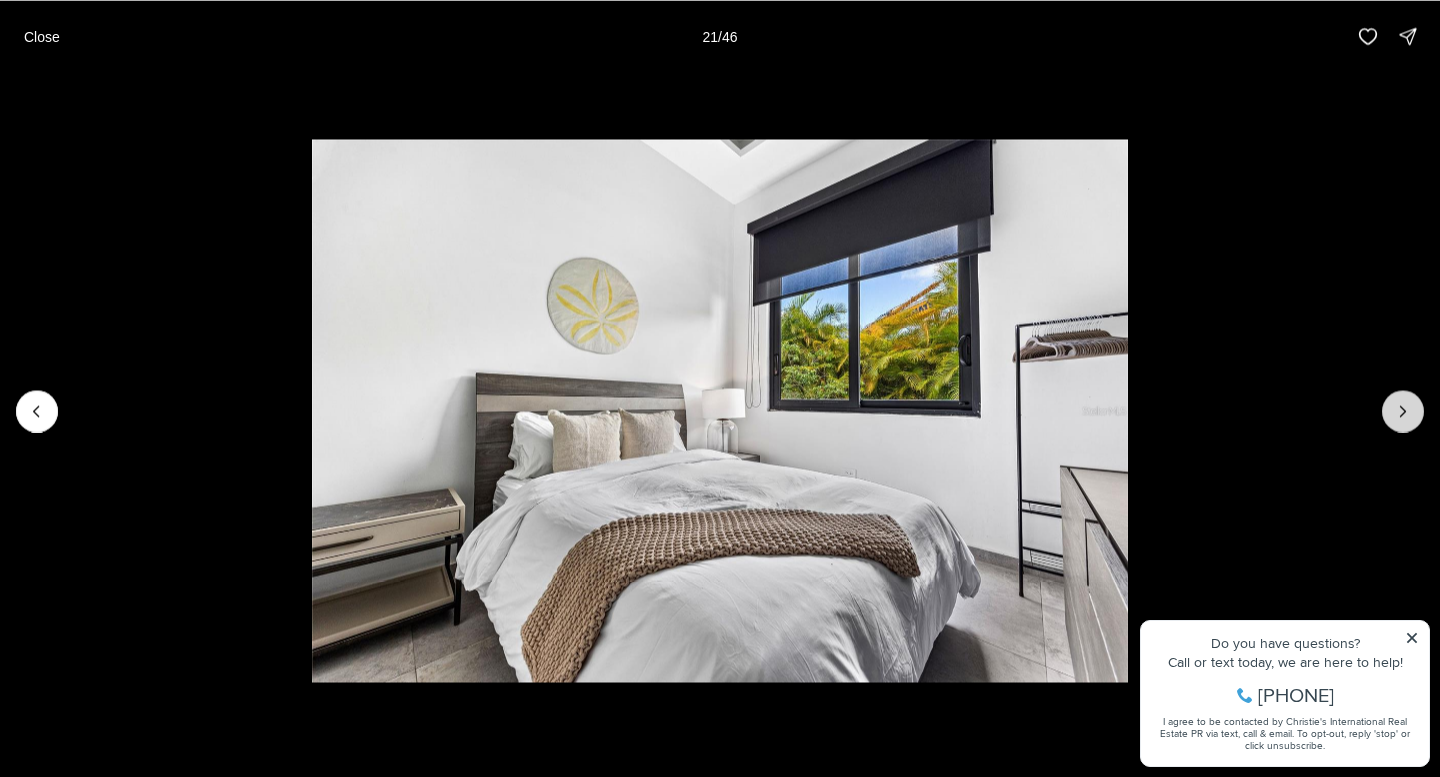 click at bounding box center (1403, 411) 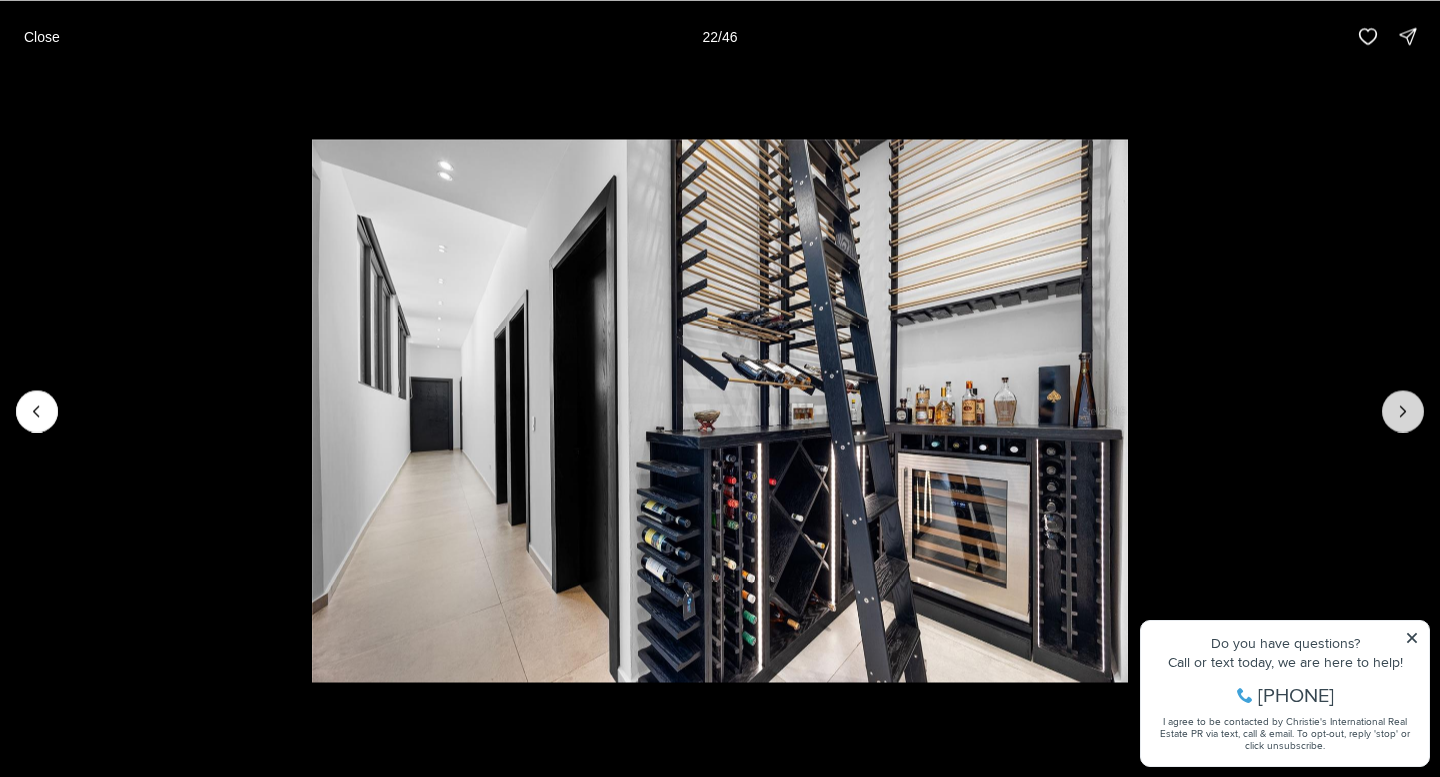 click at bounding box center (1403, 411) 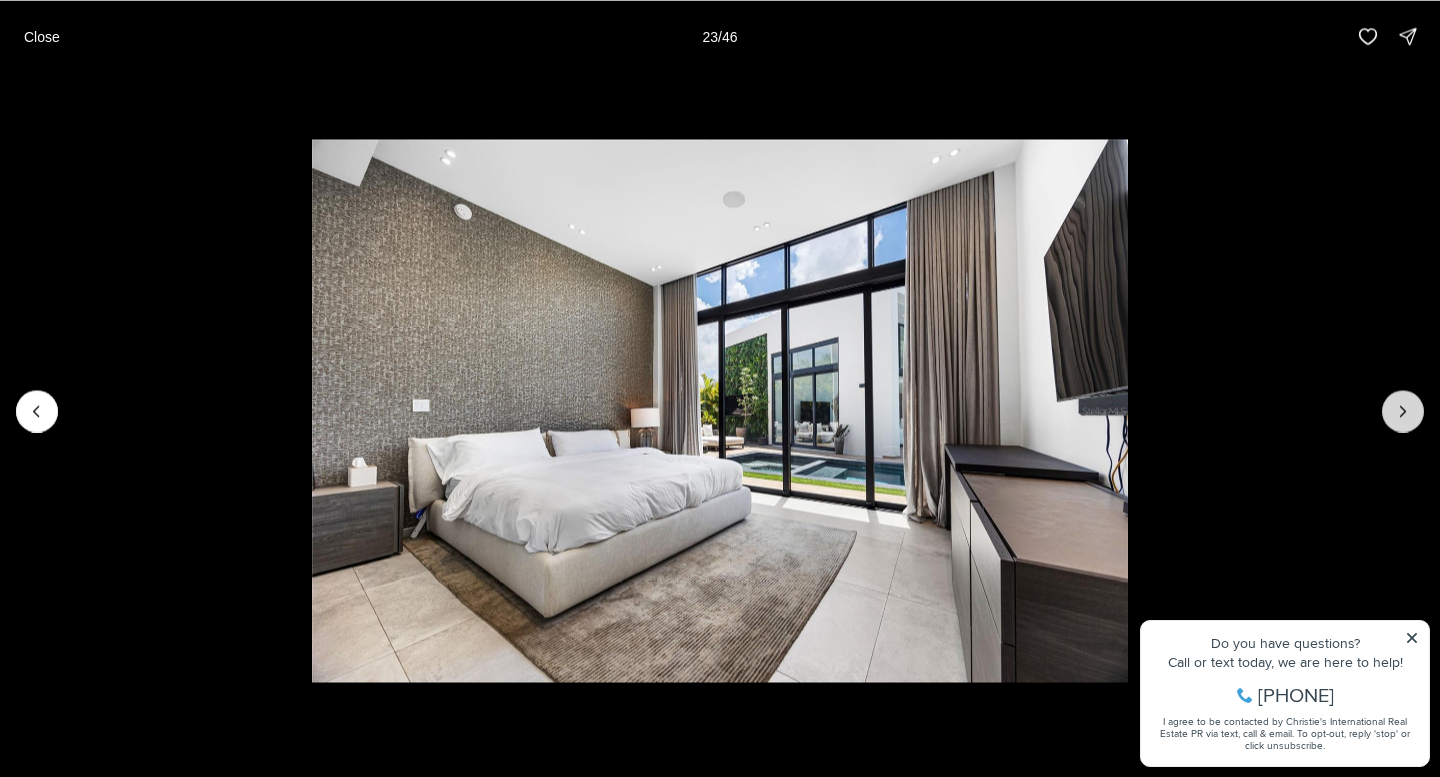 click at bounding box center [1403, 411] 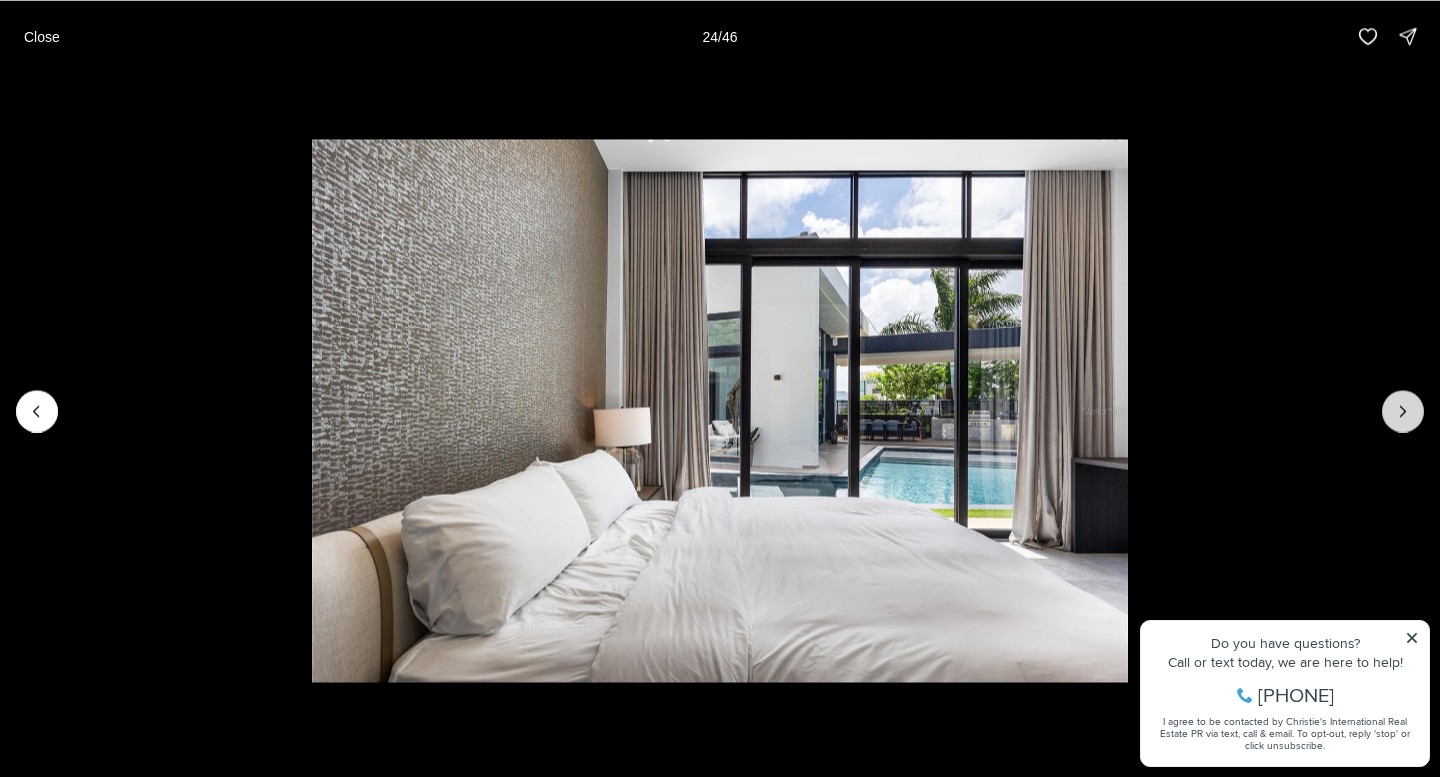 click at bounding box center (1403, 411) 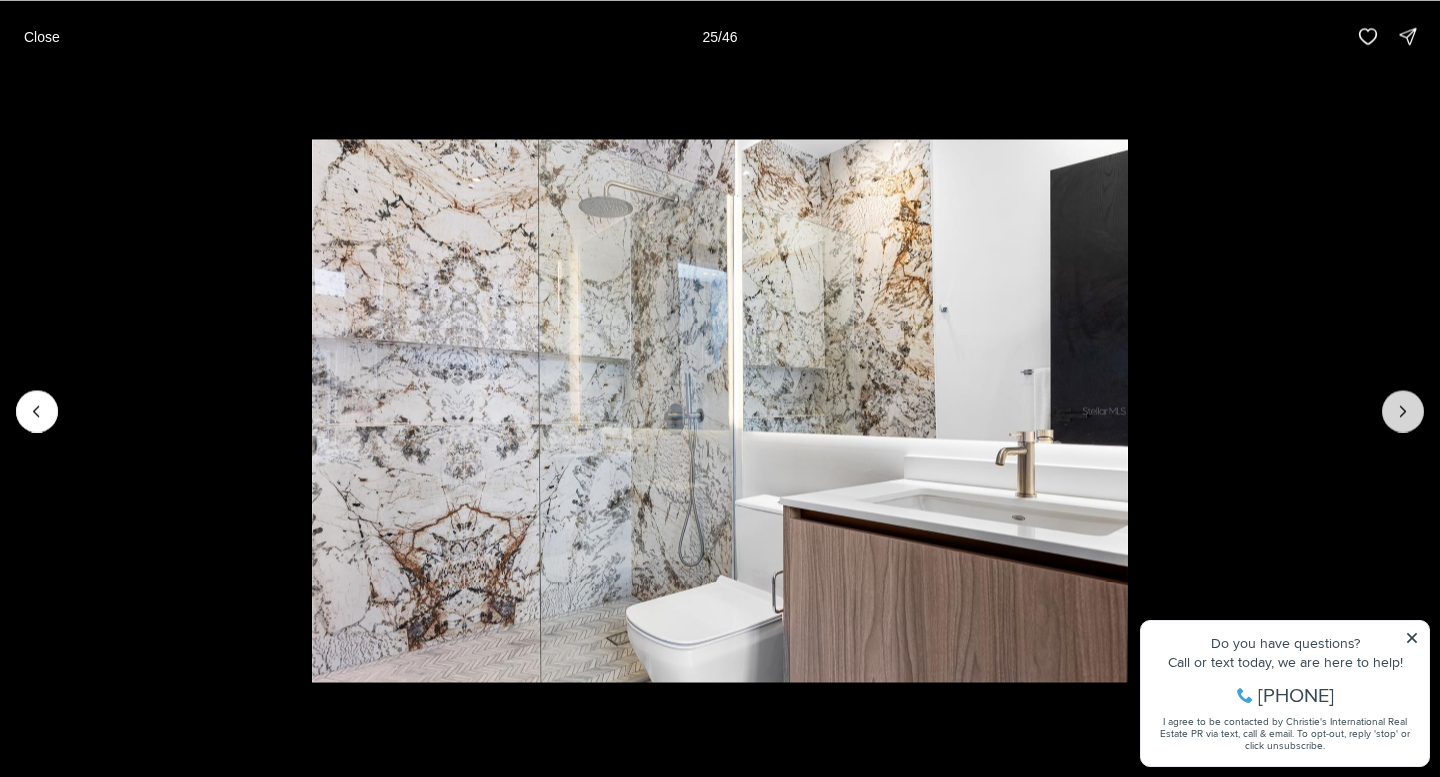 click at bounding box center (1403, 411) 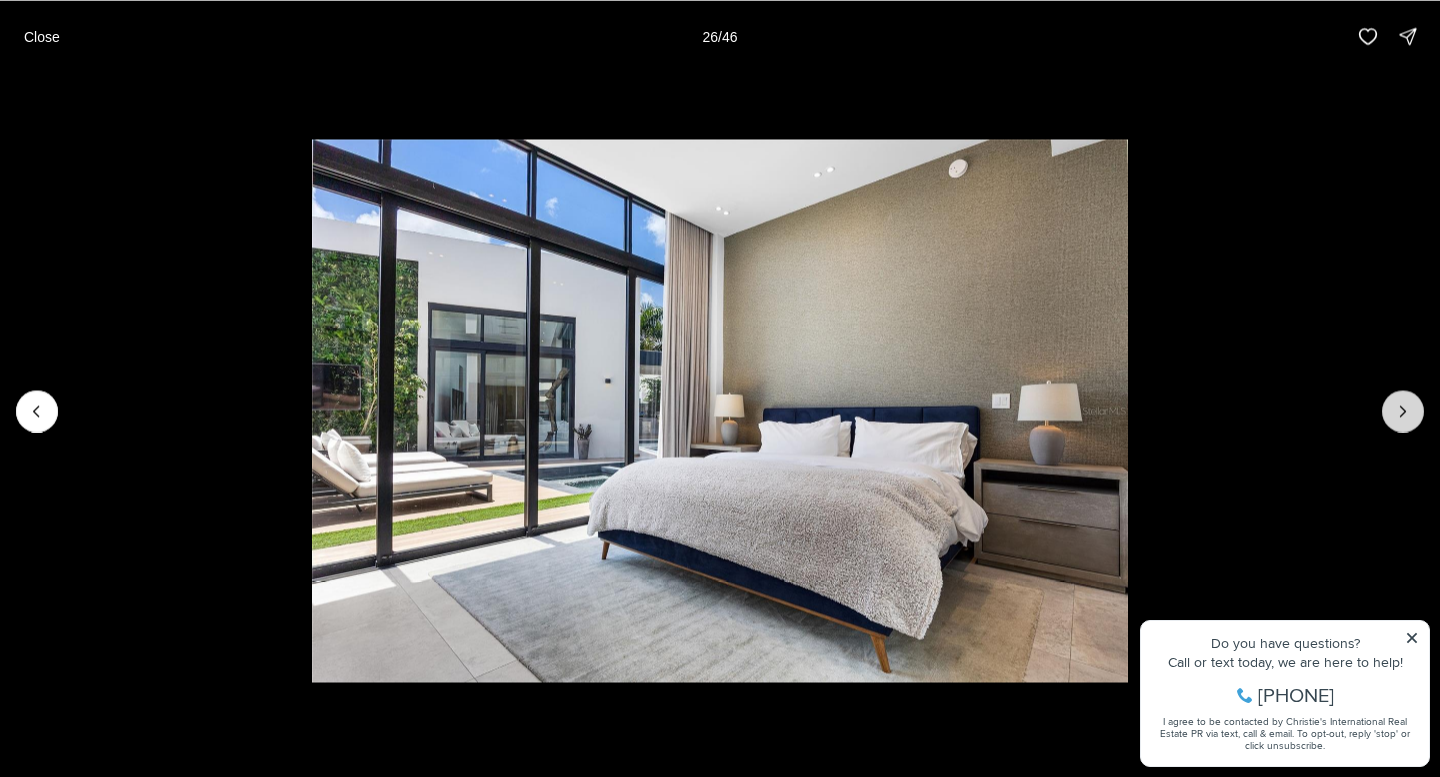 click at bounding box center (1403, 411) 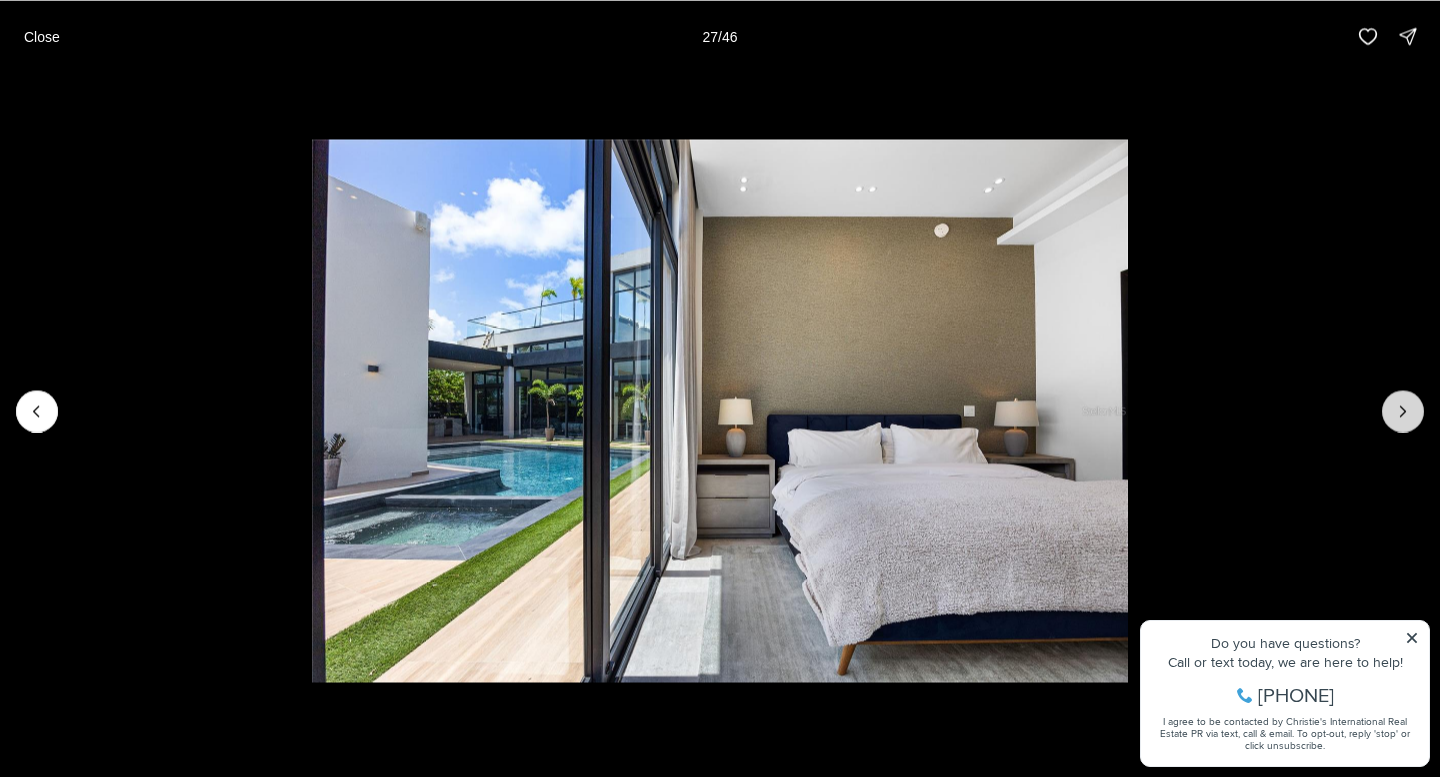 click at bounding box center [1403, 411] 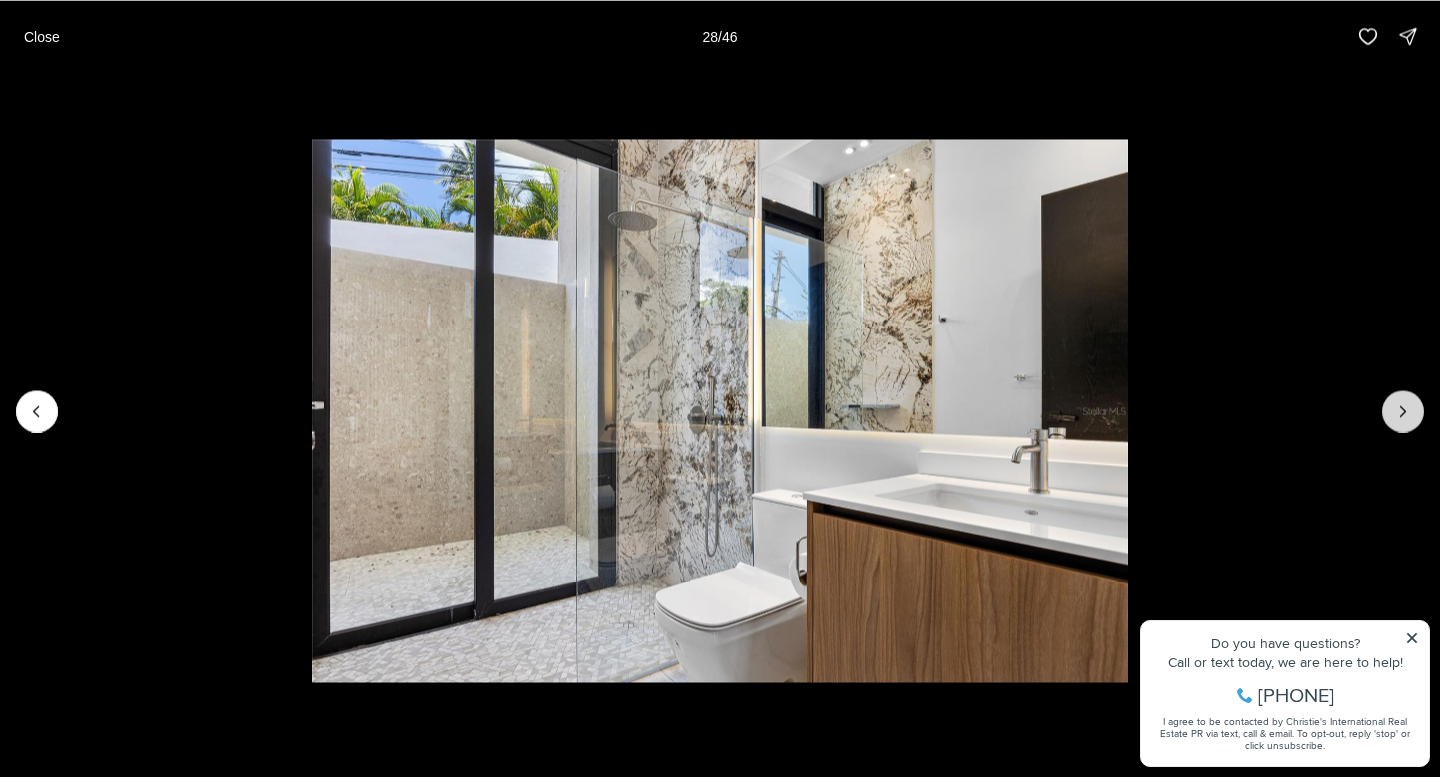 click at bounding box center (1403, 411) 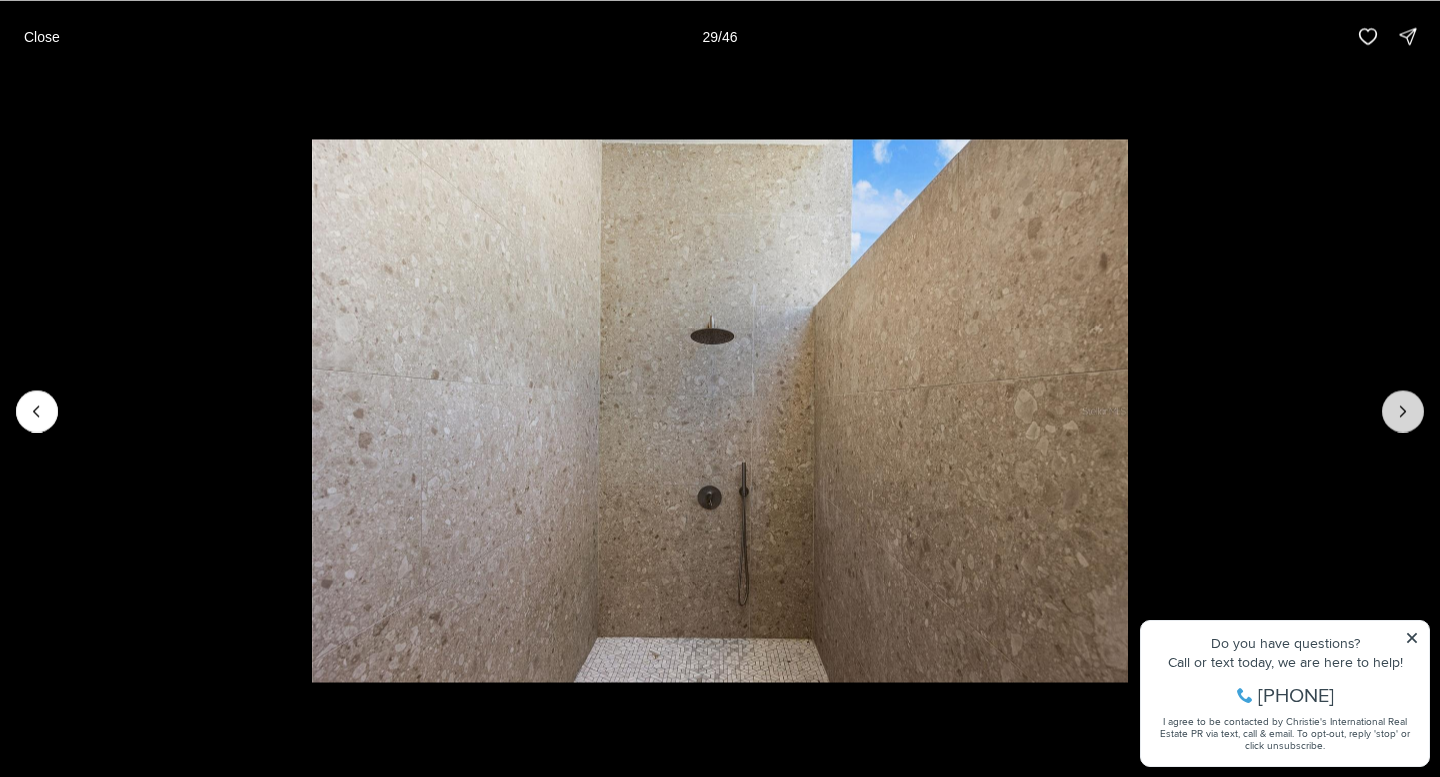 click at bounding box center (1403, 411) 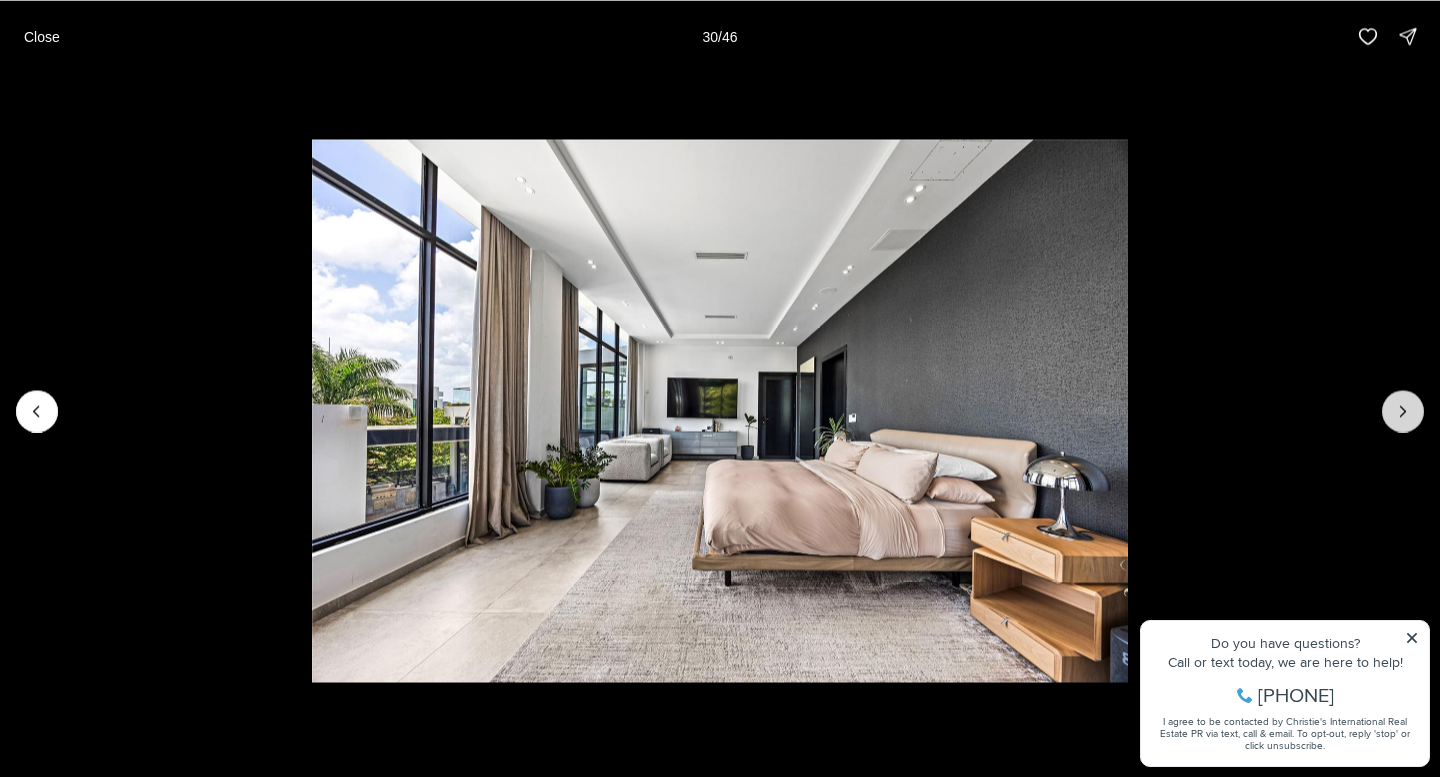 click at bounding box center (1403, 411) 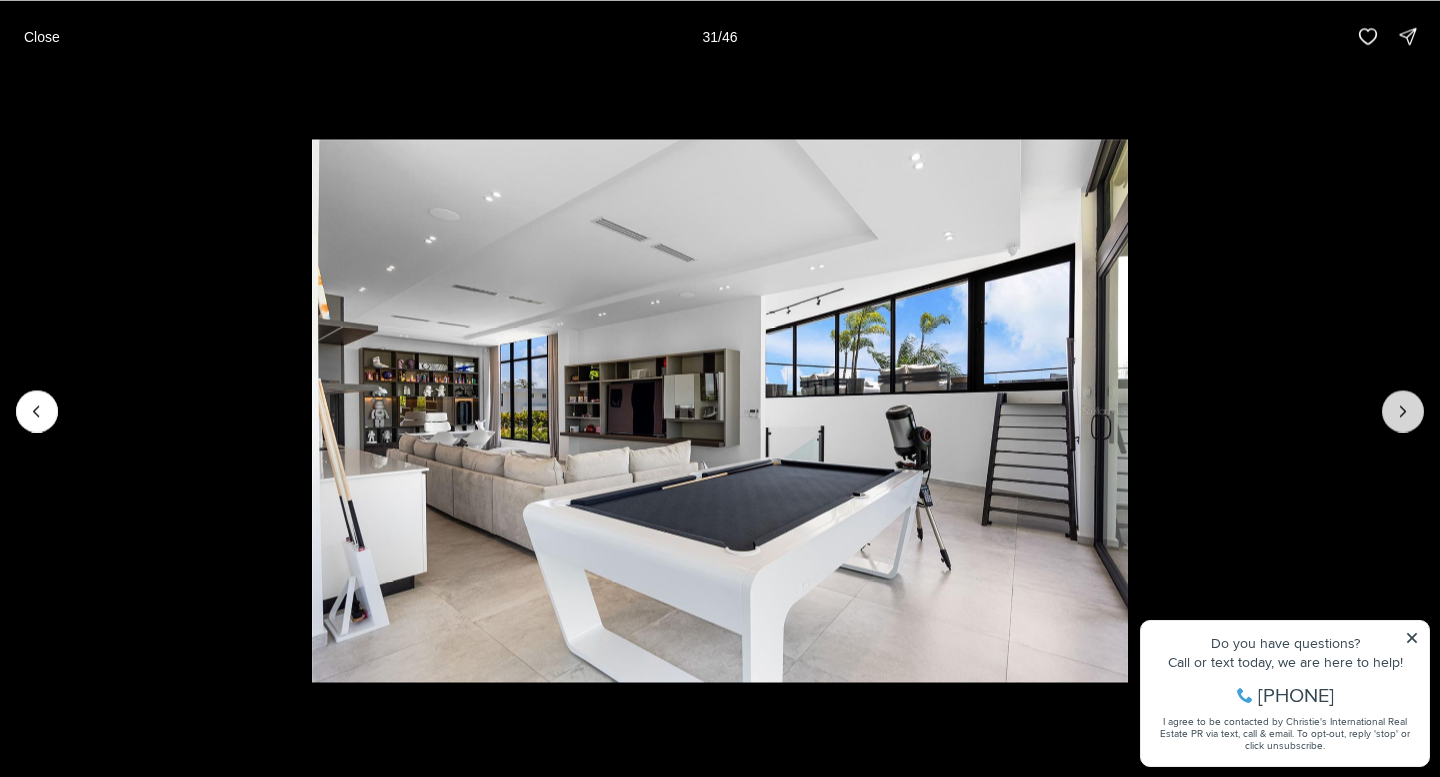 click at bounding box center [1403, 411] 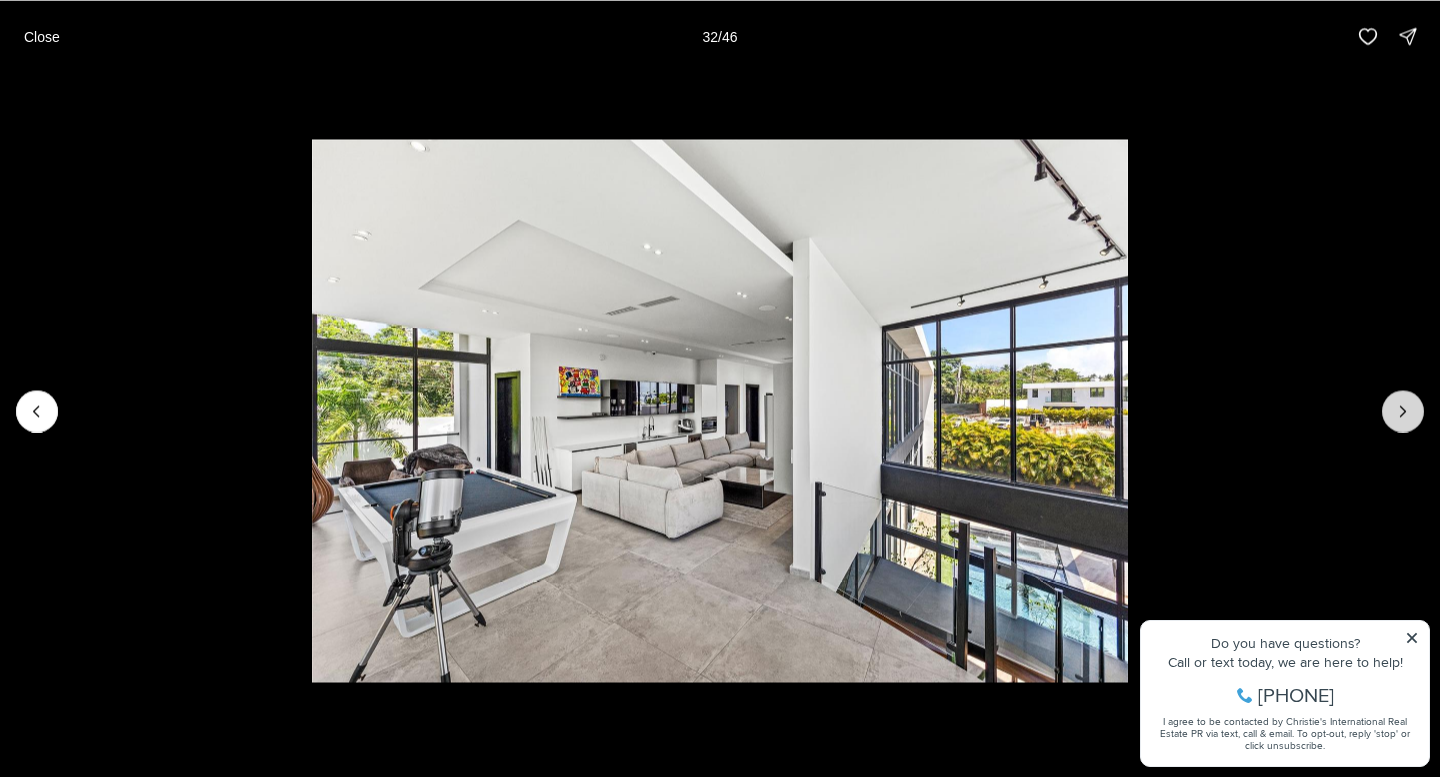 click at bounding box center [1403, 411] 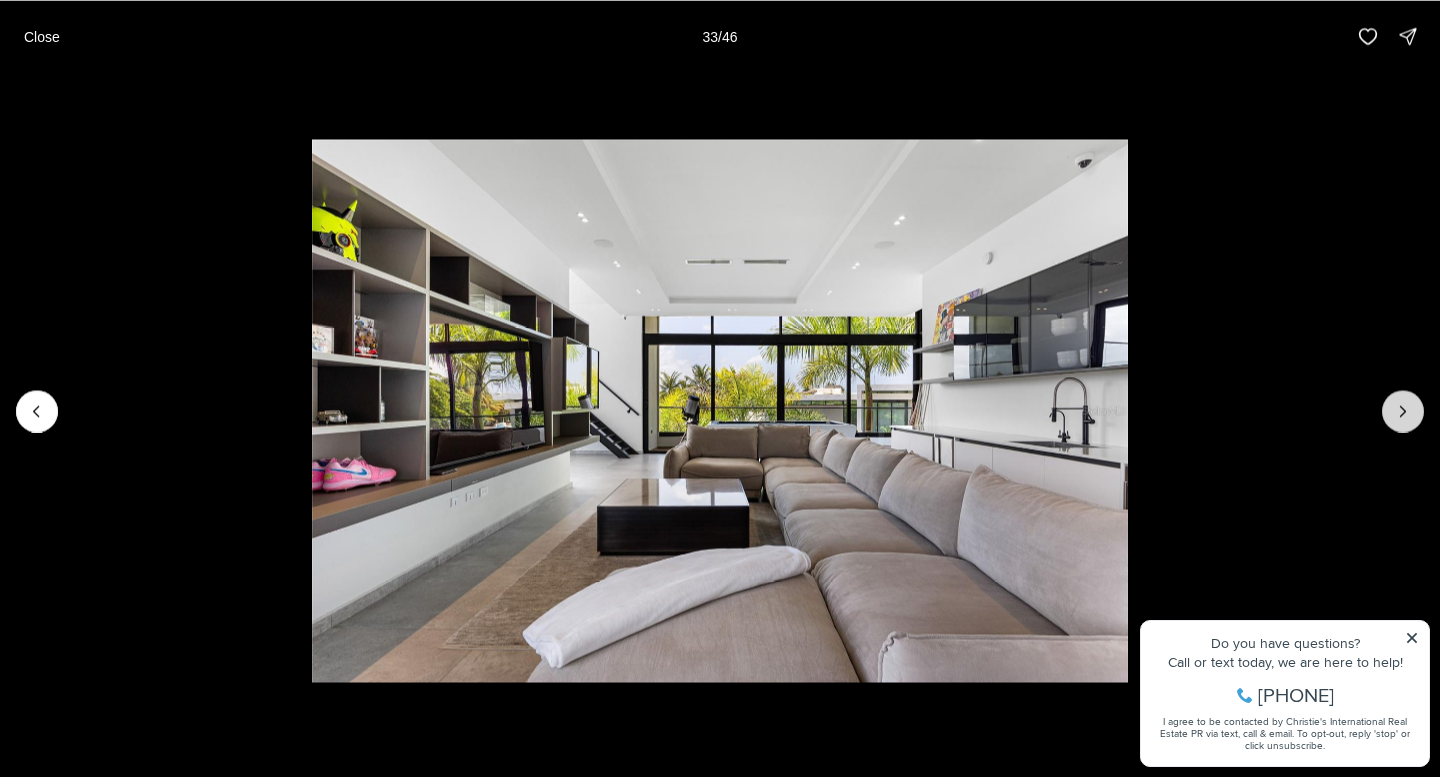 click at bounding box center [1403, 411] 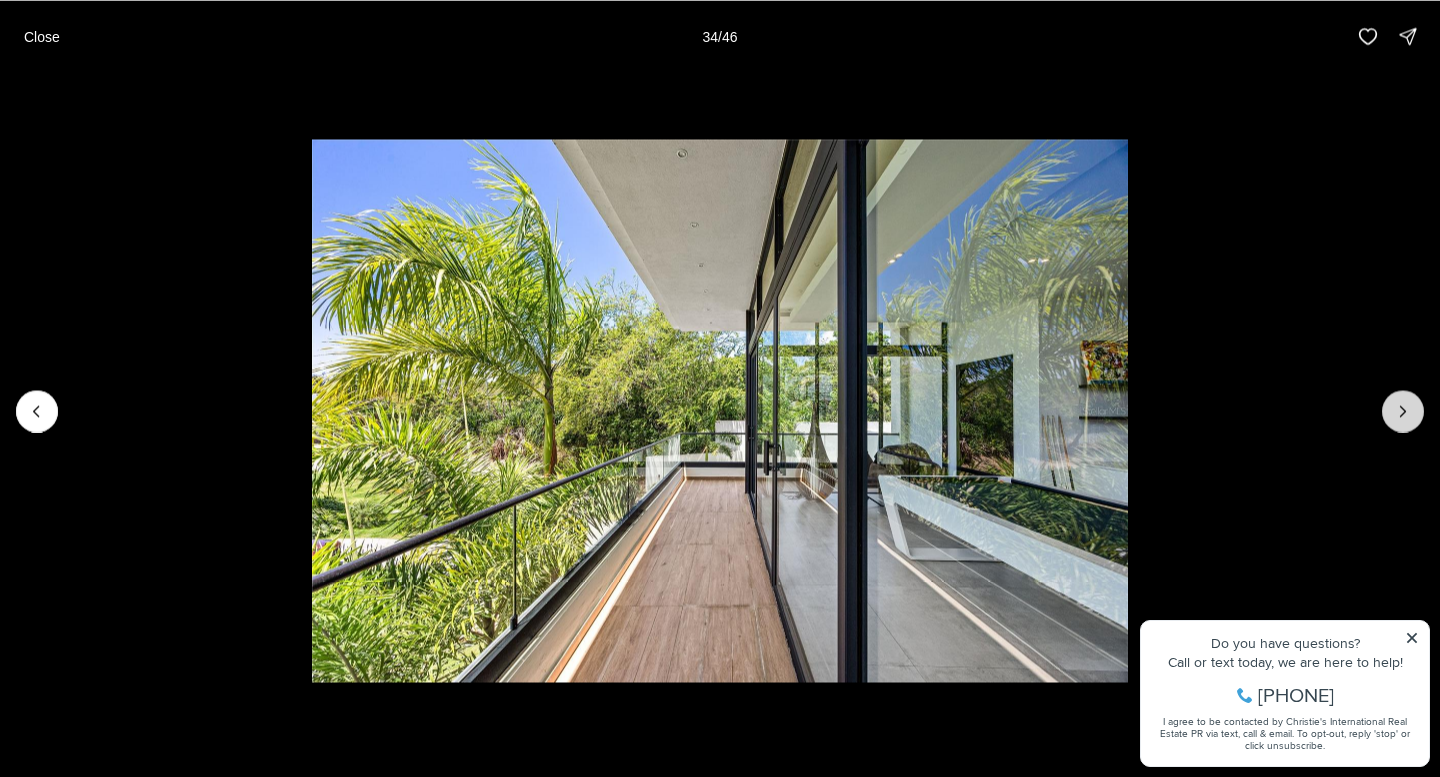 click at bounding box center (1403, 411) 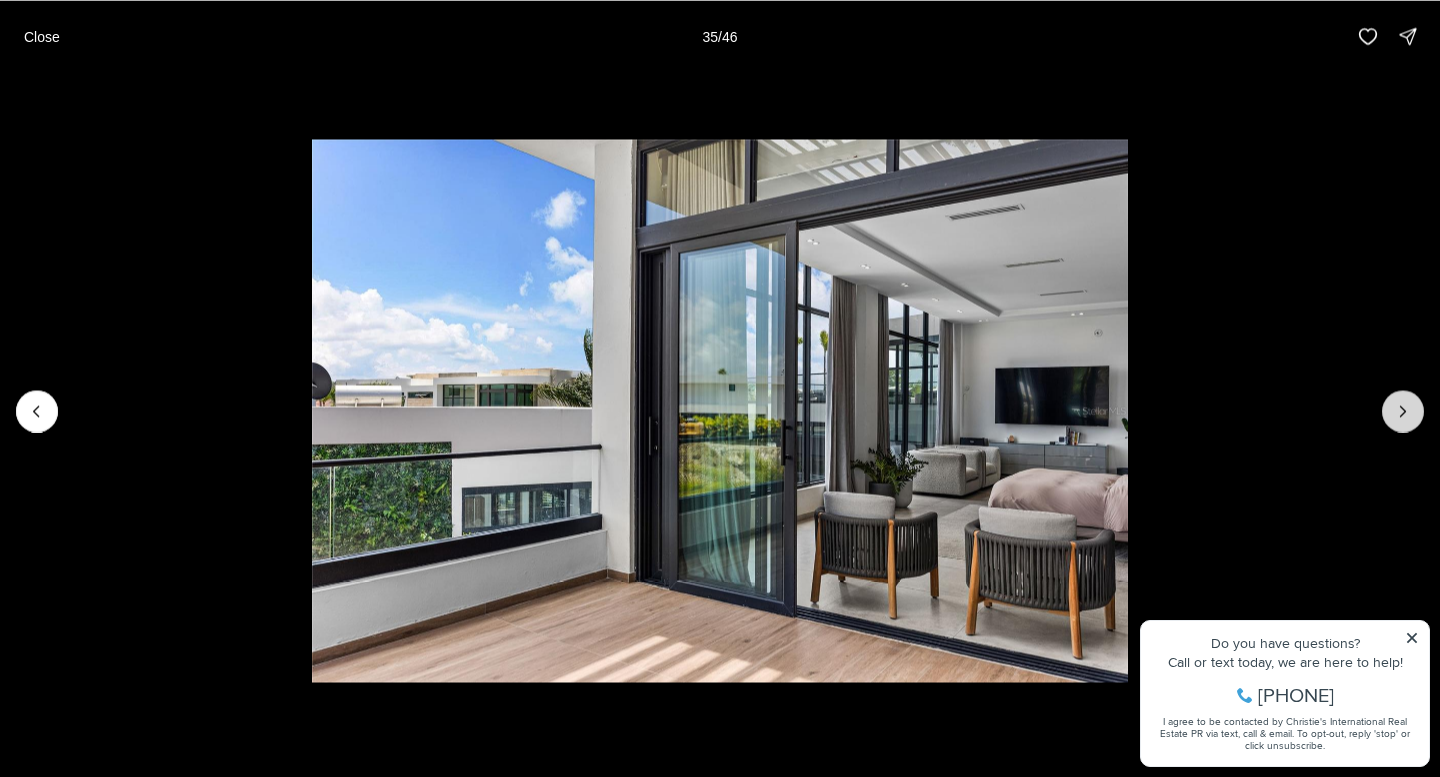 click at bounding box center (1403, 411) 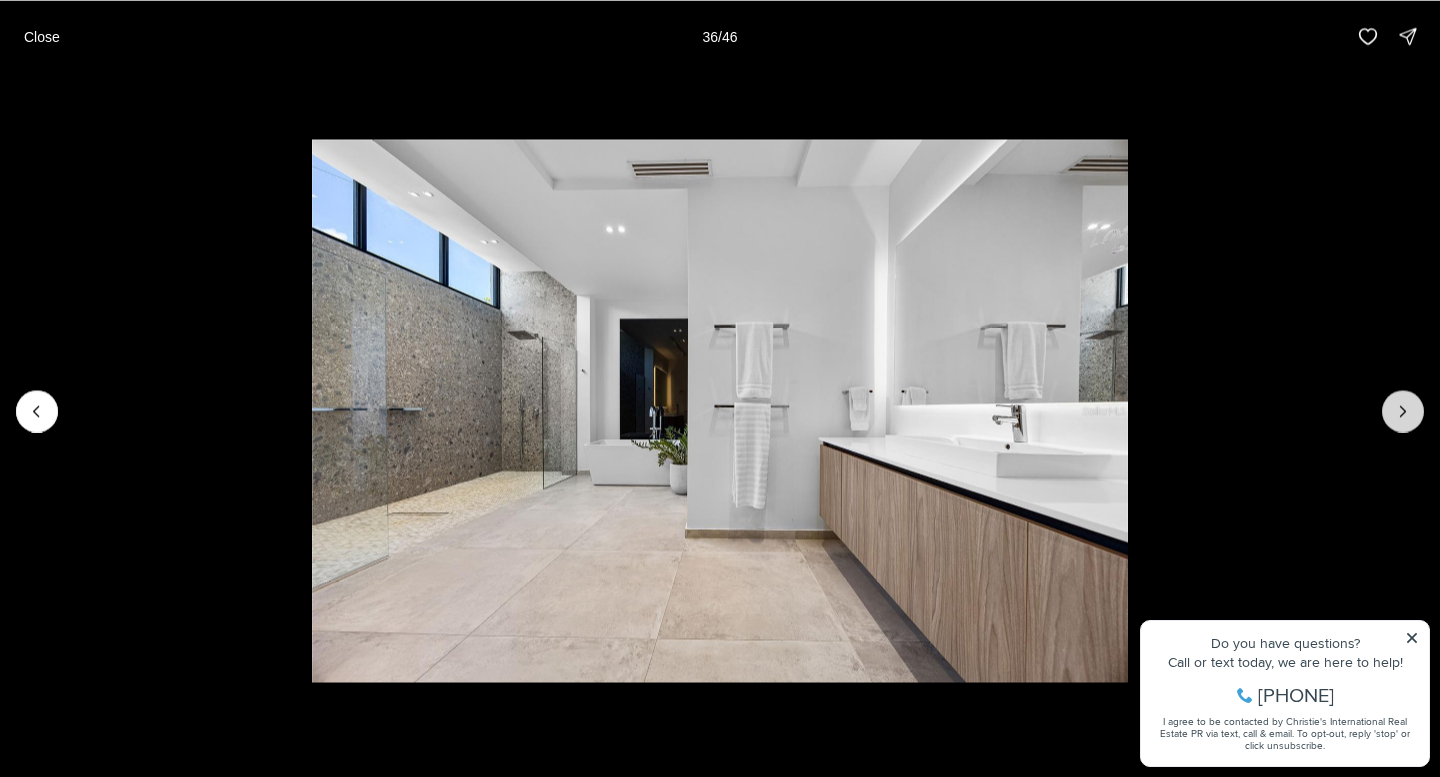 click at bounding box center (1403, 411) 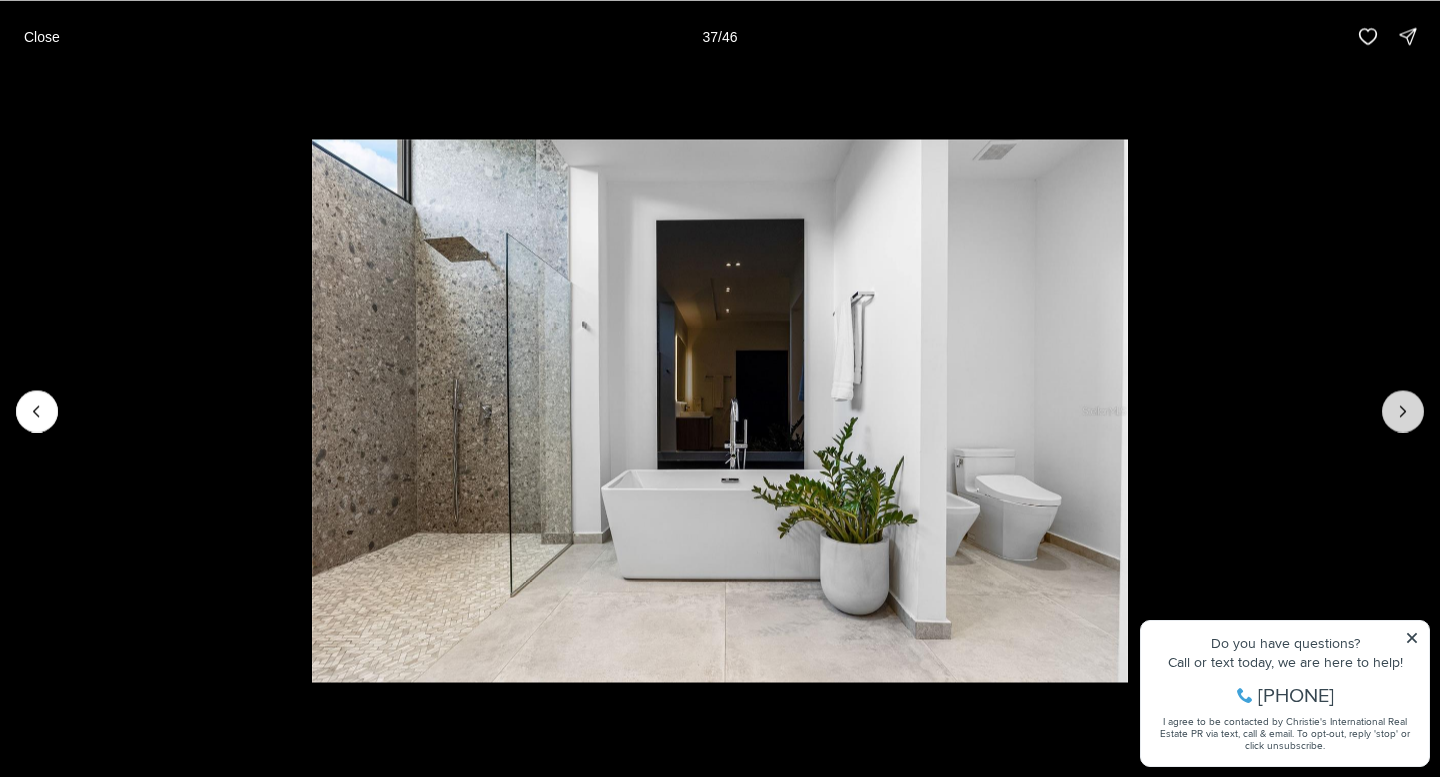 click at bounding box center [1403, 411] 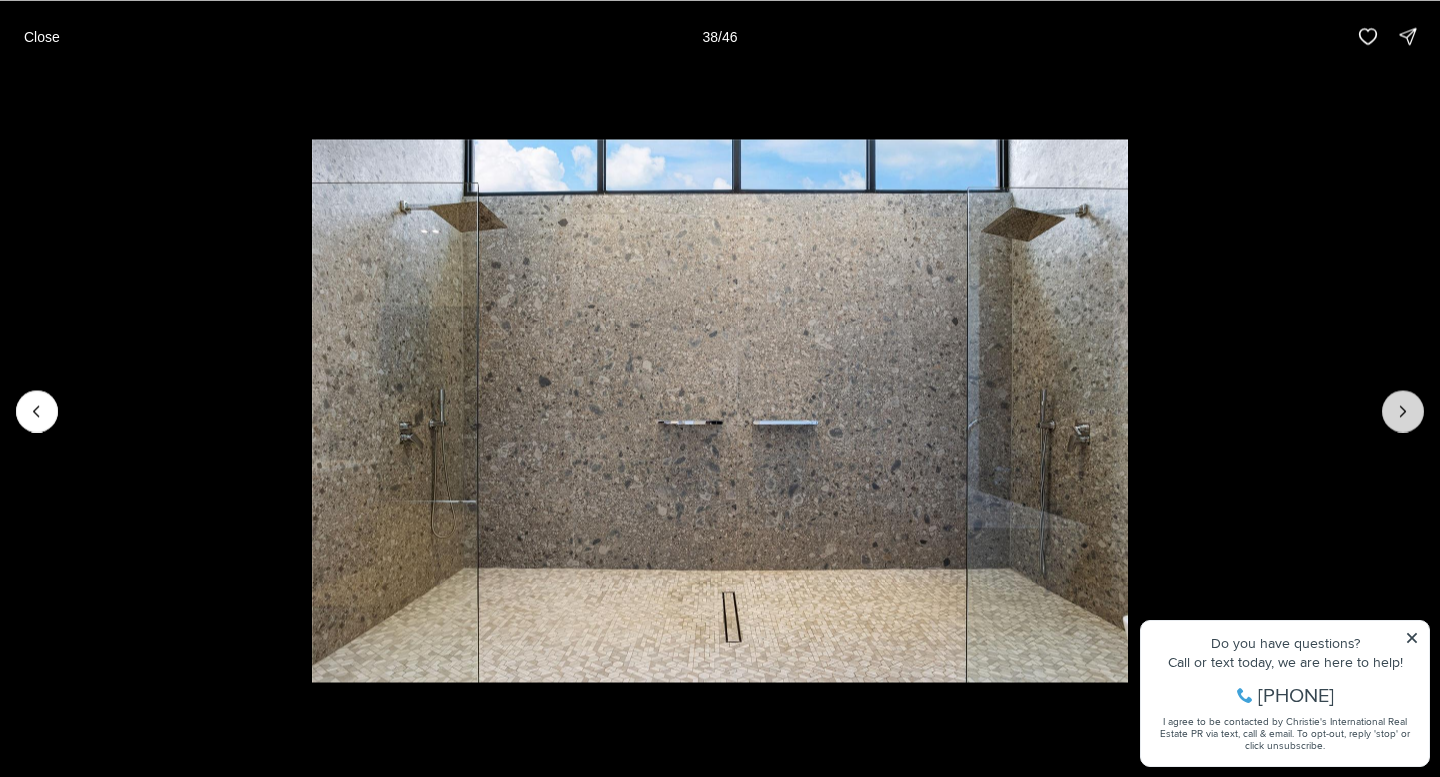 click at bounding box center (1403, 411) 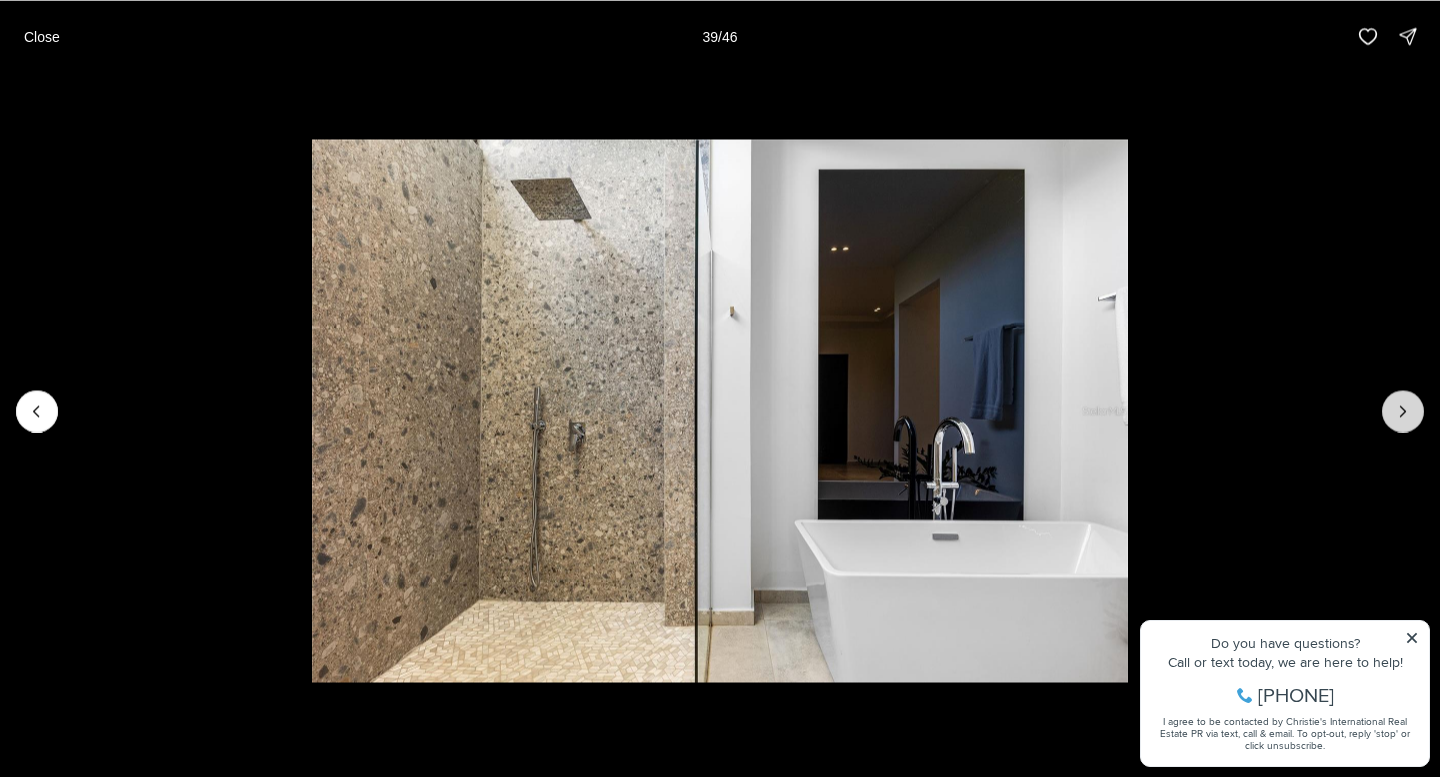 click at bounding box center [1403, 411] 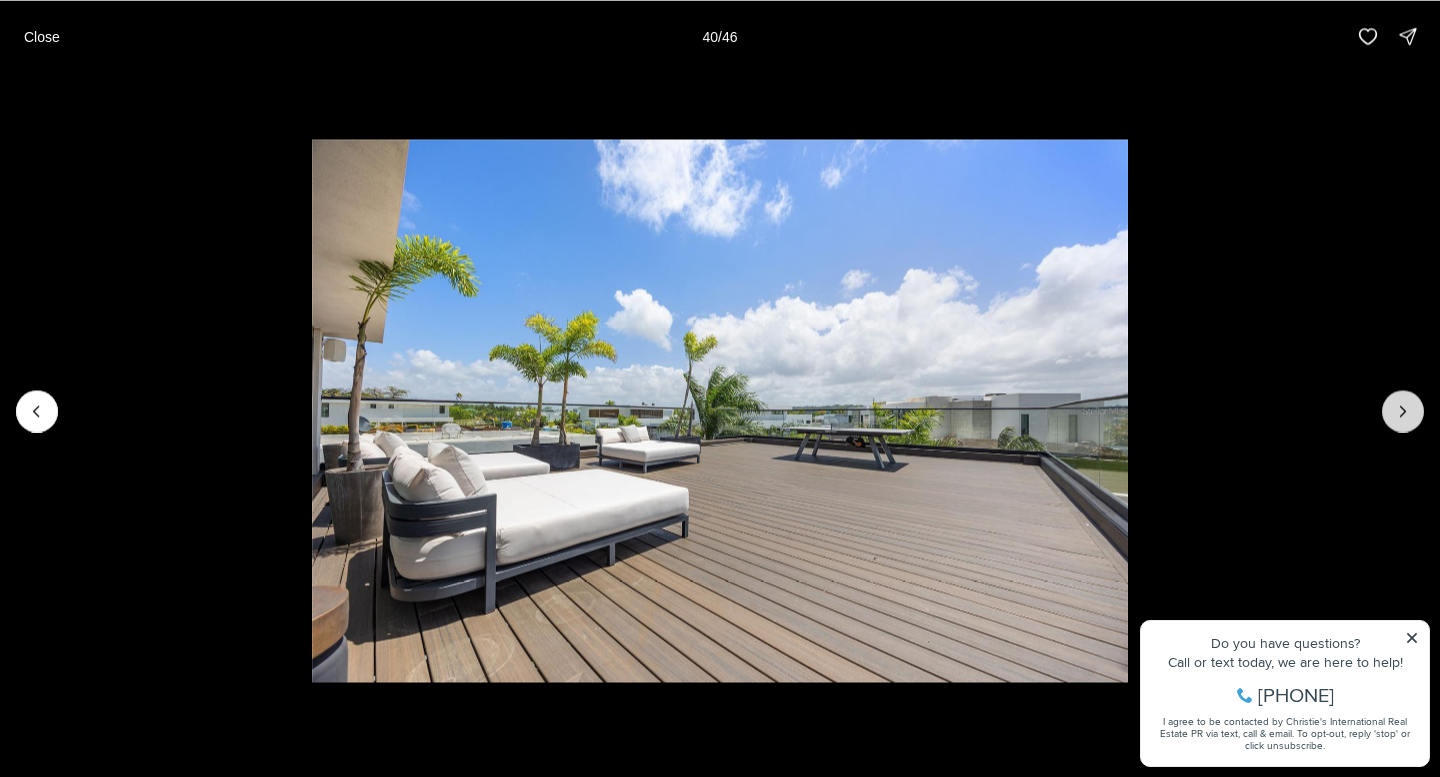 click at bounding box center (1403, 411) 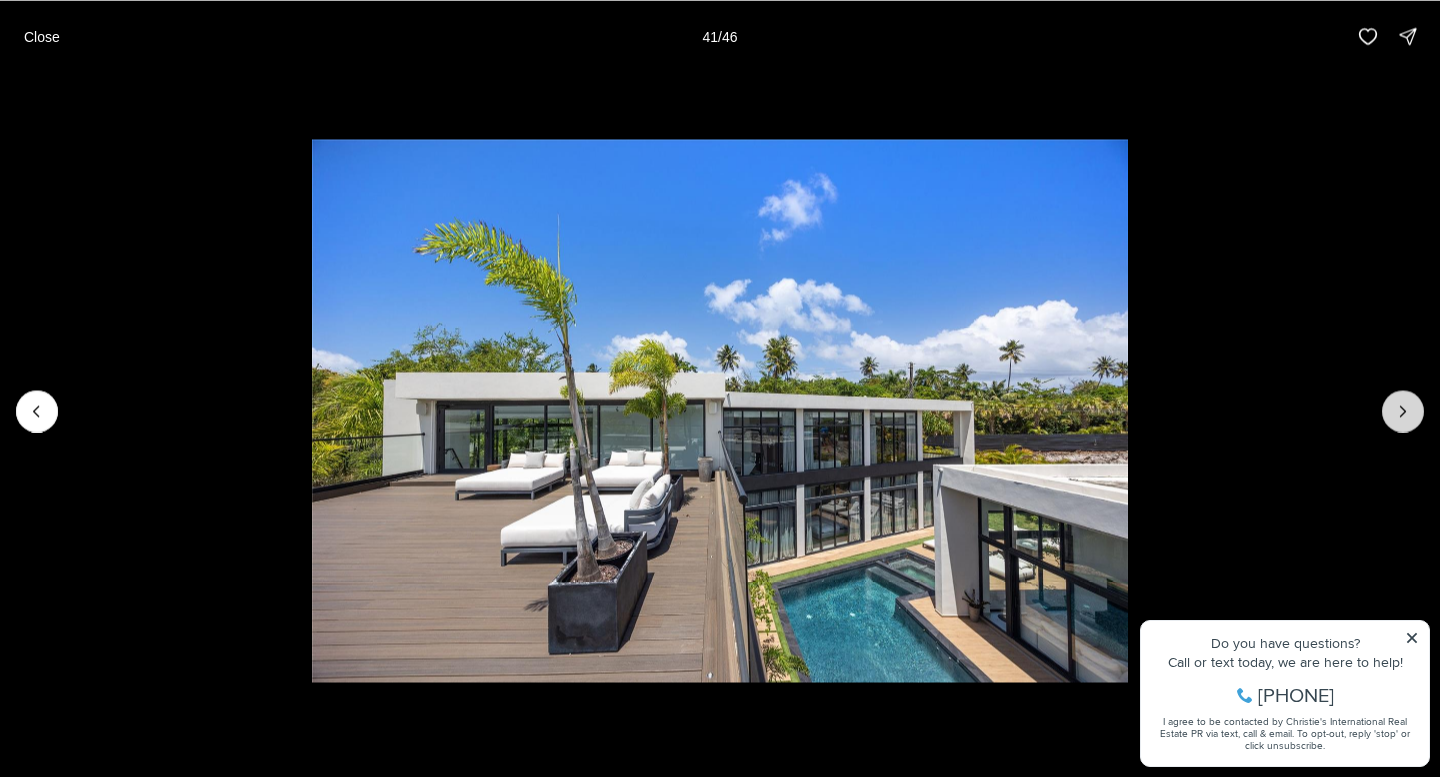 click at bounding box center (1403, 411) 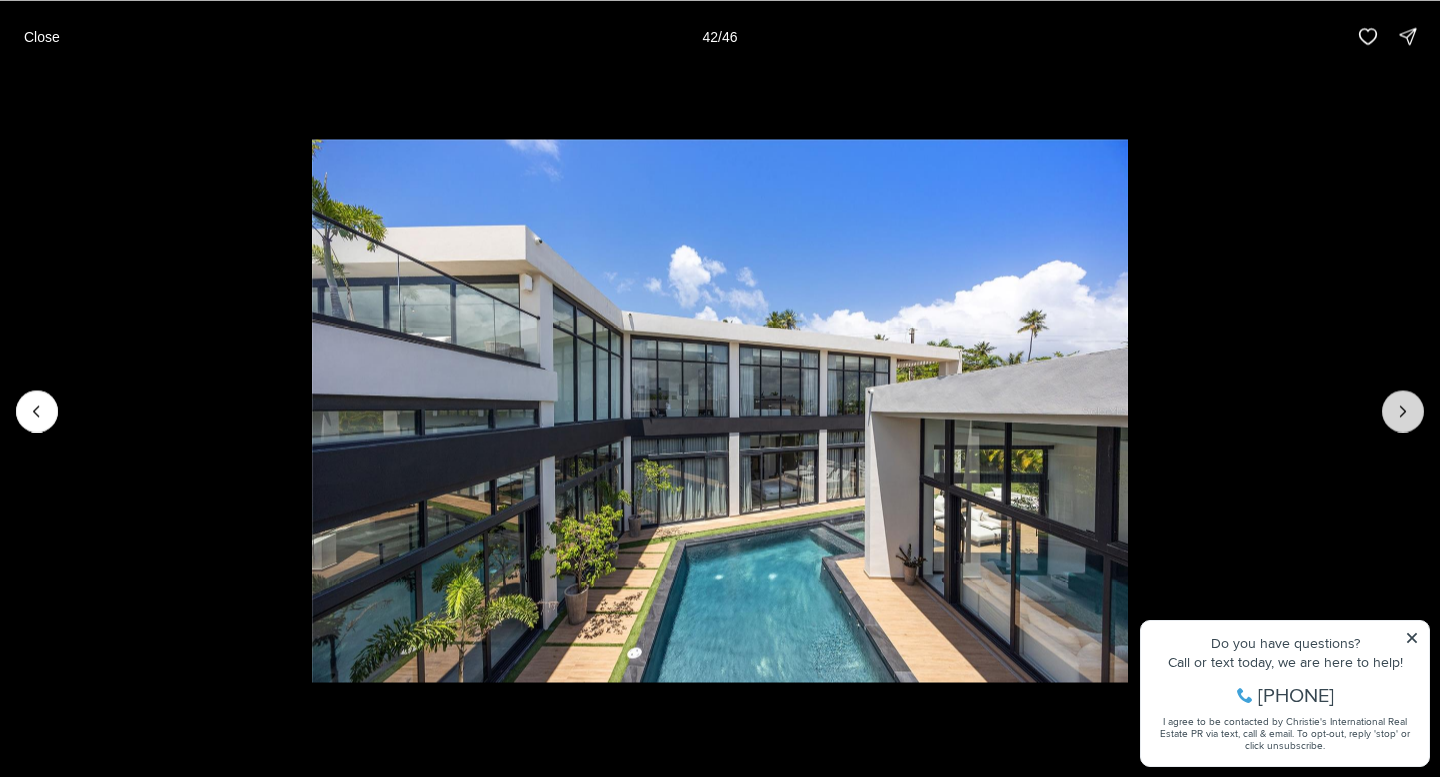 click at bounding box center (1403, 411) 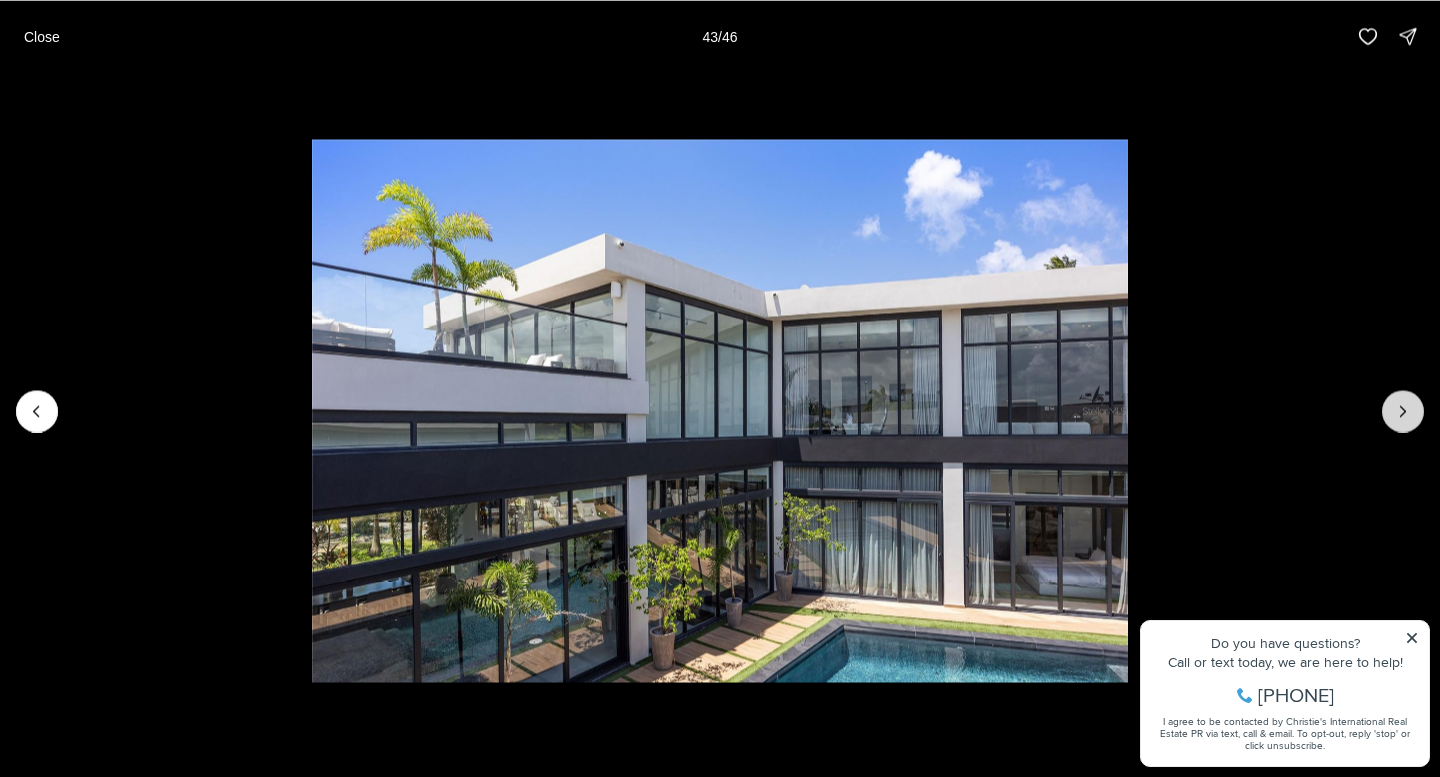click at bounding box center [1403, 411] 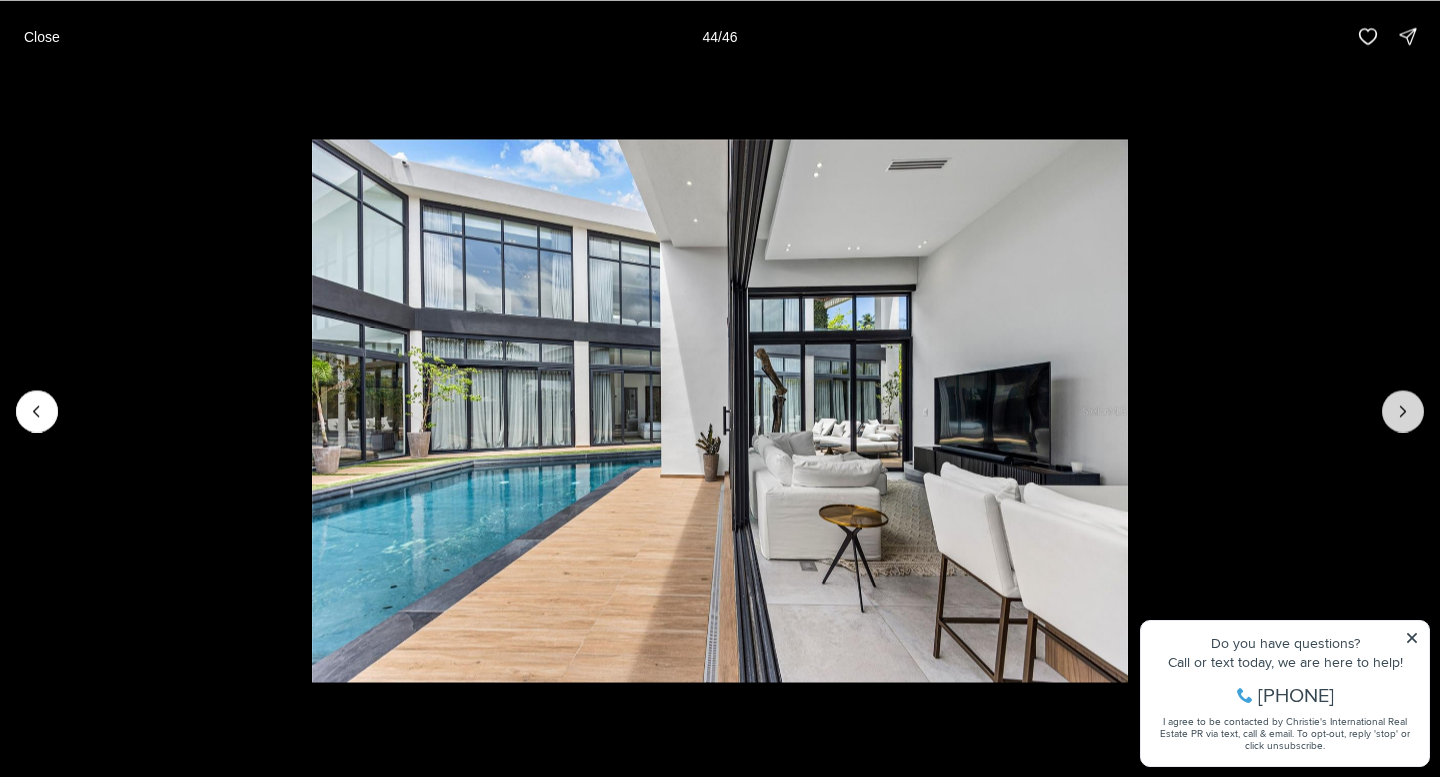 click at bounding box center (1403, 411) 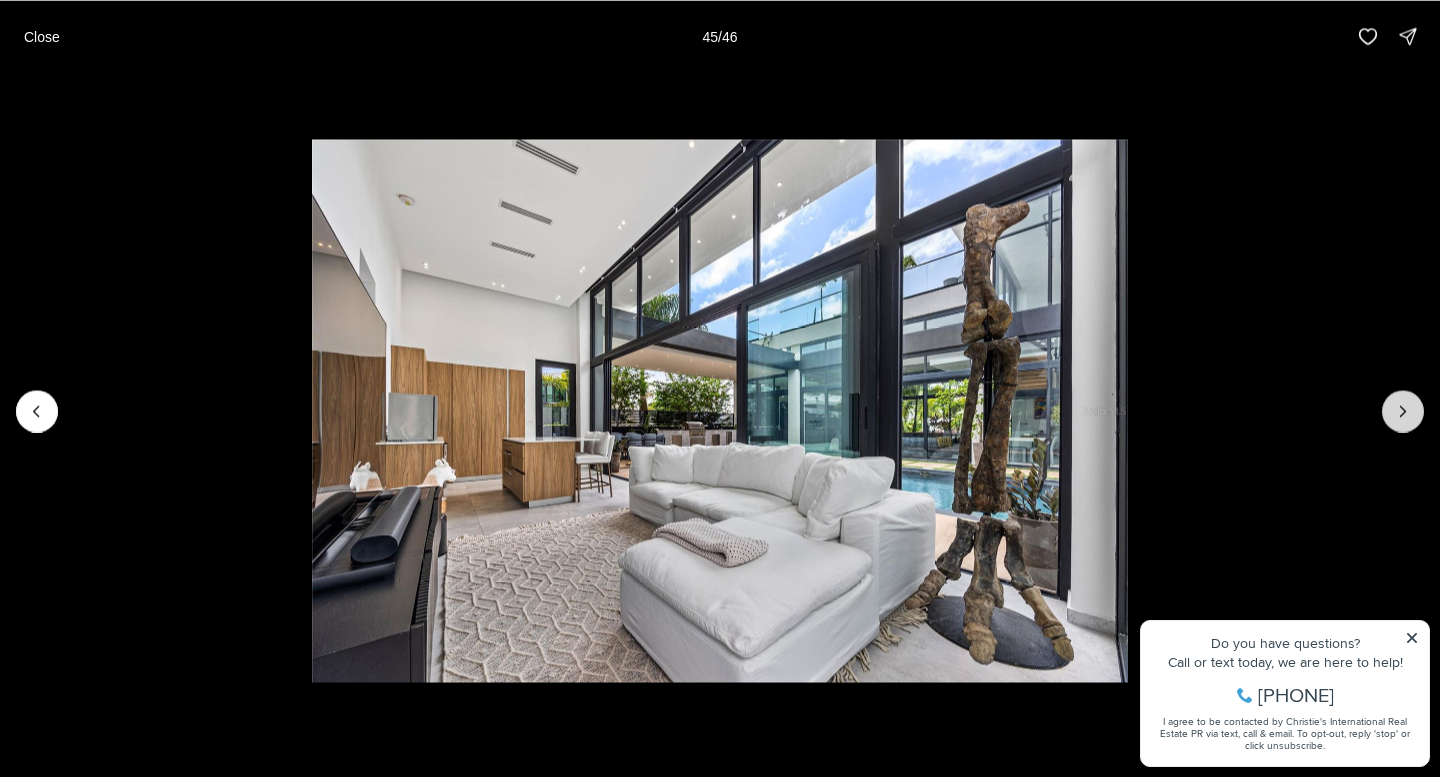 click at bounding box center [1403, 411] 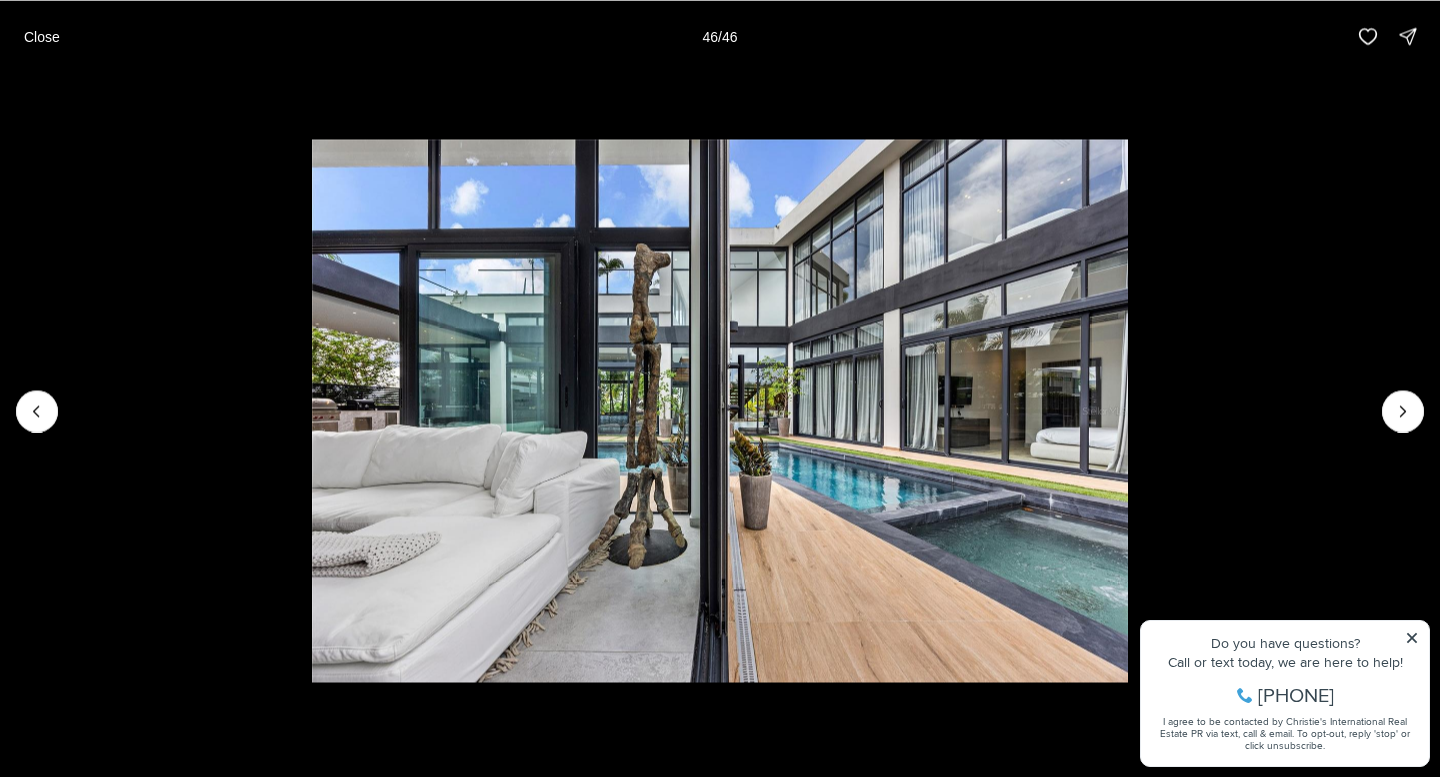 click at bounding box center (1403, 411) 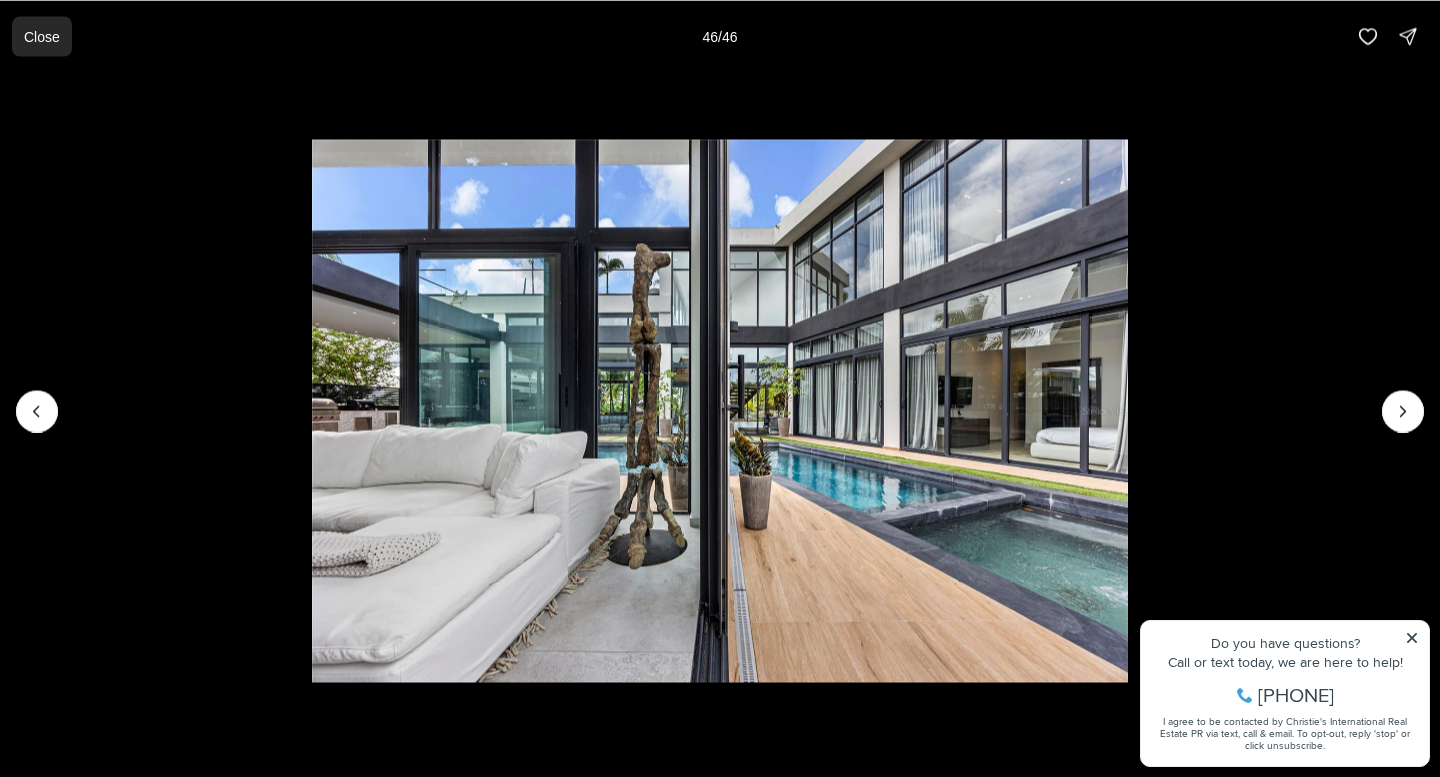 click on "Close" at bounding box center (42, 36) 